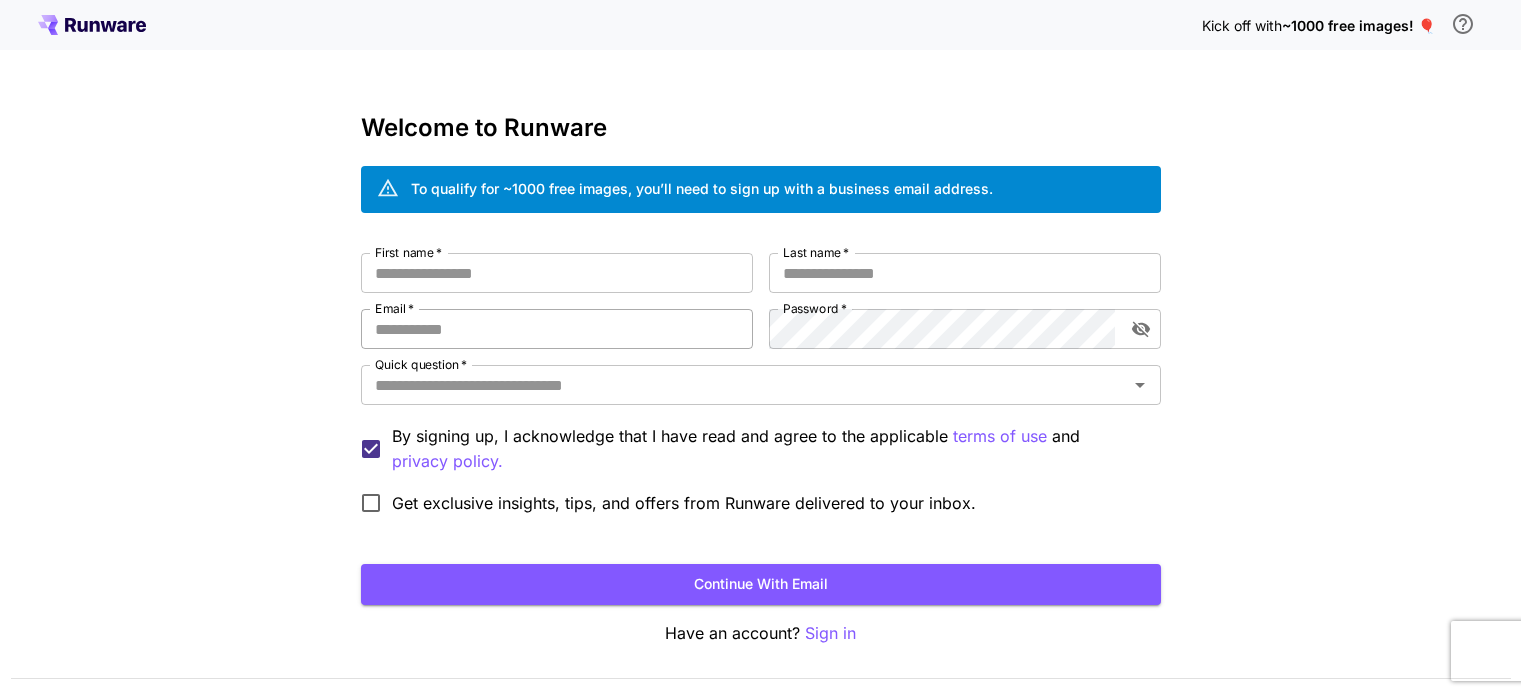 scroll, scrollTop: 4, scrollLeft: 0, axis: vertical 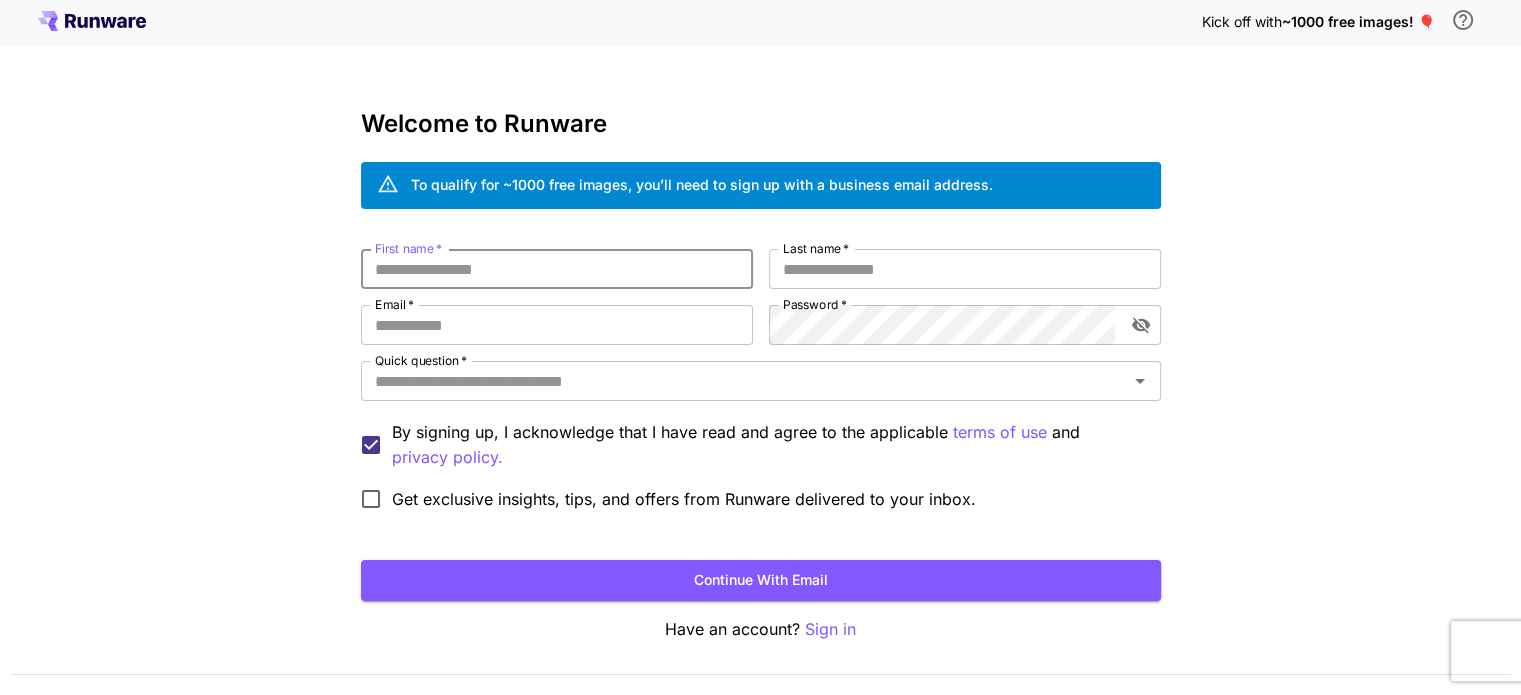click on "First name   *" at bounding box center [557, 269] 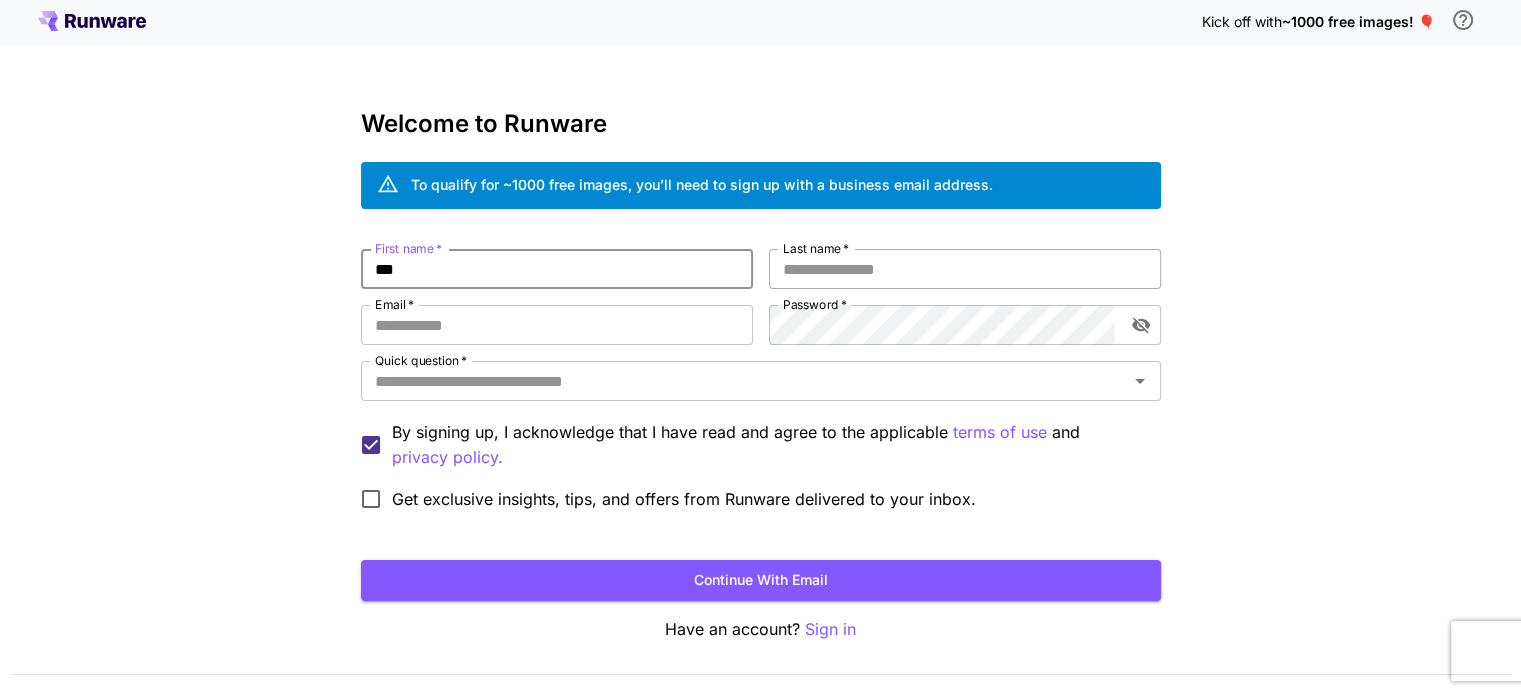 type on "***" 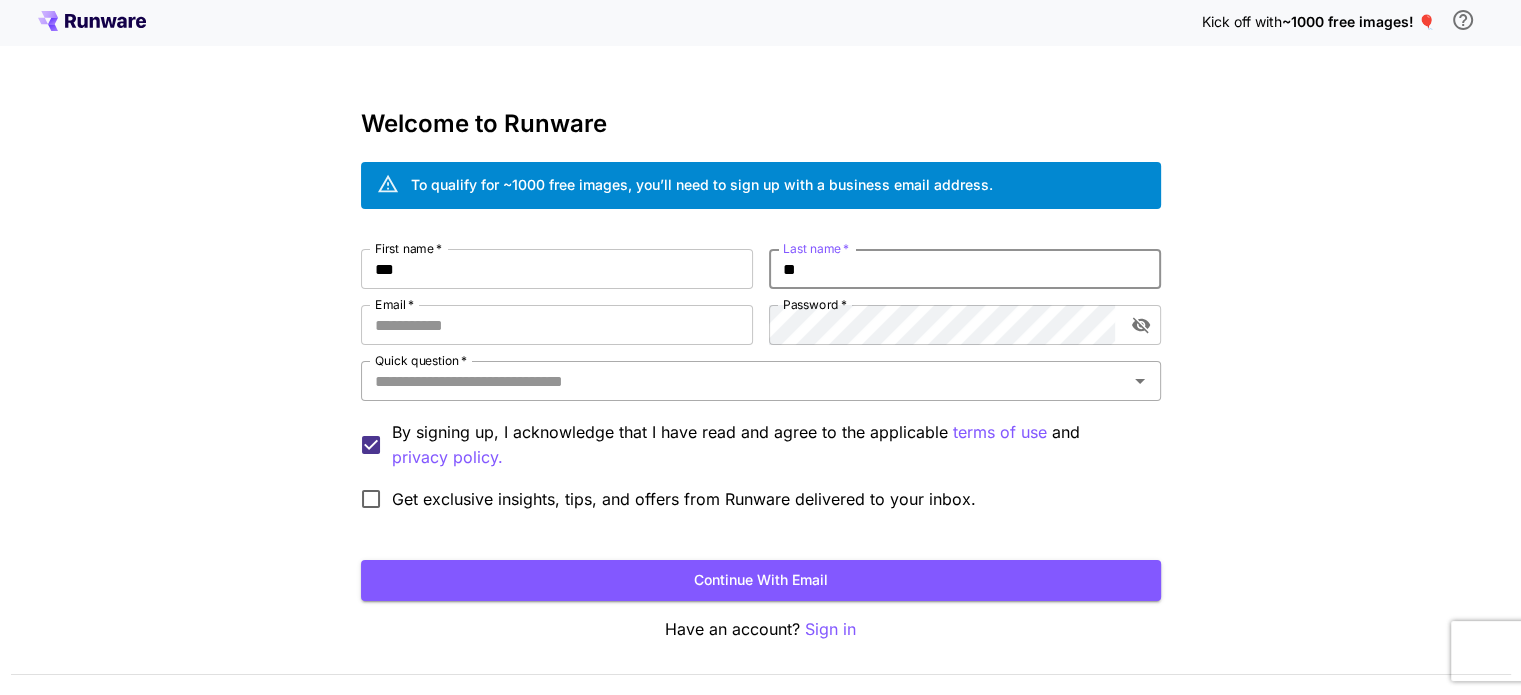 click 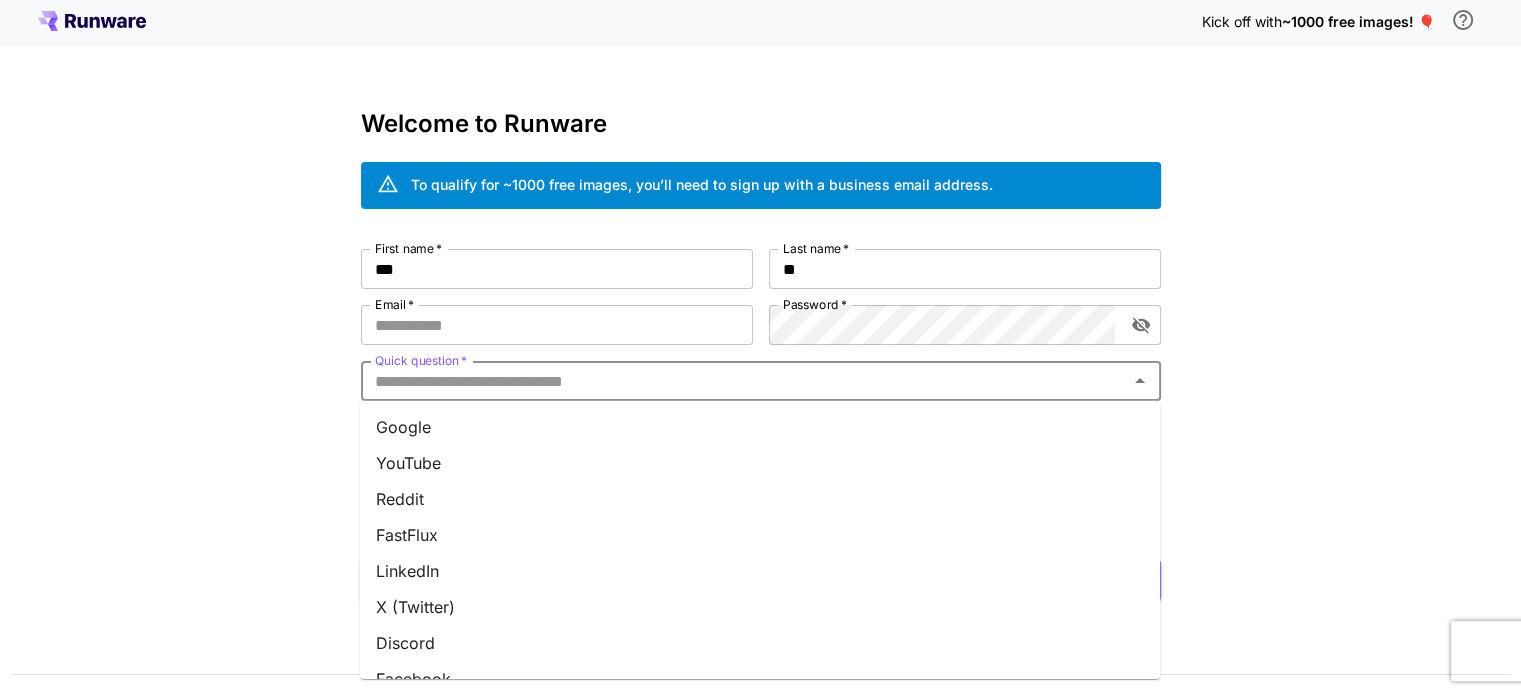 click on "YouTube" at bounding box center [760, 463] 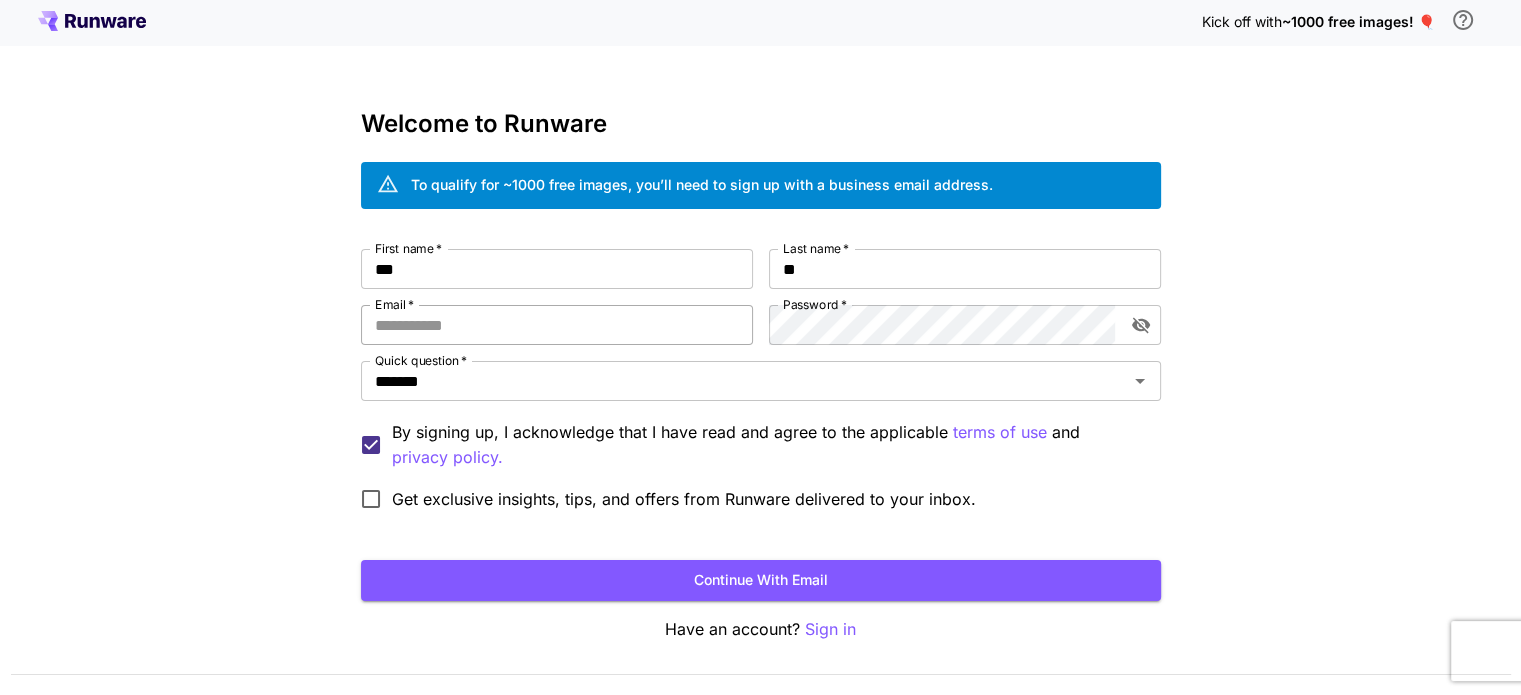 click on "Email   *" at bounding box center [557, 325] 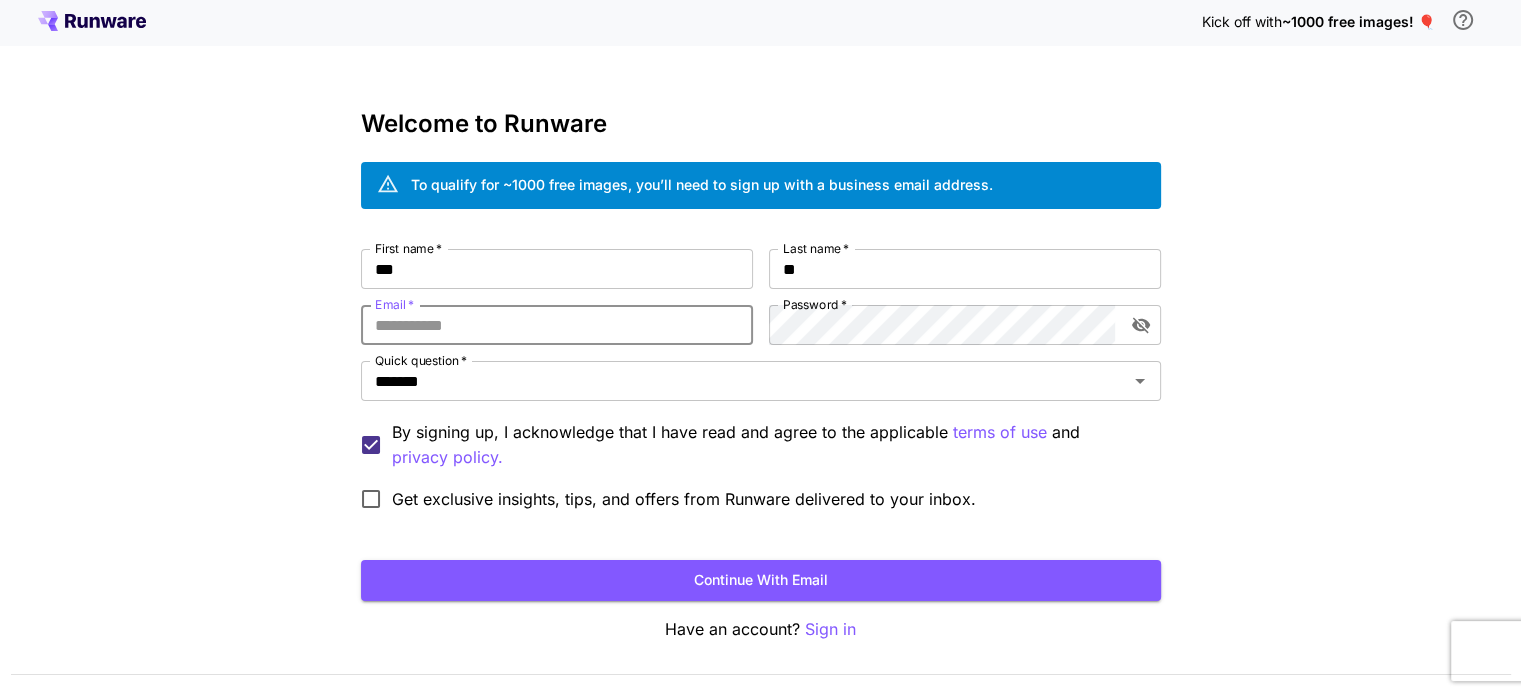 type on "**********" 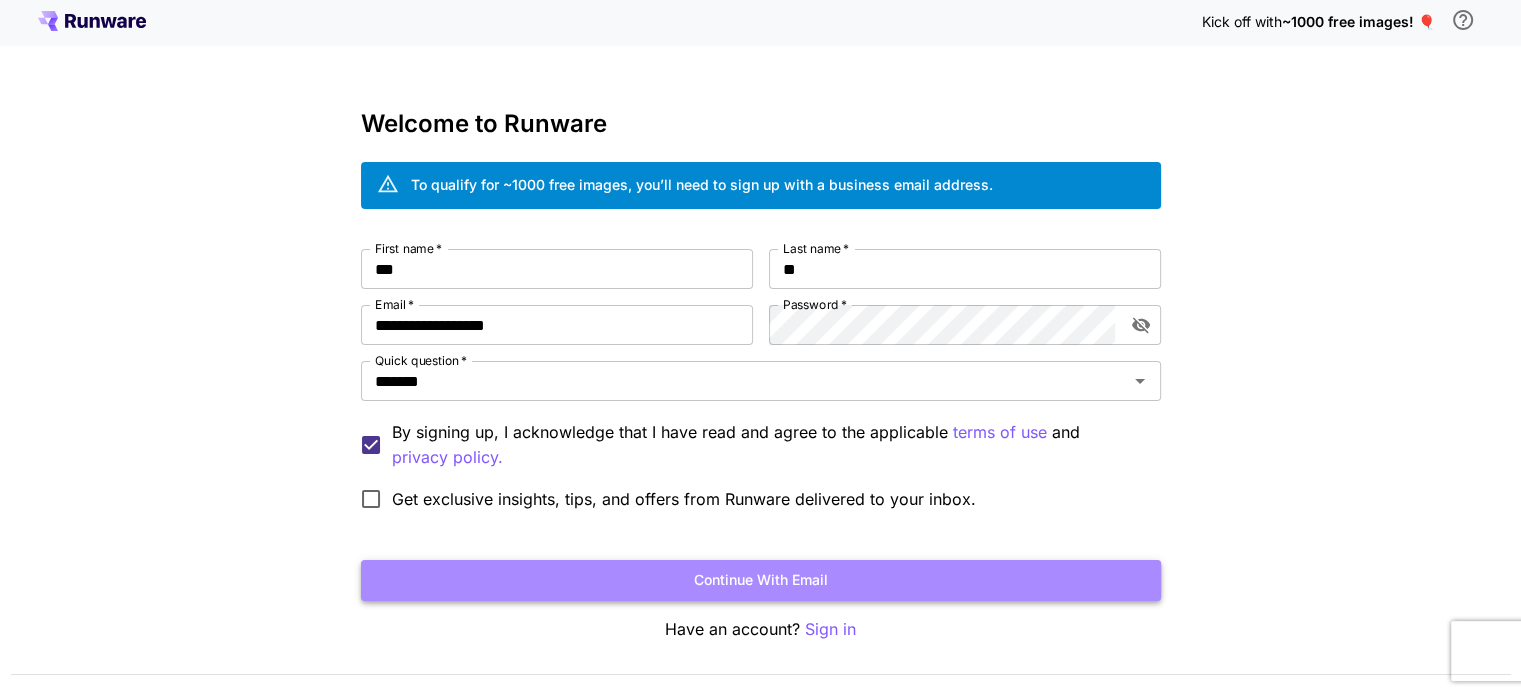 click on "Continue with email" at bounding box center (761, 580) 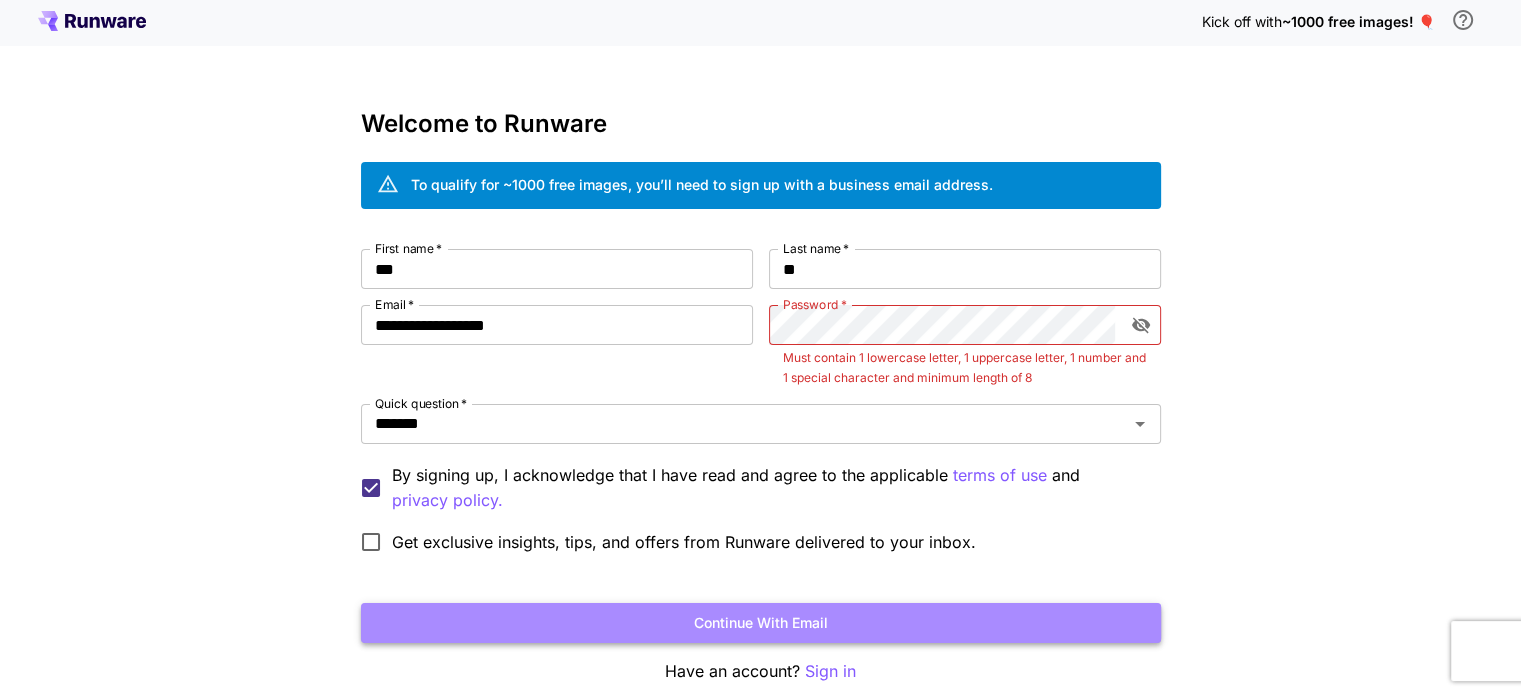 click on "Continue with email" at bounding box center (761, 623) 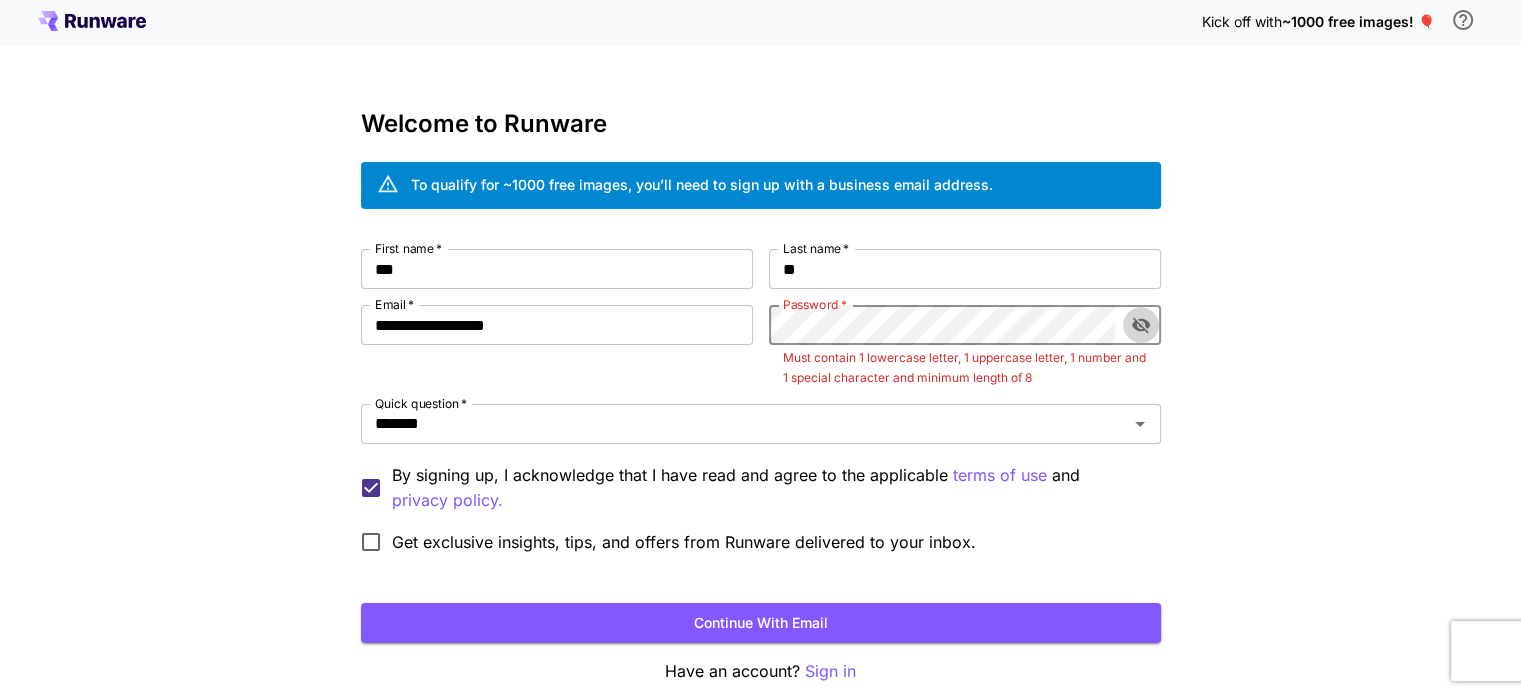 click 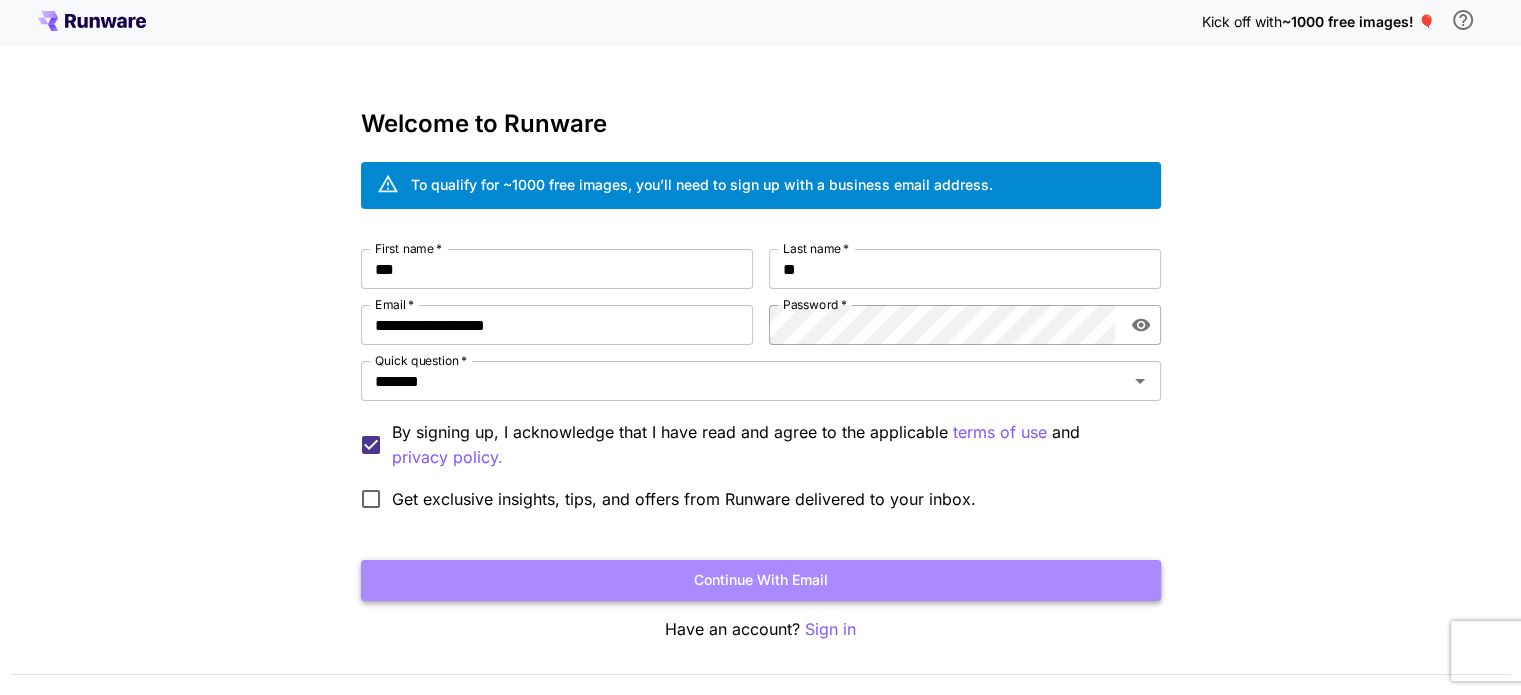 click on "Continue with email" at bounding box center [761, 580] 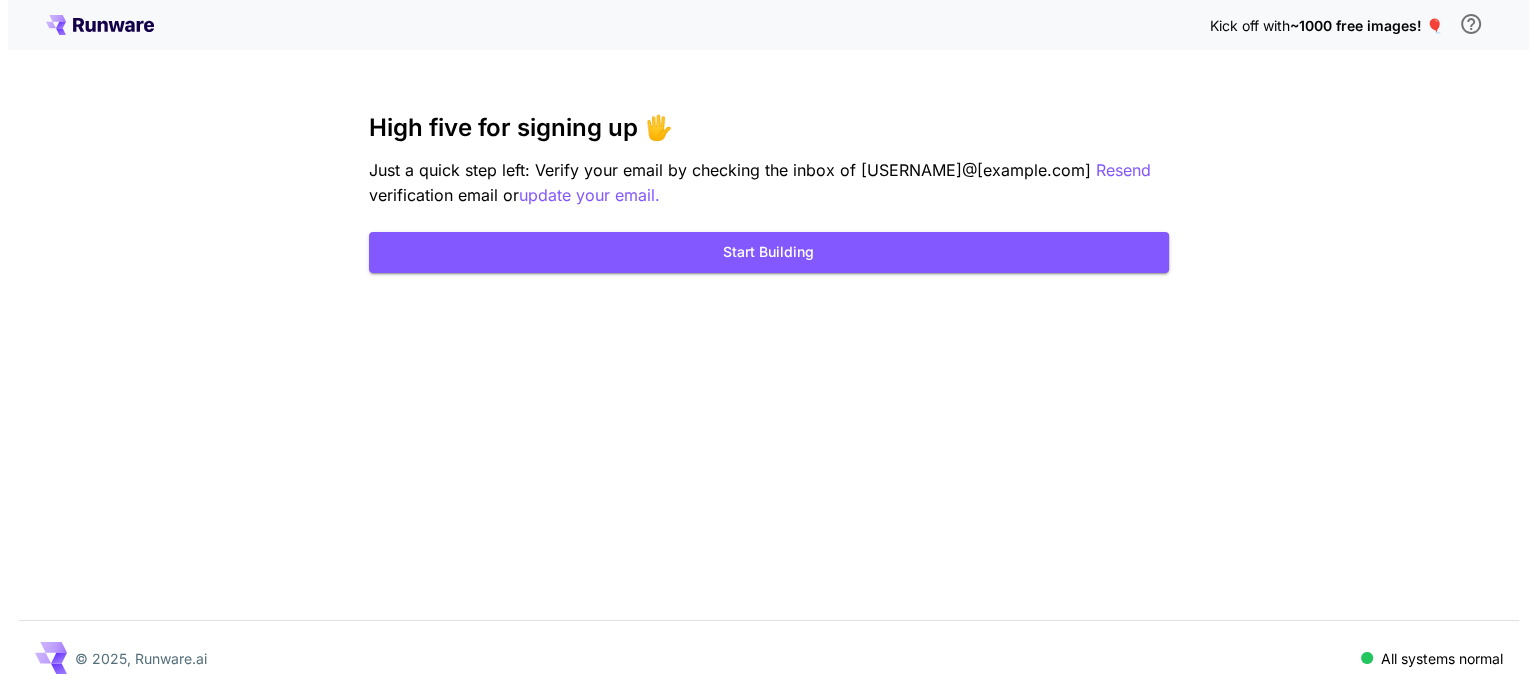 scroll, scrollTop: 0, scrollLeft: 0, axis: both 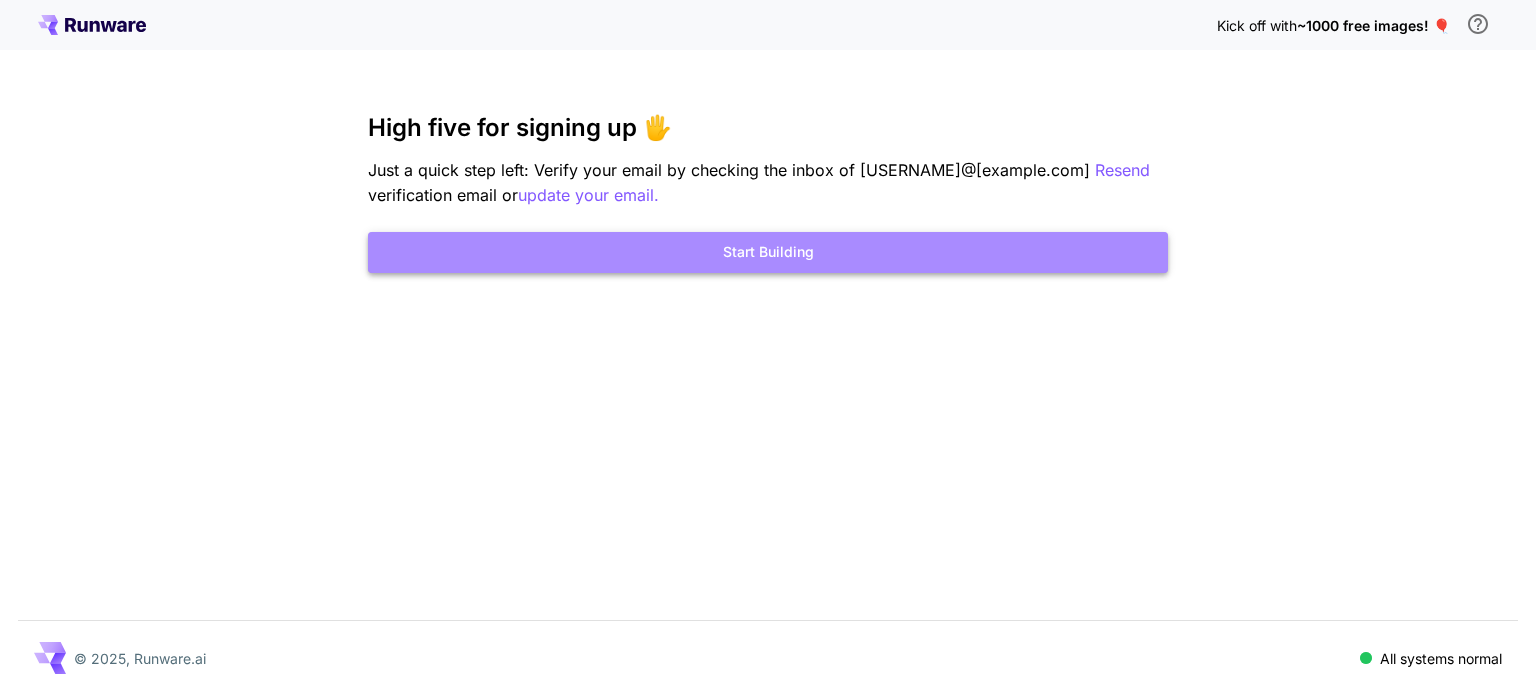 click on "Start Building" at bounding box center [768, 252] 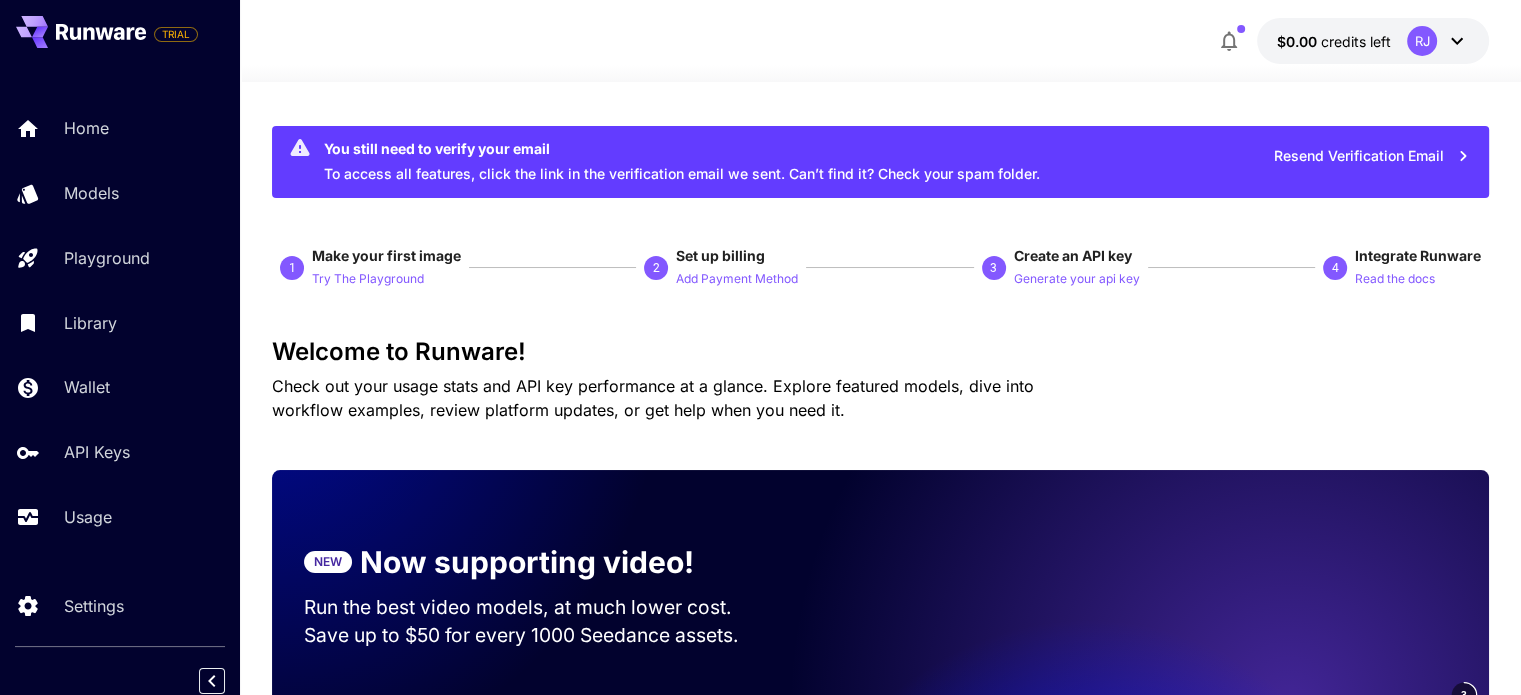 click on "RJ" at bounding box center [1422, 41] 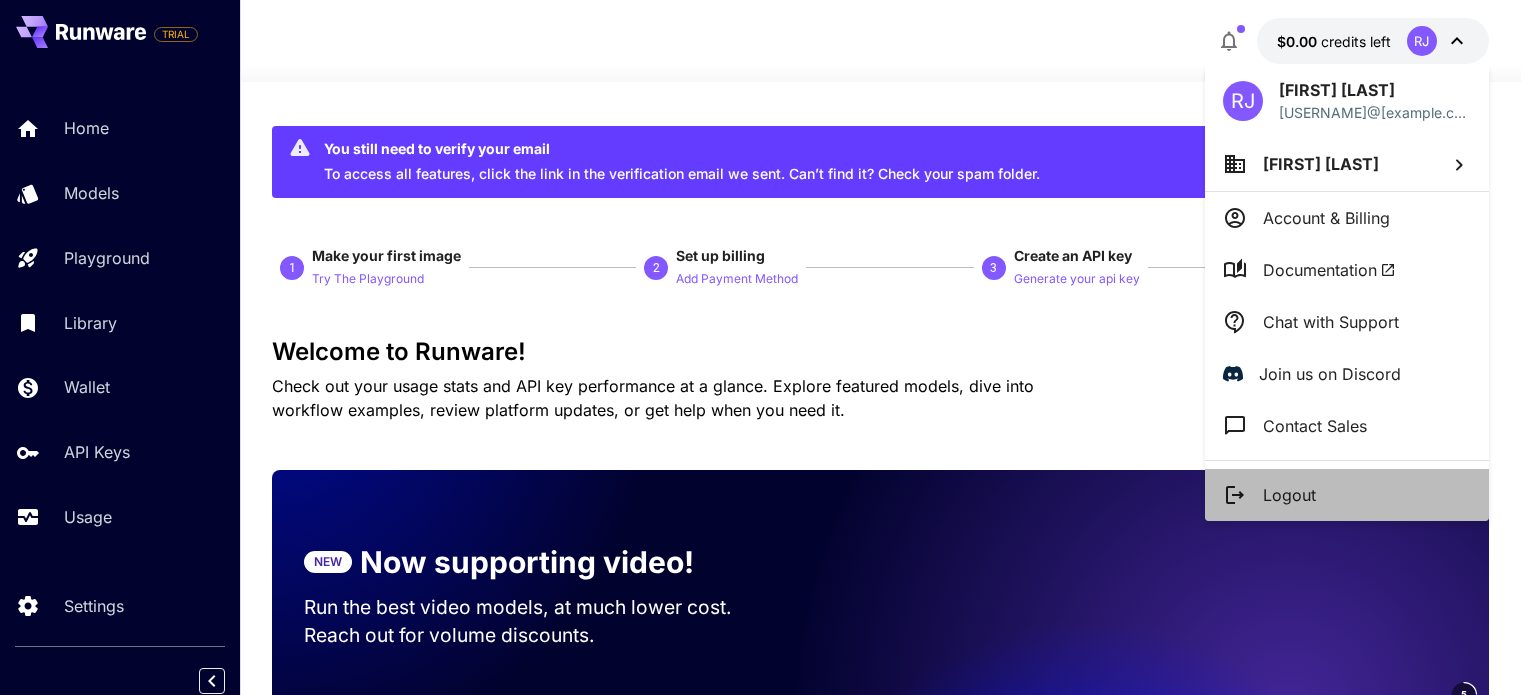 click on "Logout" at bounding box center [1289, 495] 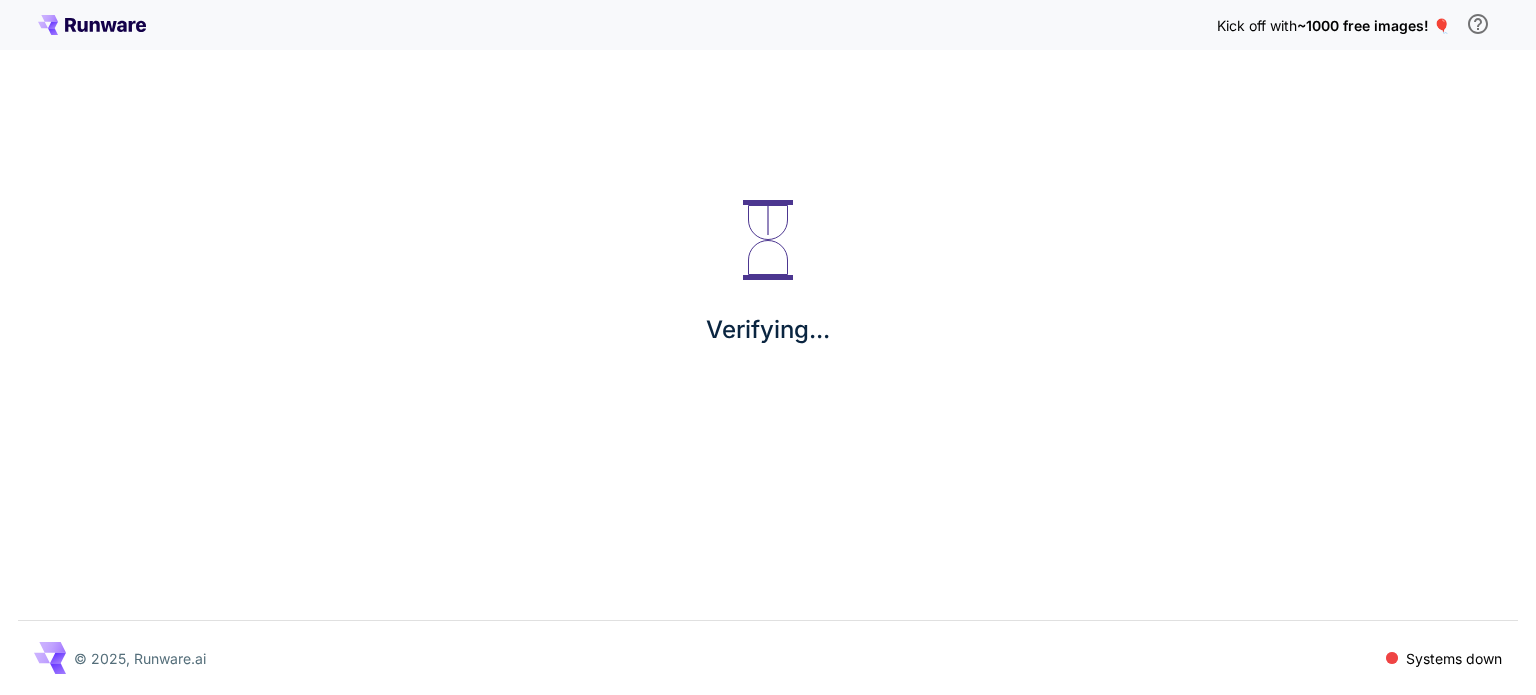 scroll, scrollTop: 0, scrollLeft: 0, axis: both 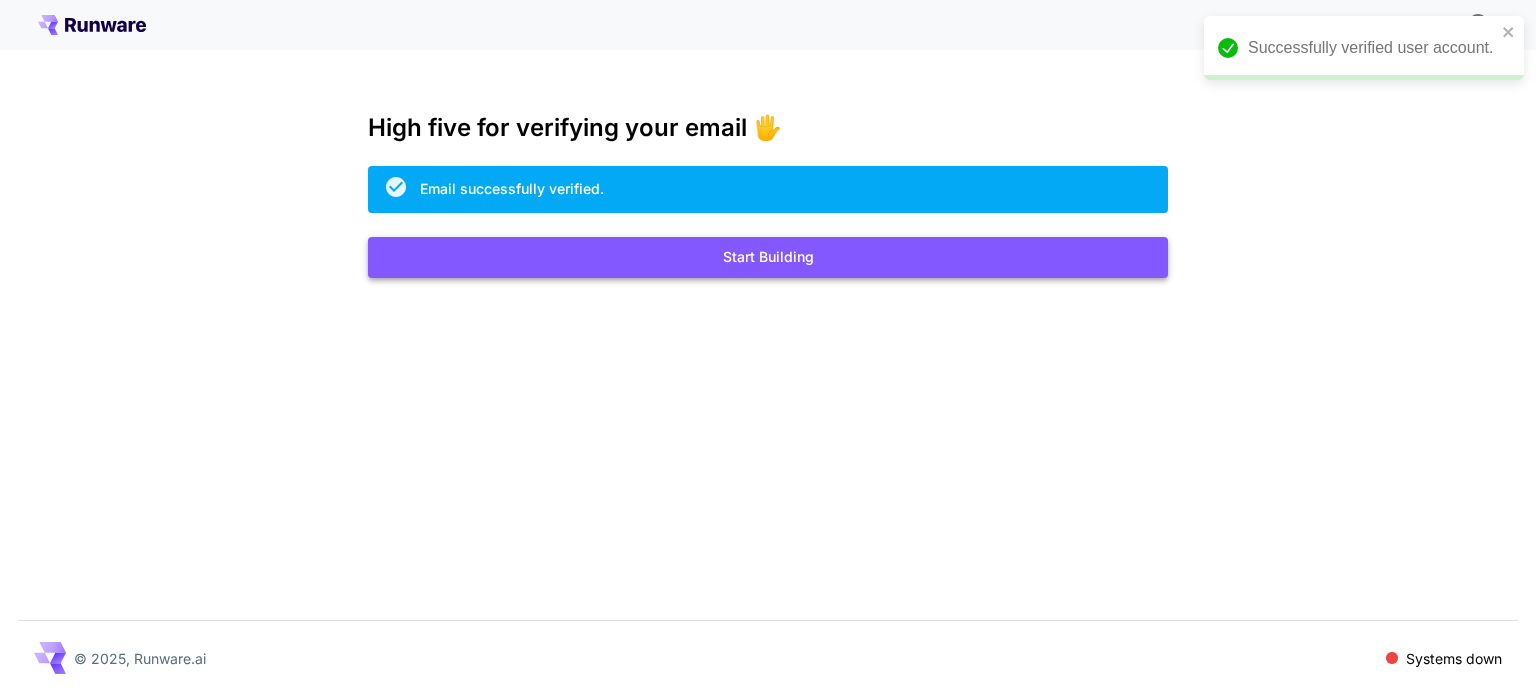 click on "Start Building" at bounding box center [768, 257] 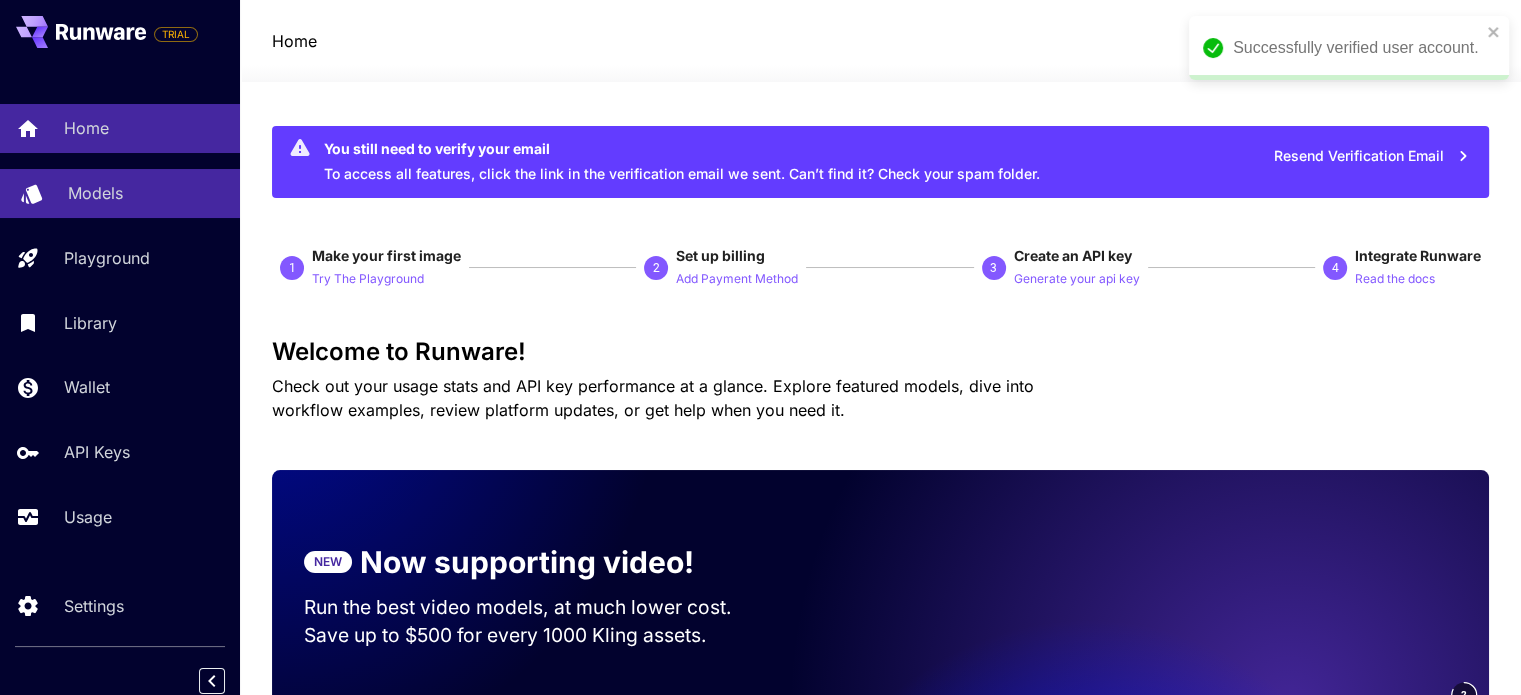 click on "Models" at bounding box center [146, 193] 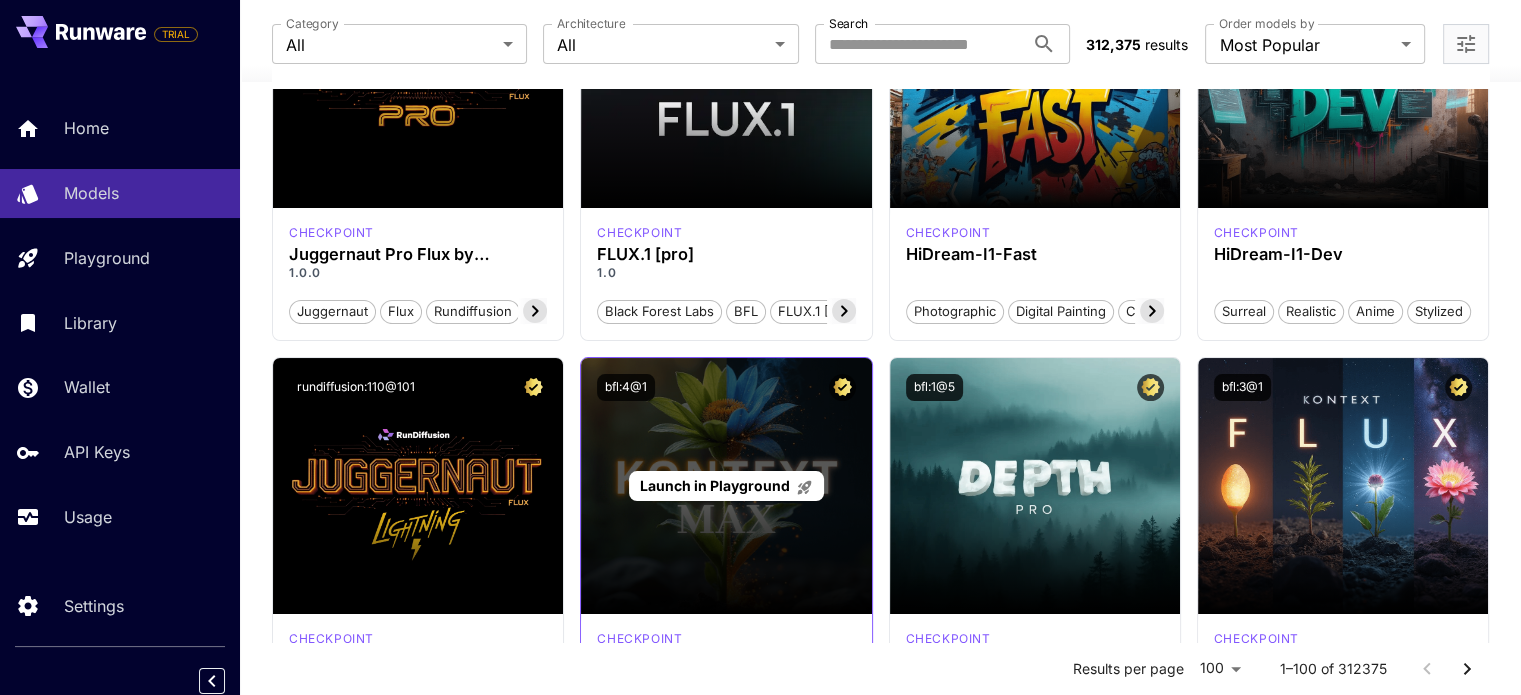 scroll, scrollTop: 0, scrollLeft: 0, axis: both 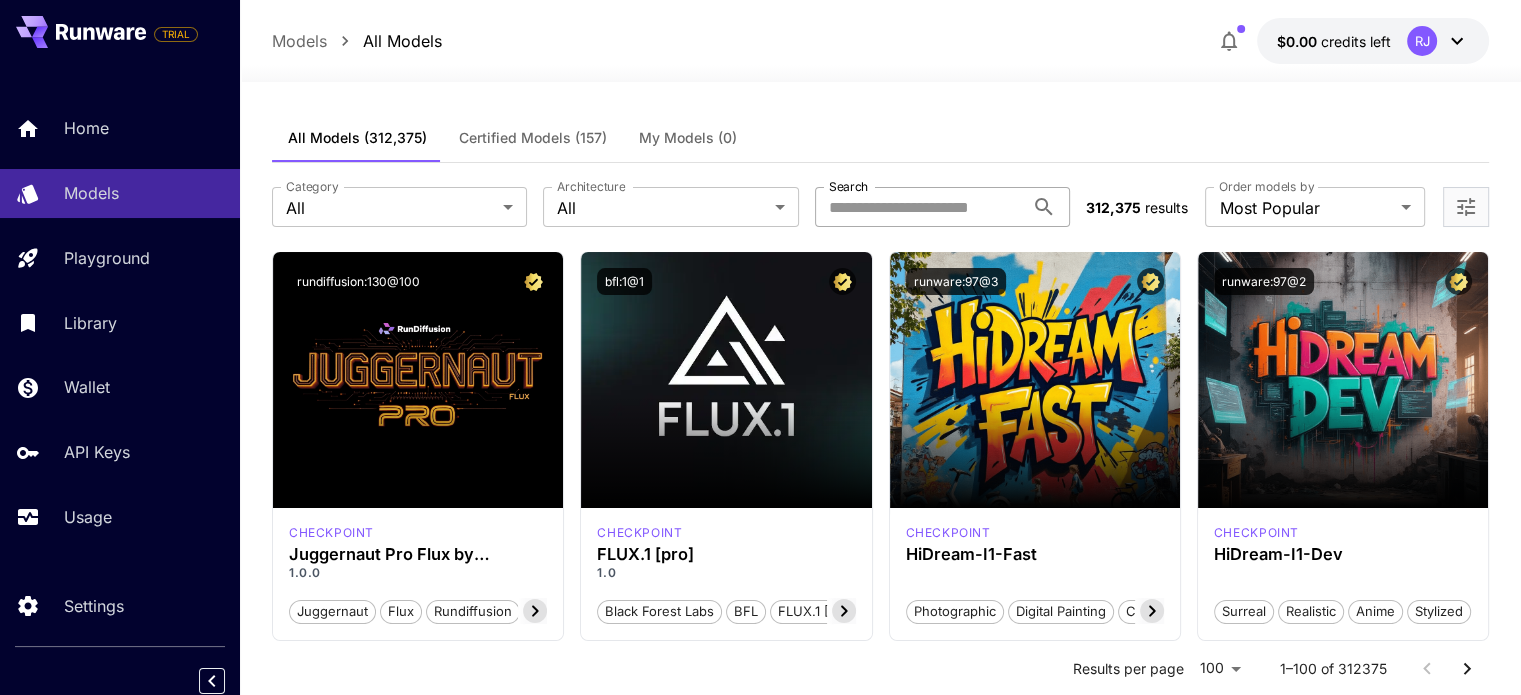 click 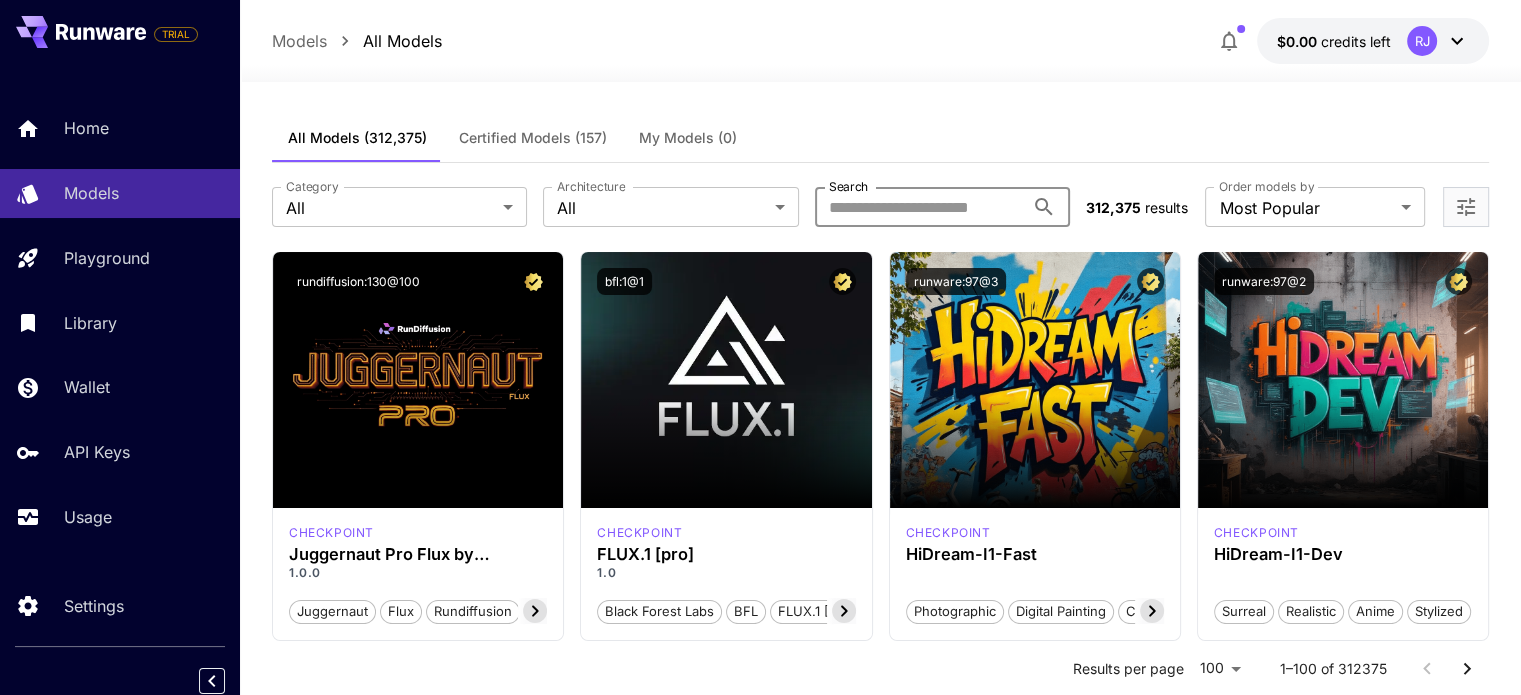 click on "Search" at bounding box center (919, 207) 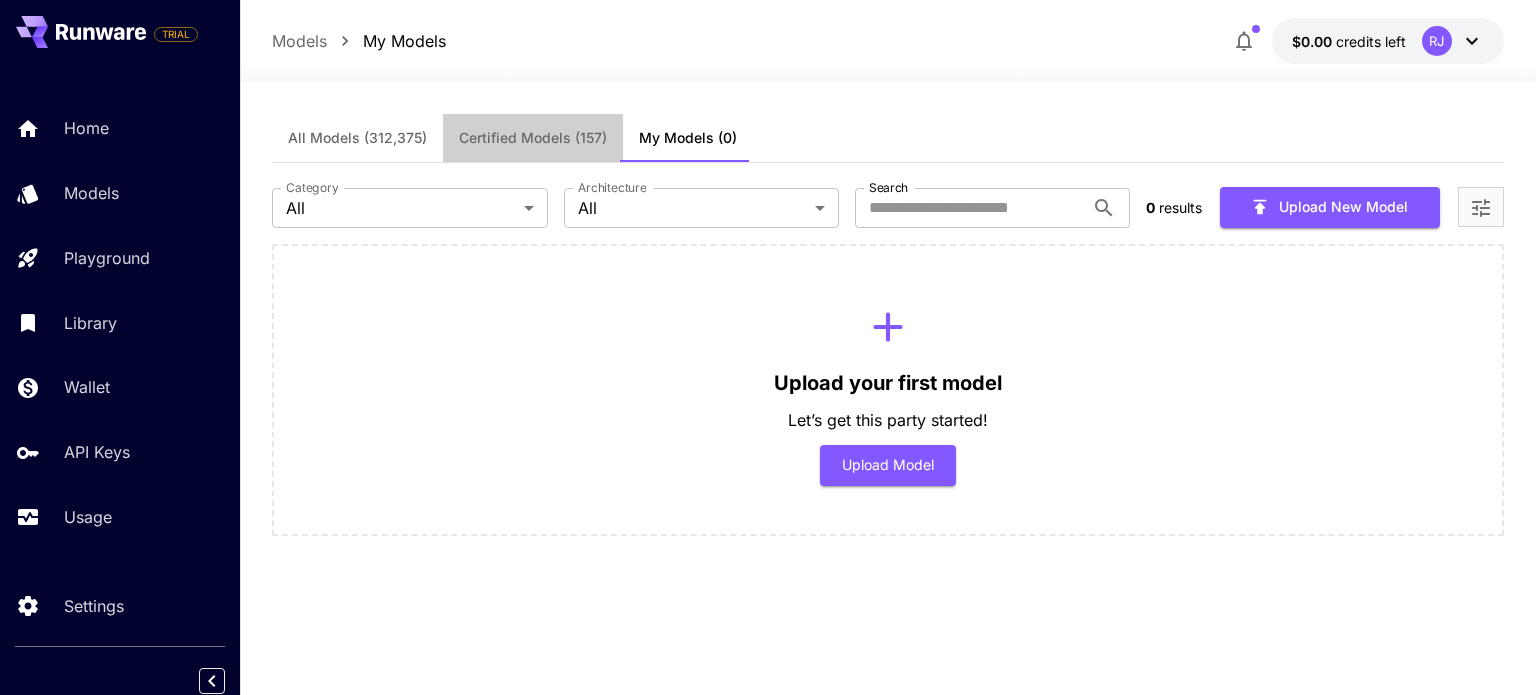 click on "Certified Models (157)" at bounding box center (533, 138) 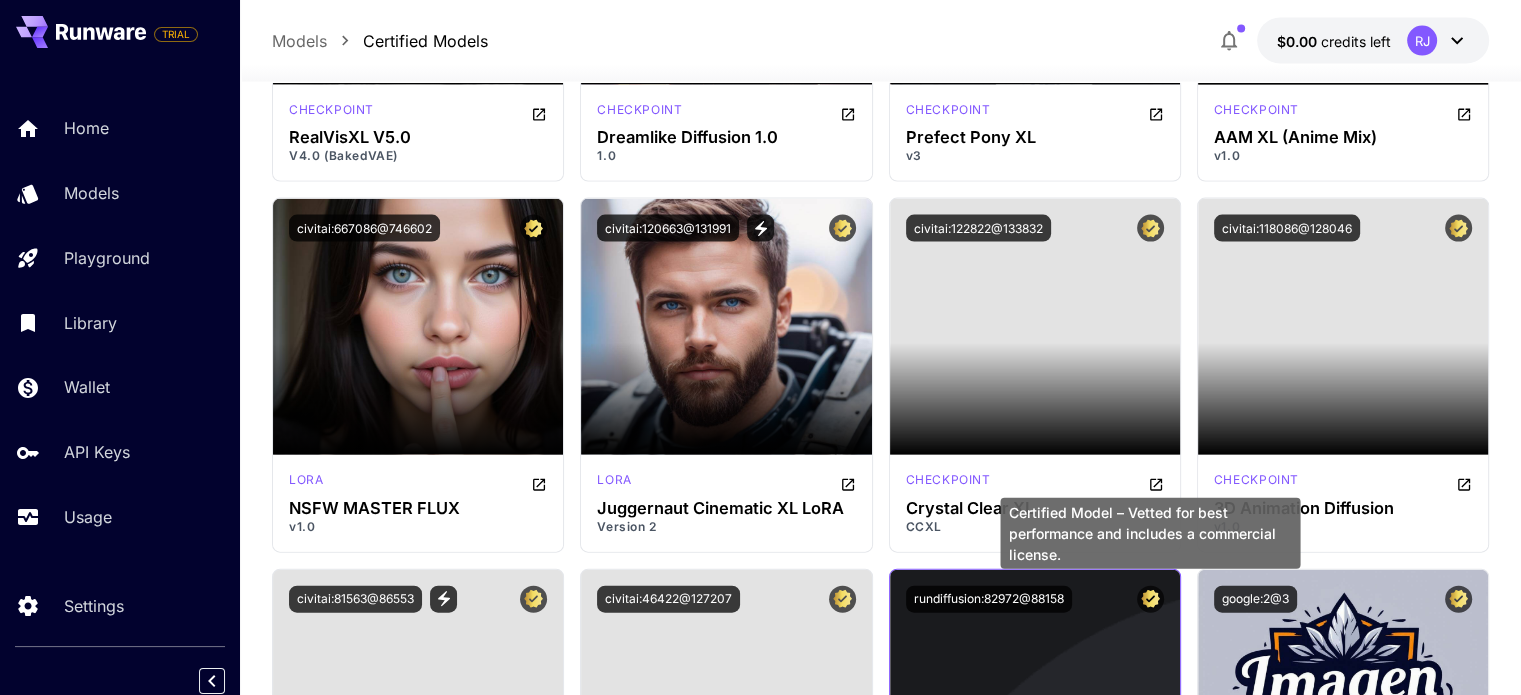 scroll, scrollTop: 4600, scrollLeft: 0, axis: vertical 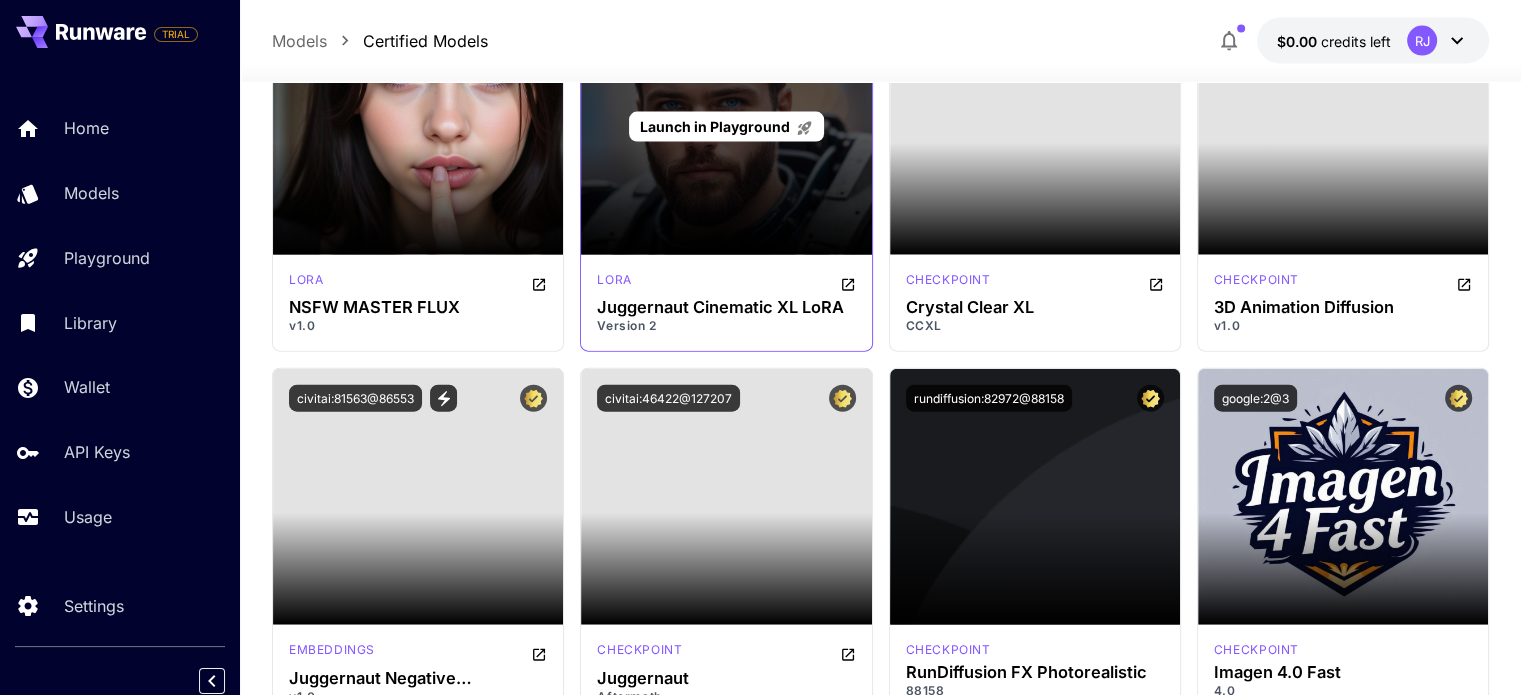 click on "Launch in Playground" at bounding box center (726, 127) 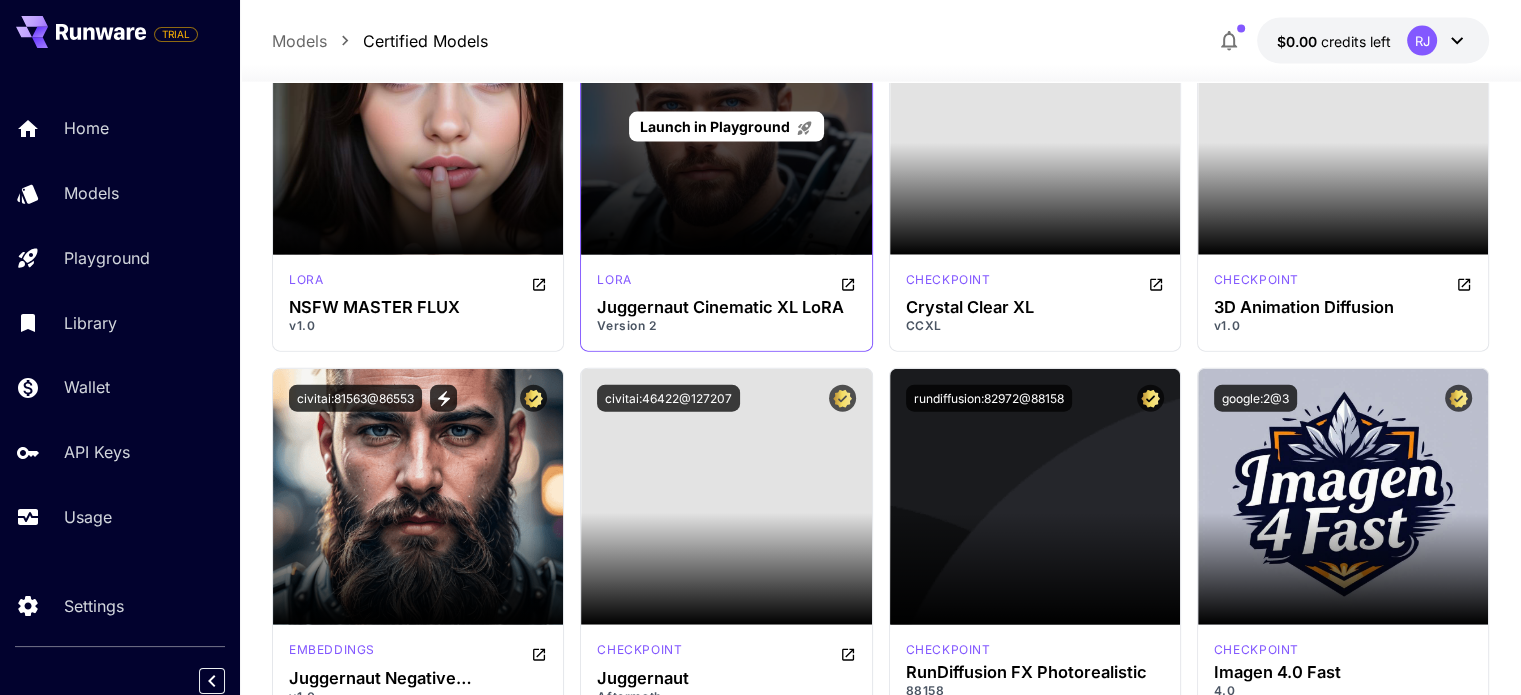 click on "Launch in Playground" at bounding box center (715, 126) 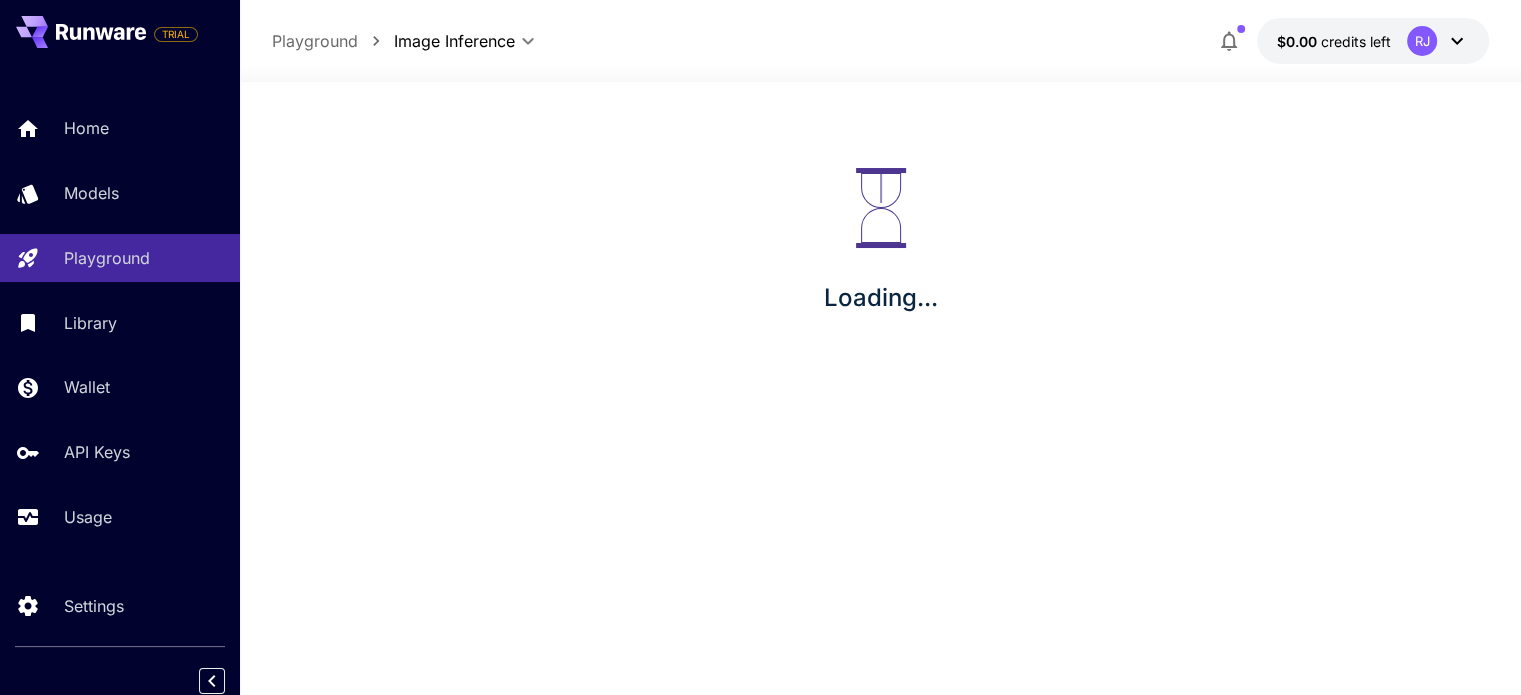 scroll, scrollTop: 0, scrollLeft: 0, axis: both 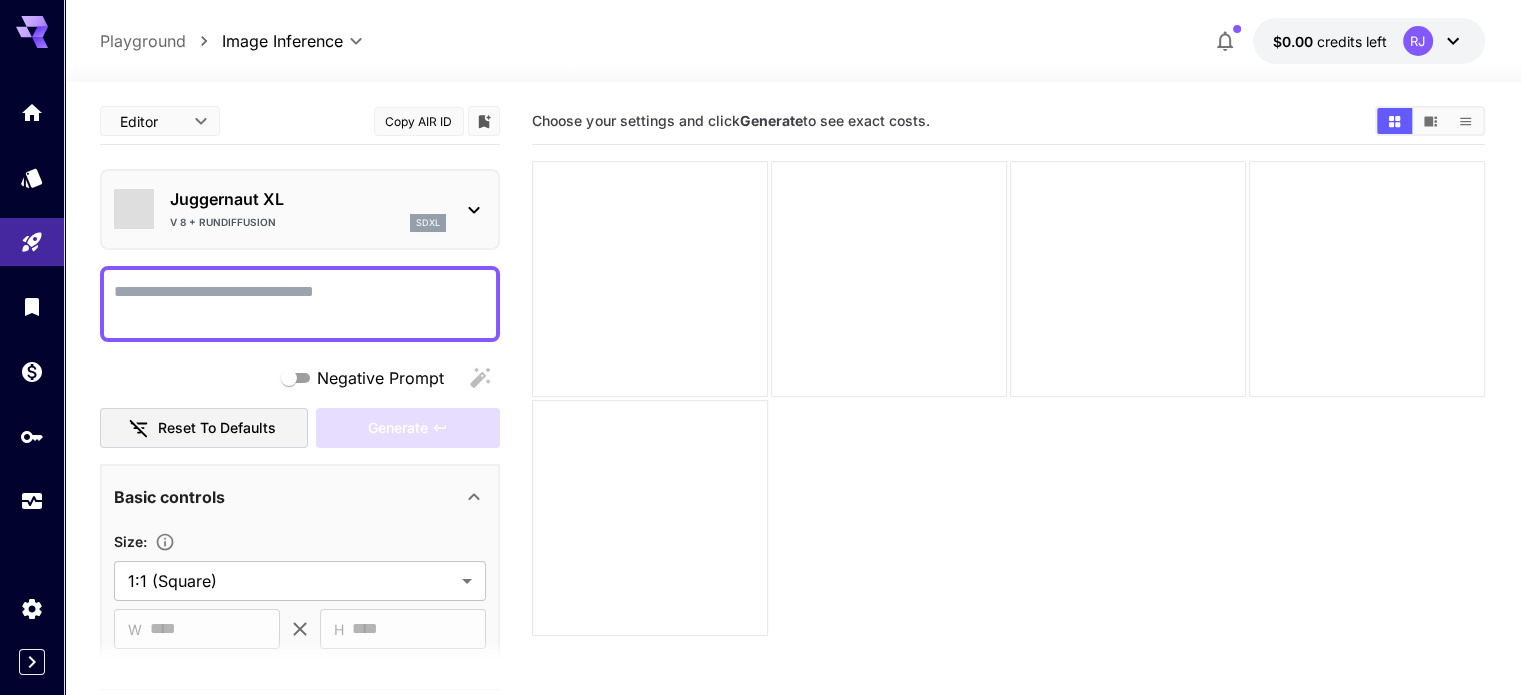 click on "Negative Prompt" at bounding box center (300, 304) 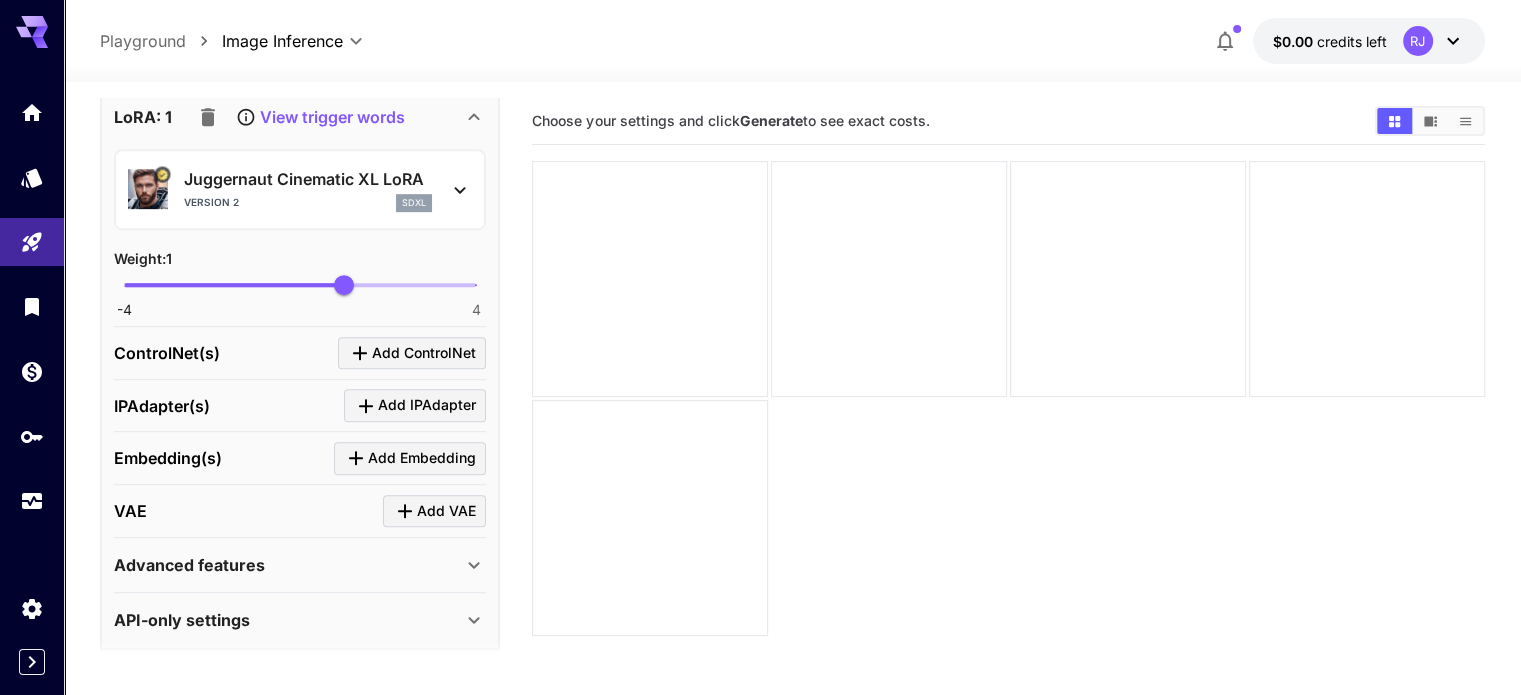 scroll, scrollTop: 1027, scrollLeft: 0, axis: vertical 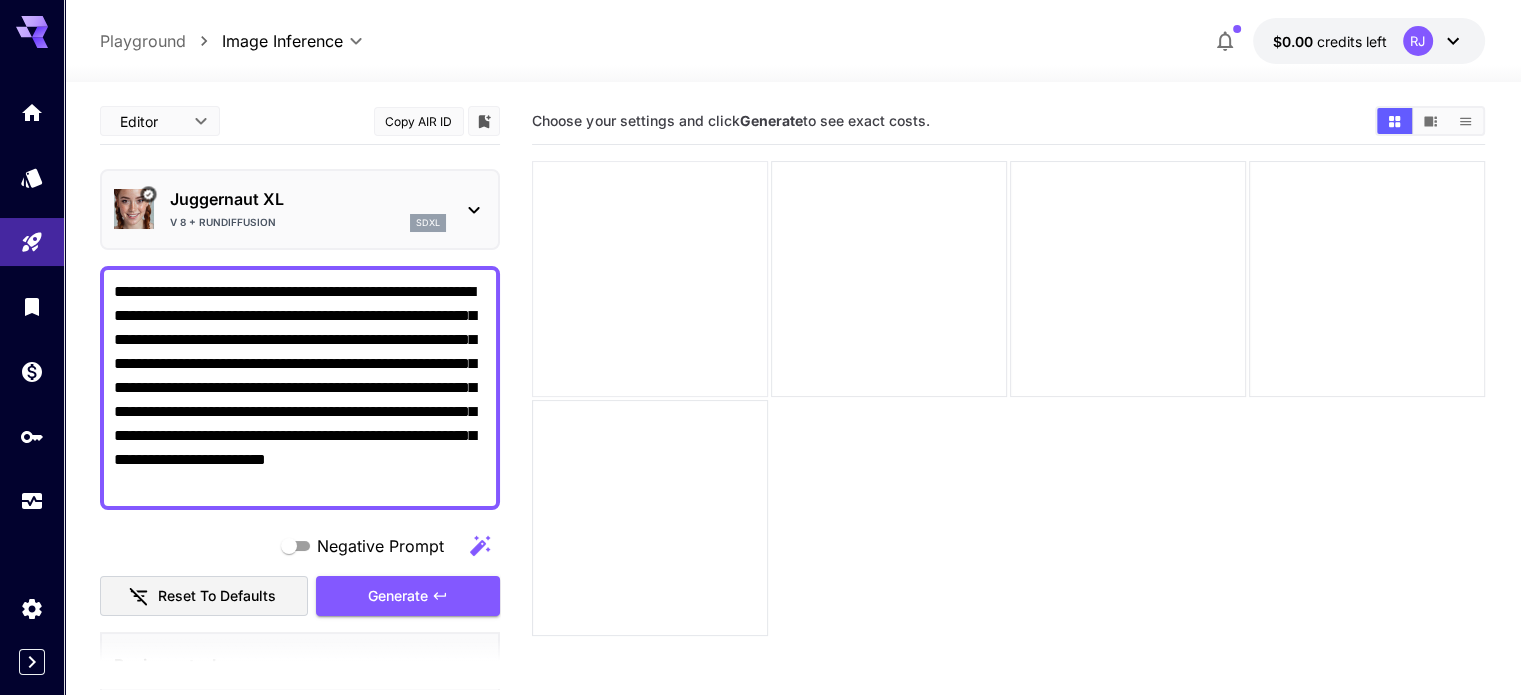 type on "**********" 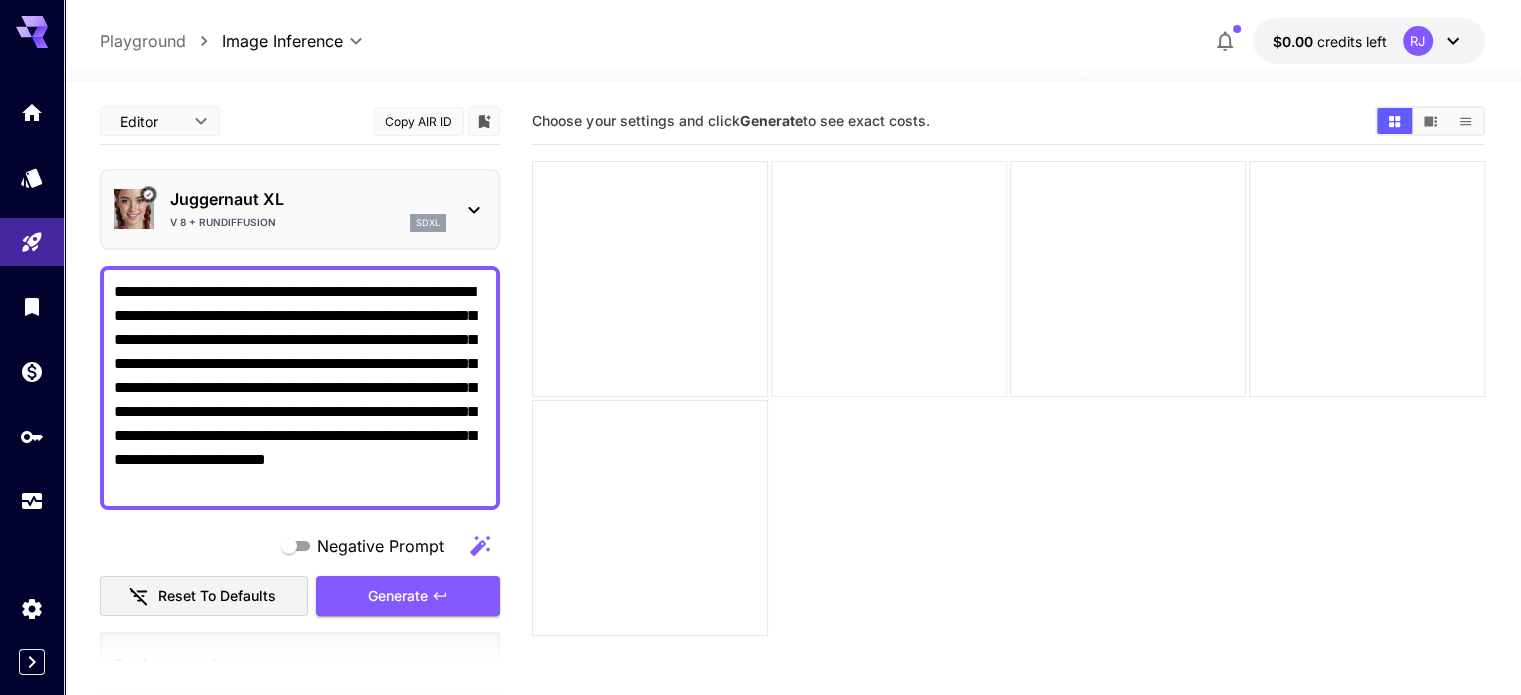 click at bounding box center (889, 279) 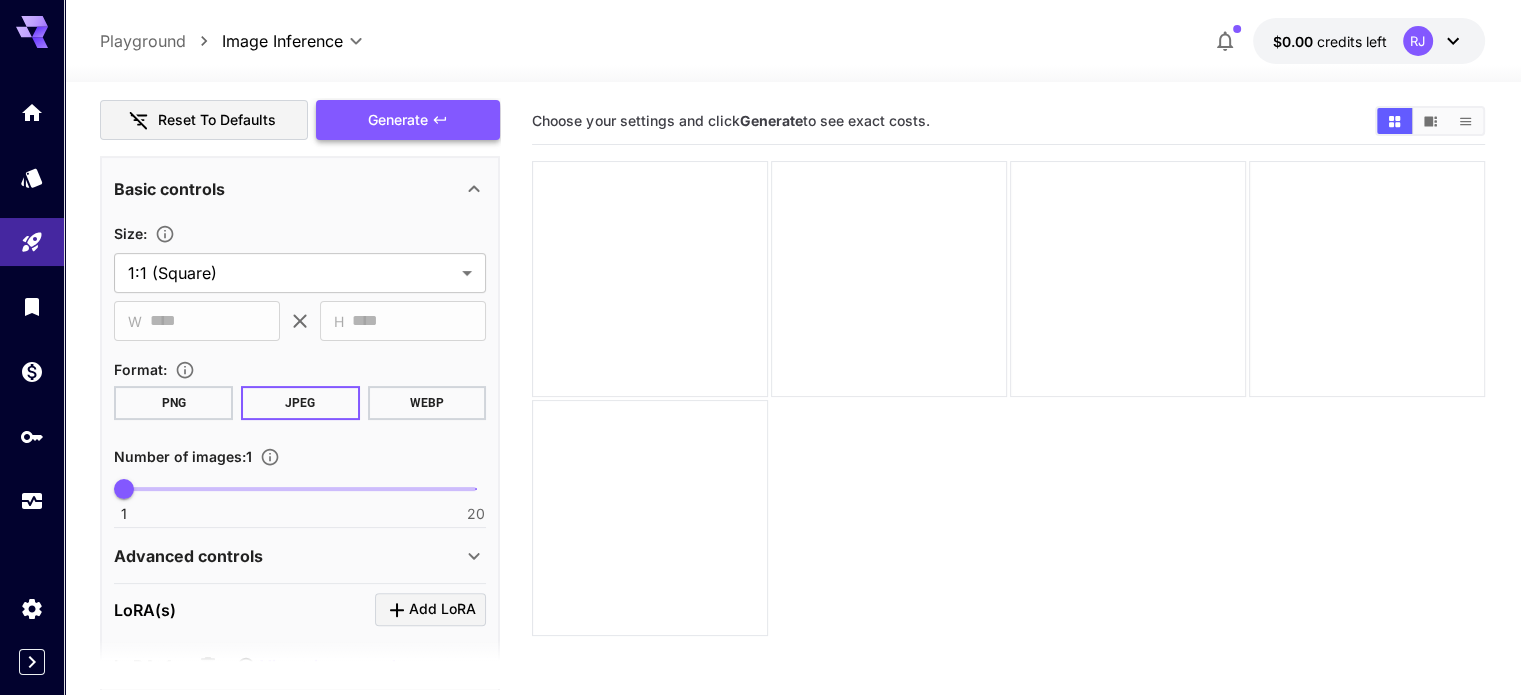 scroll, scrollTop: 800, scrollLeft: 0, axis: vertical 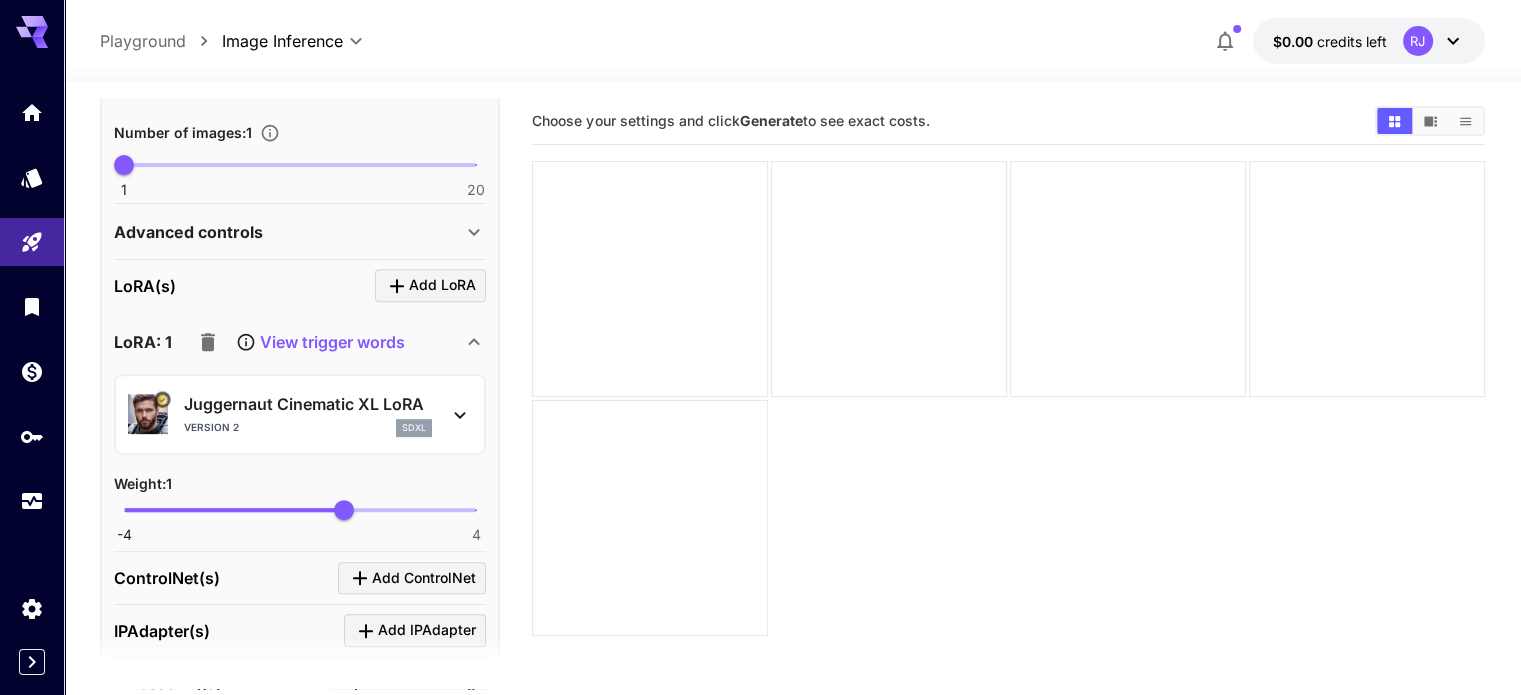 click on "Juggernaut Cinematic XL LoRA" at bounding box center (308, 404) 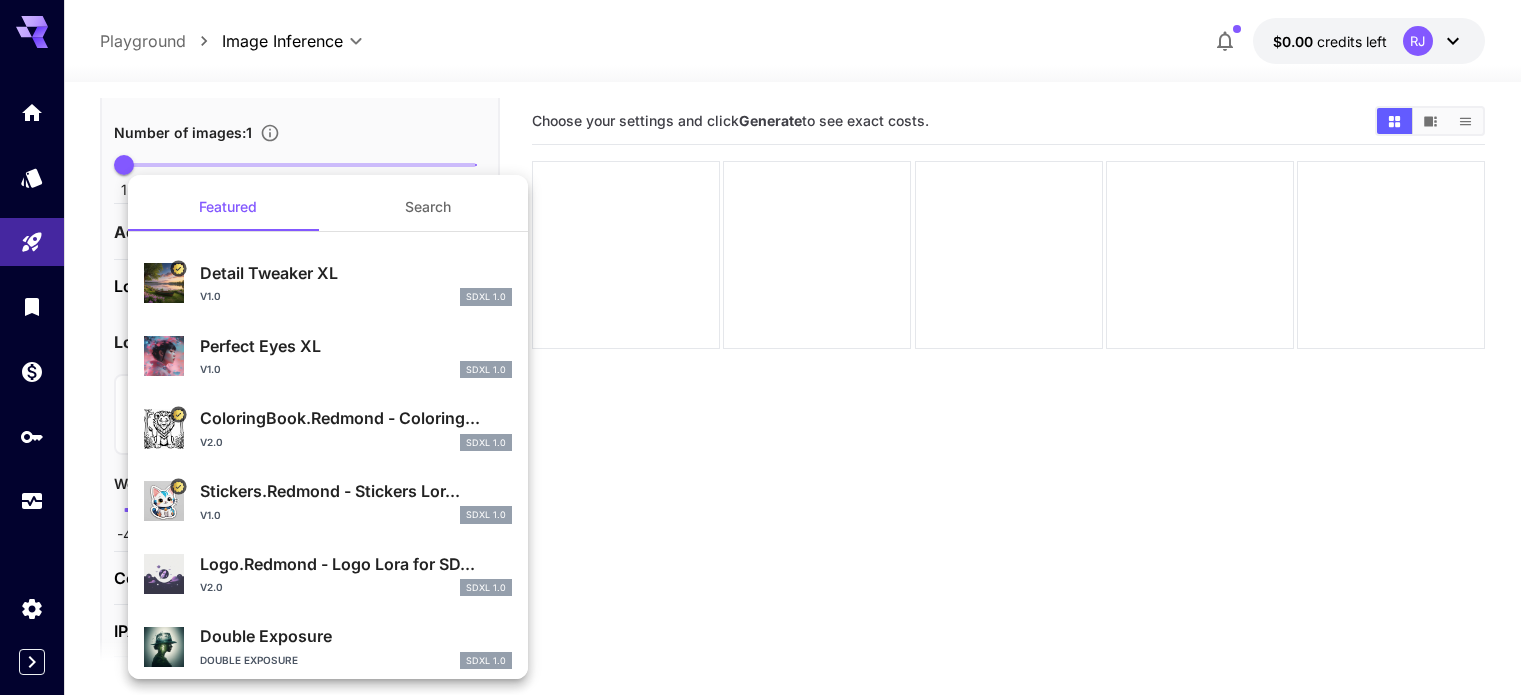 click at bounding box center (768, 347) 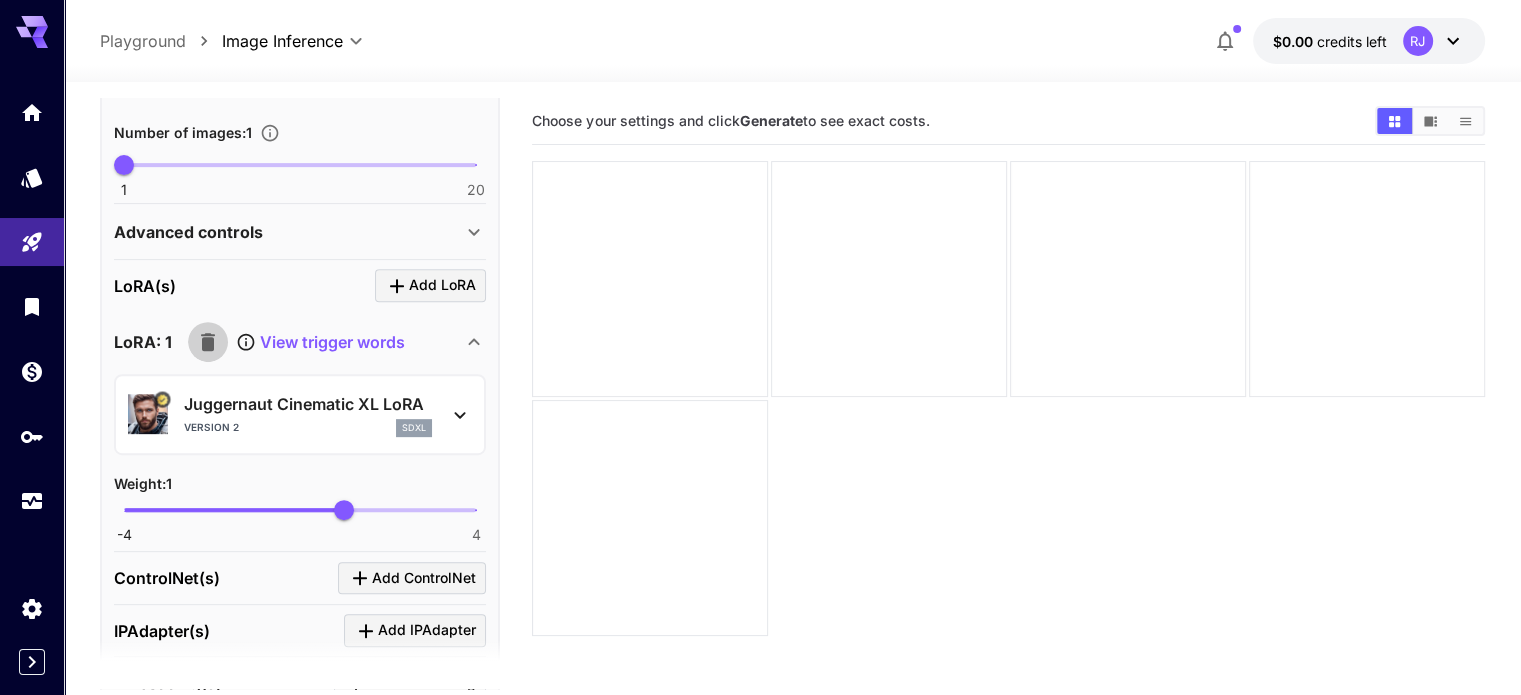 click 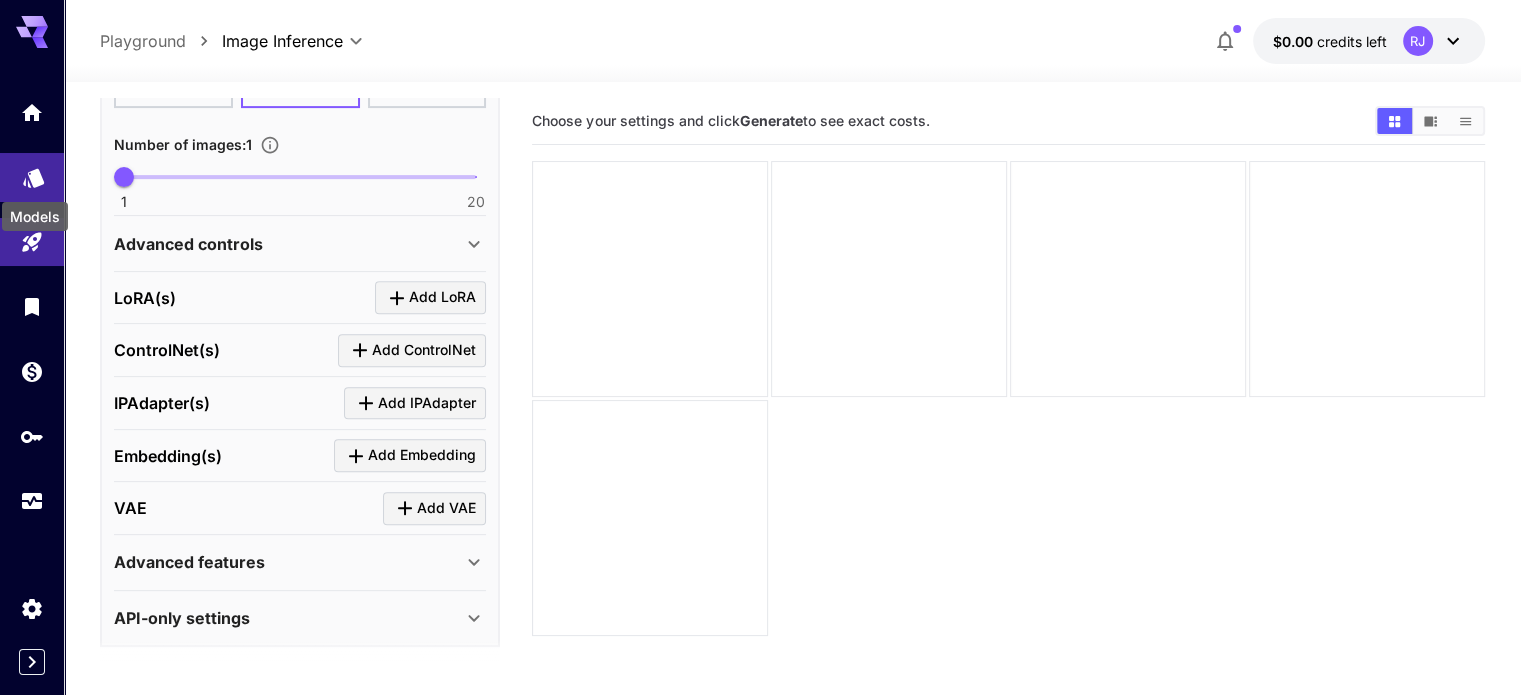 click 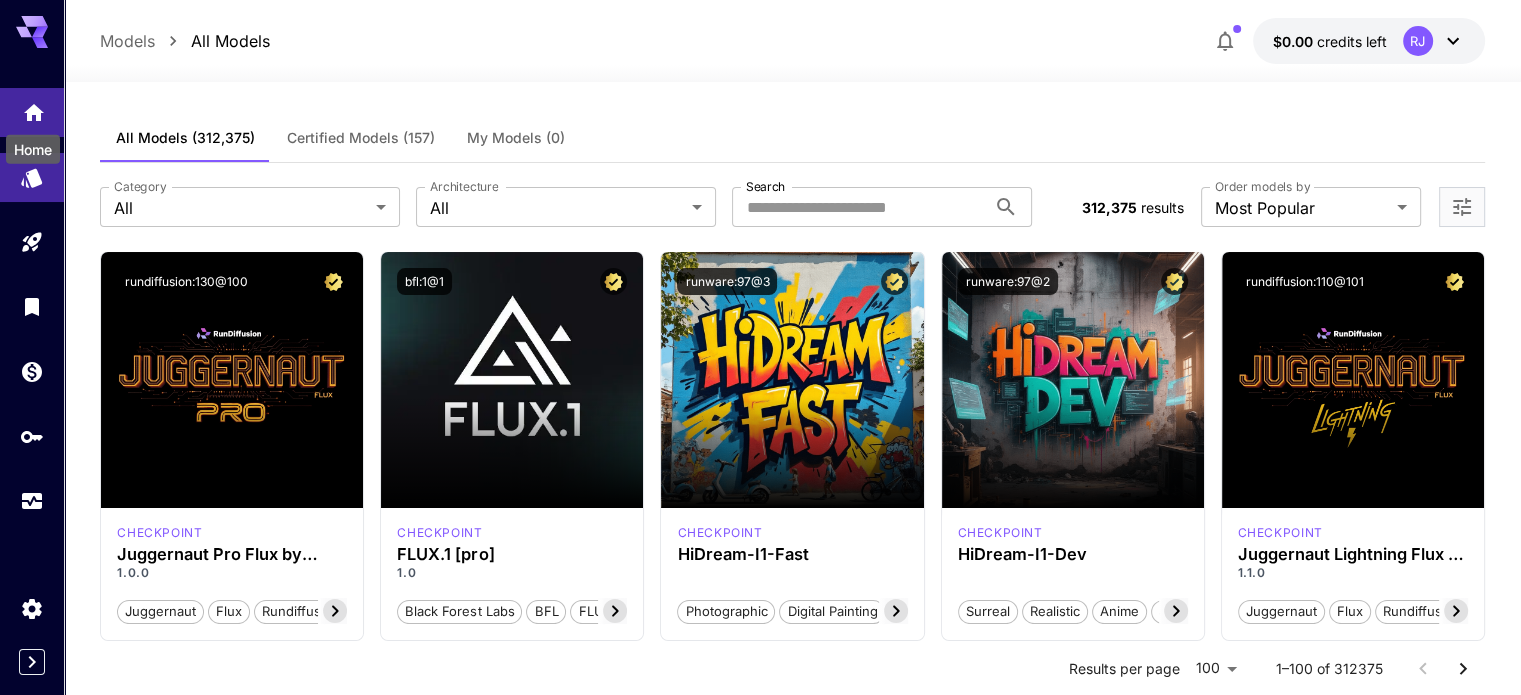 click 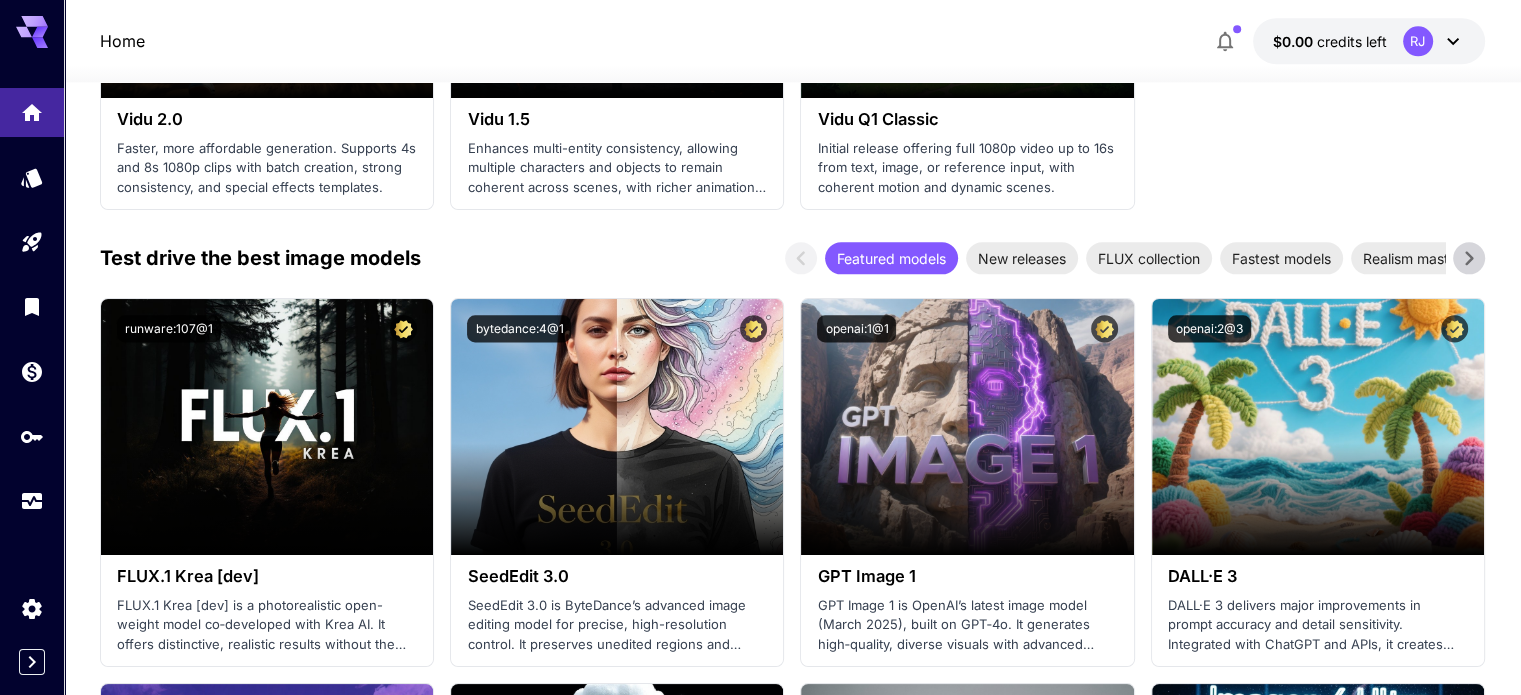 scroll, scrollTop: 2700, scrollLeft: 0, axis: vertical 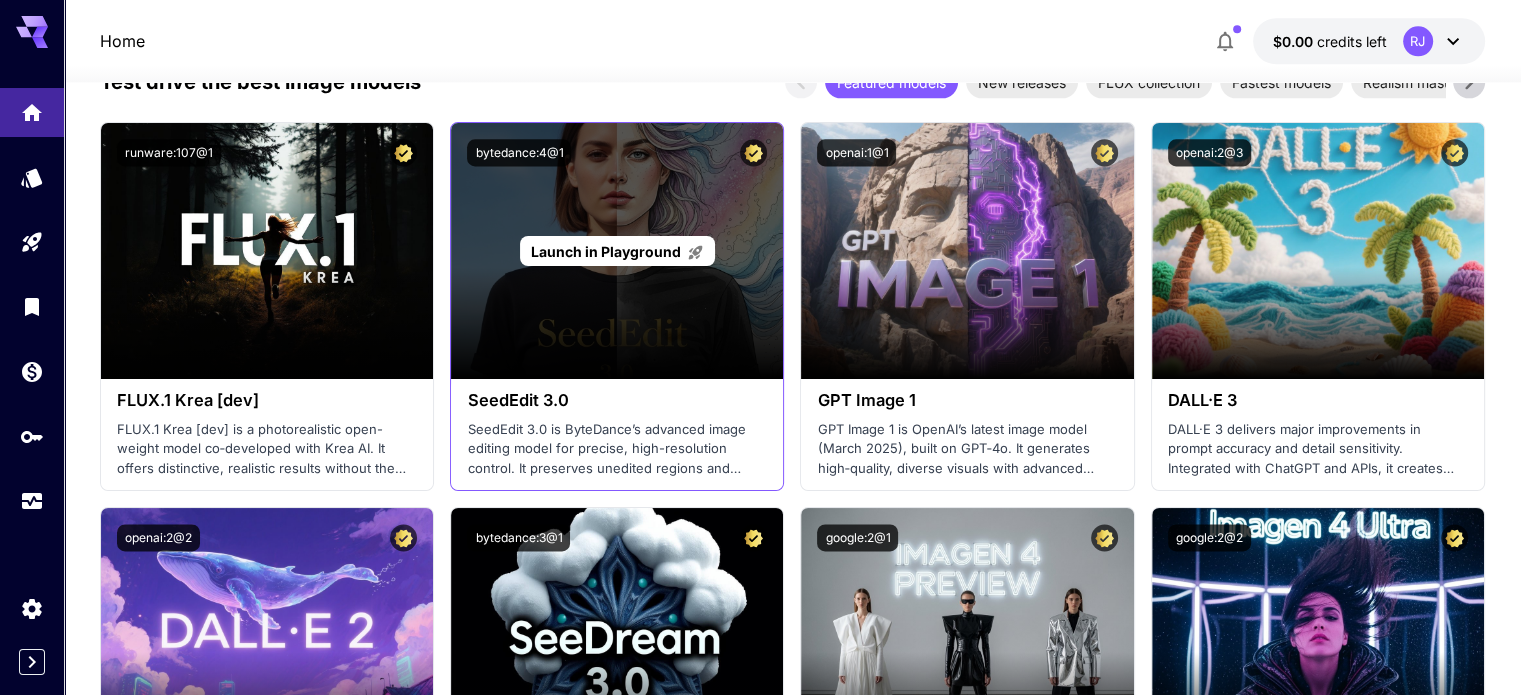 click on "Launch in Playground" at bounding box center [617, 251] 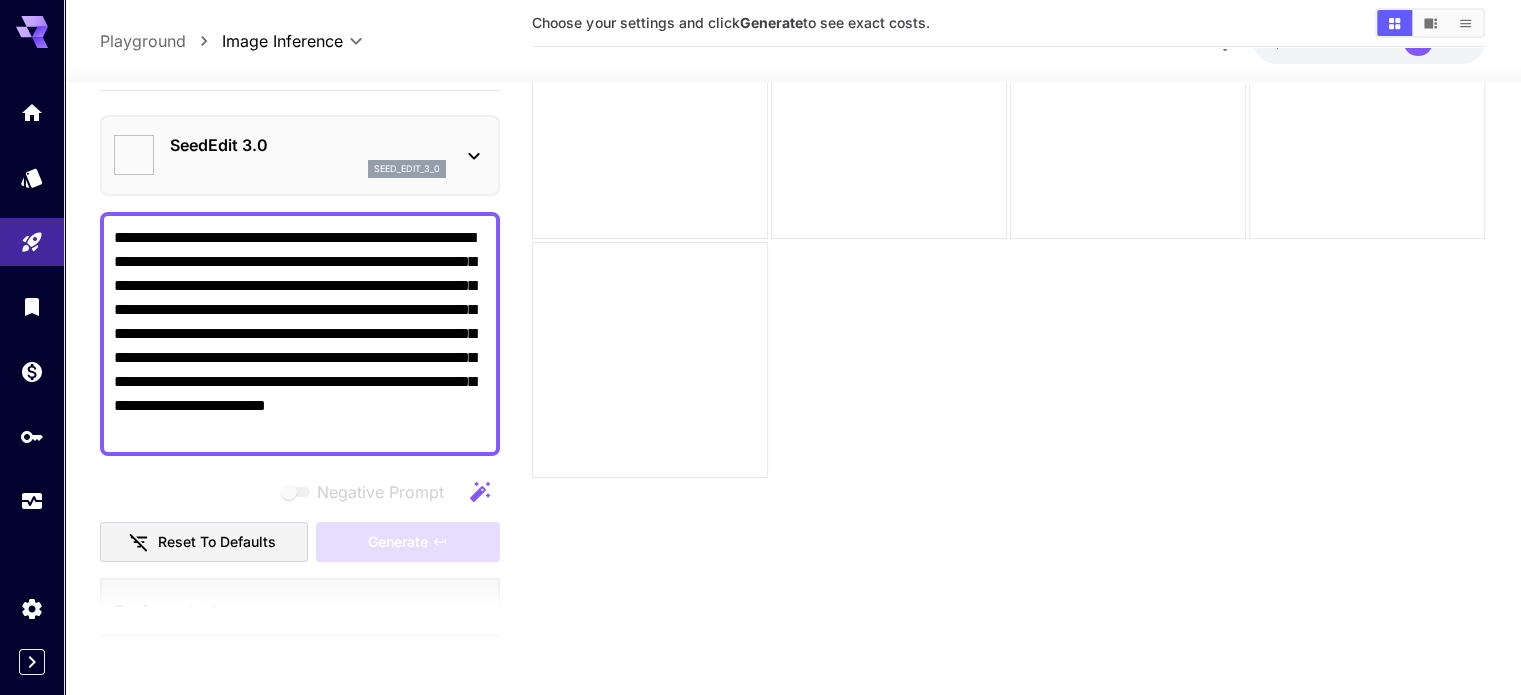 scroll, scrollTop: 158, scrollLeft: 0, axis: vertical 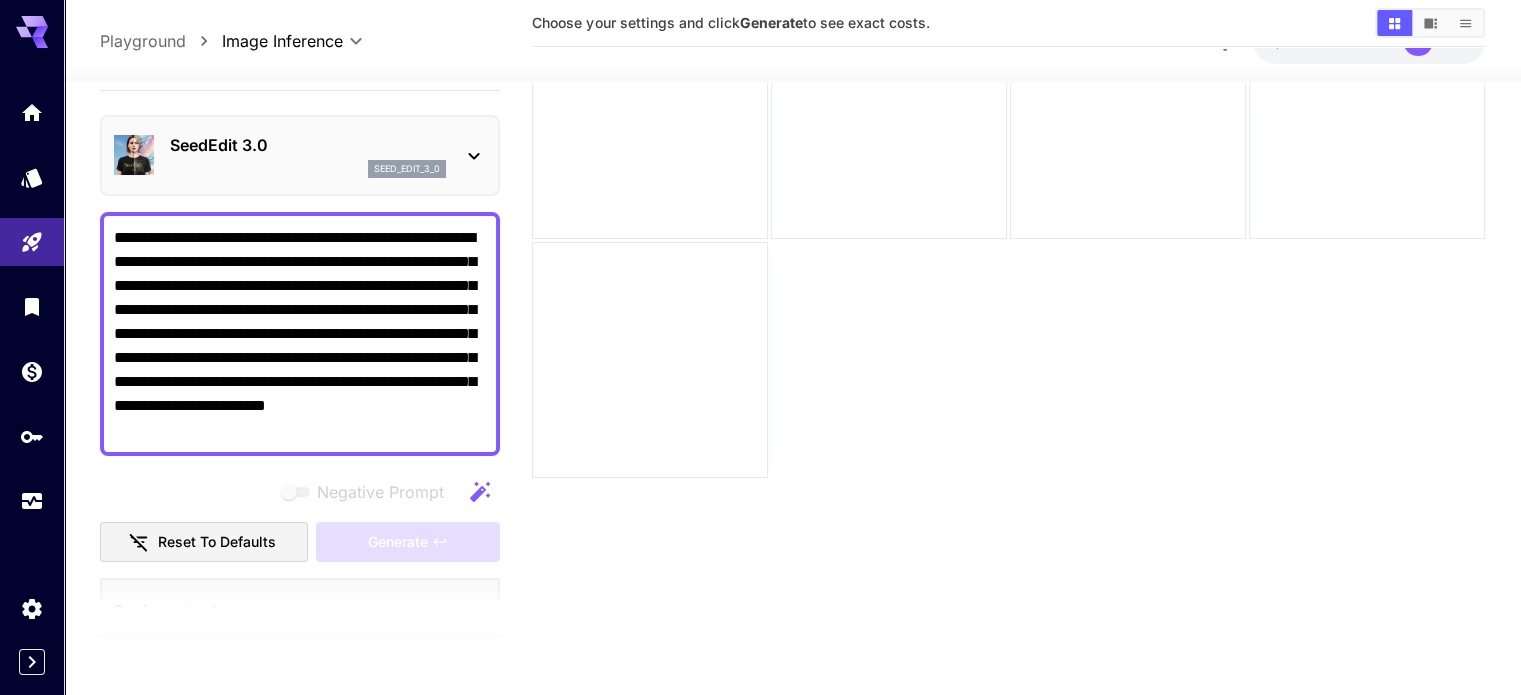 click 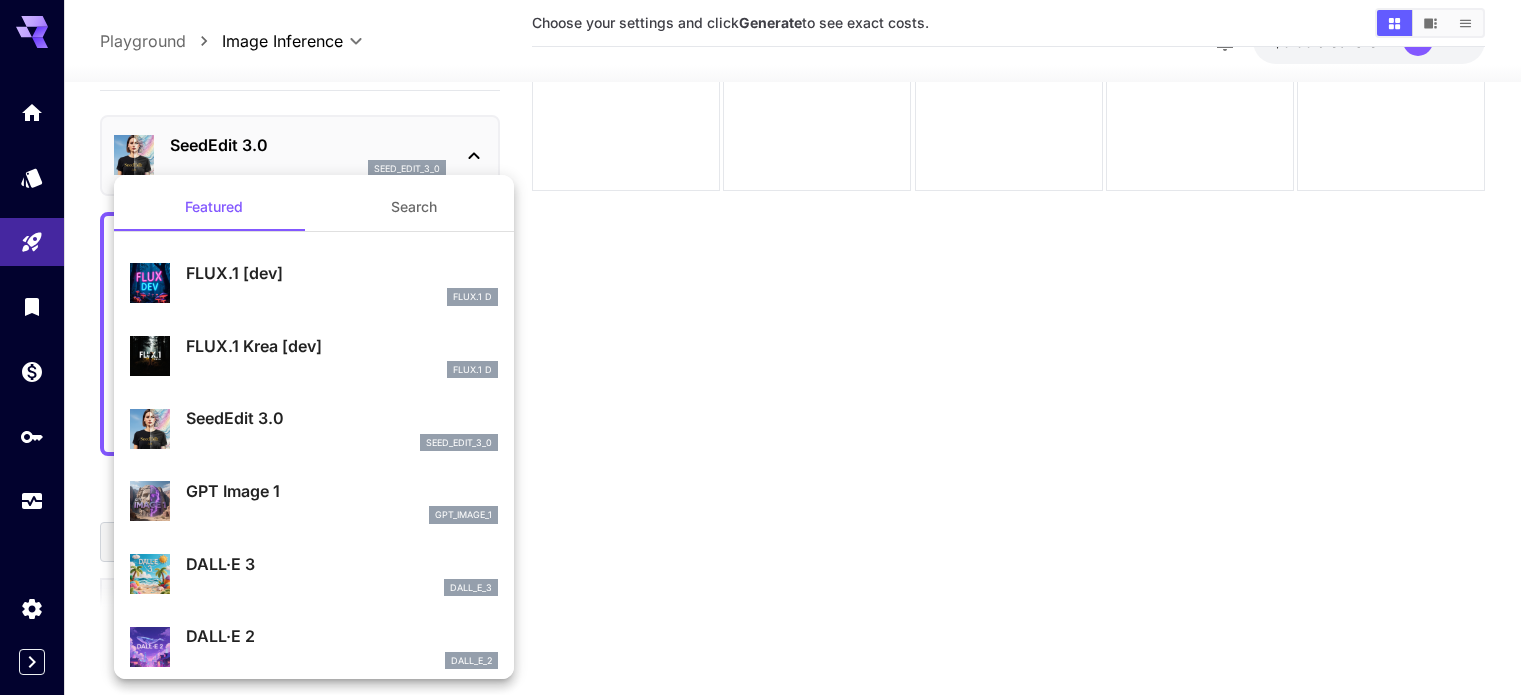 click at bounding box center [768, 347] 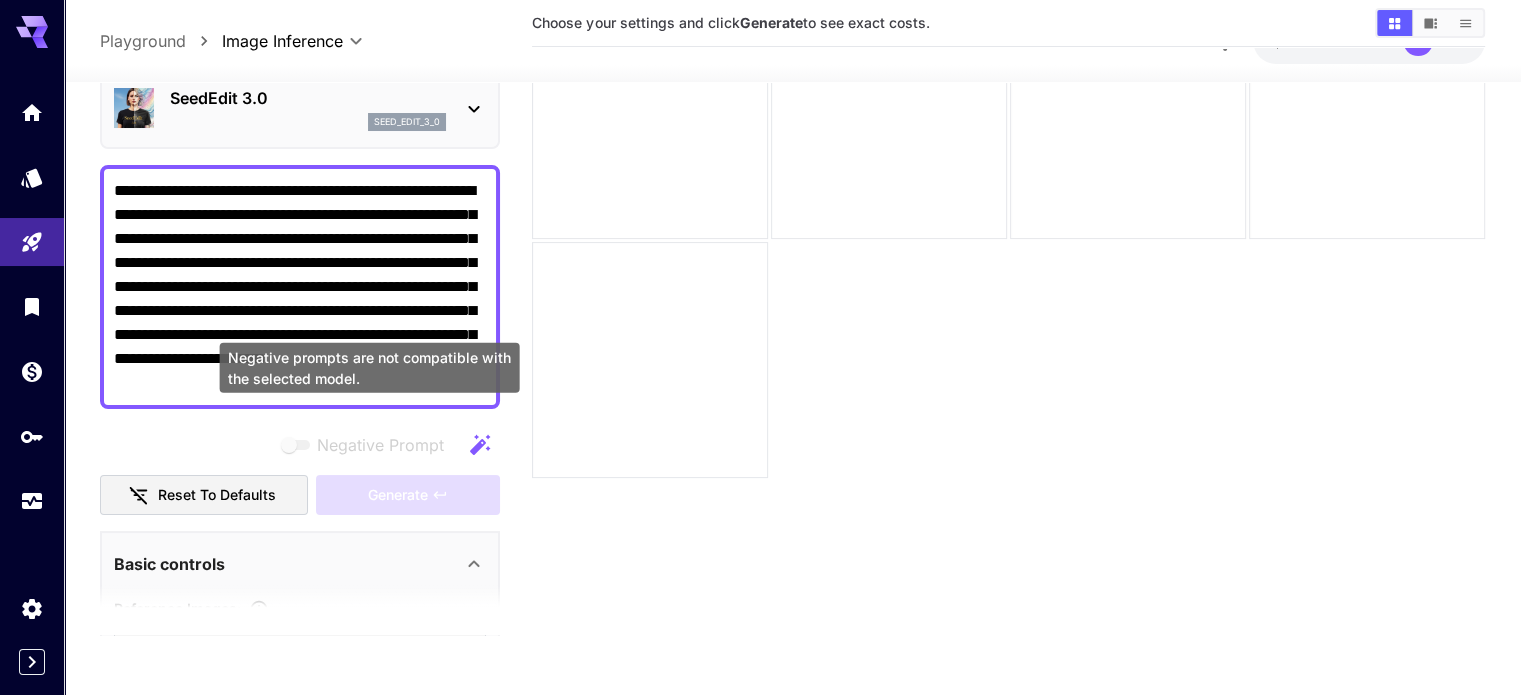 scroll, scrollTop: 0, scrollLeft: 0, axis: both 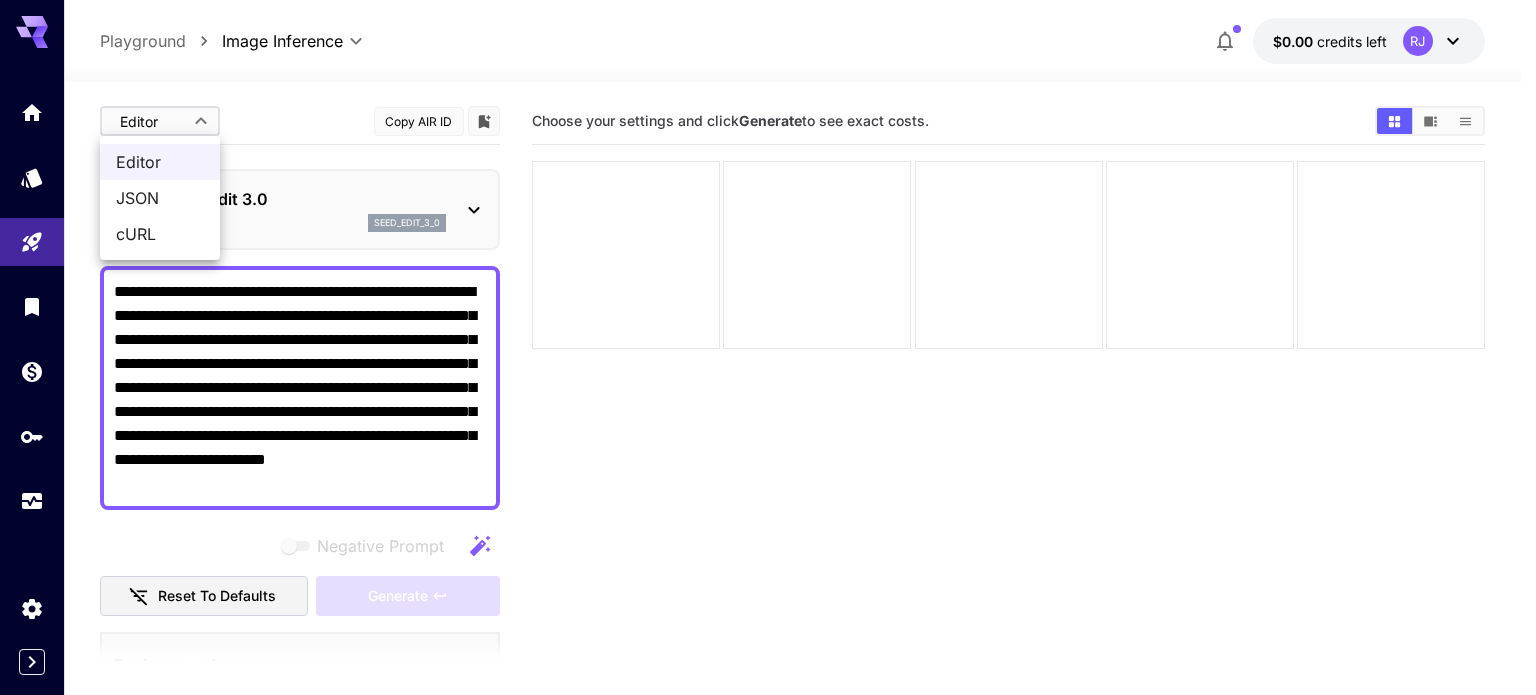 click on "**********" at bounding box center [768, 426] 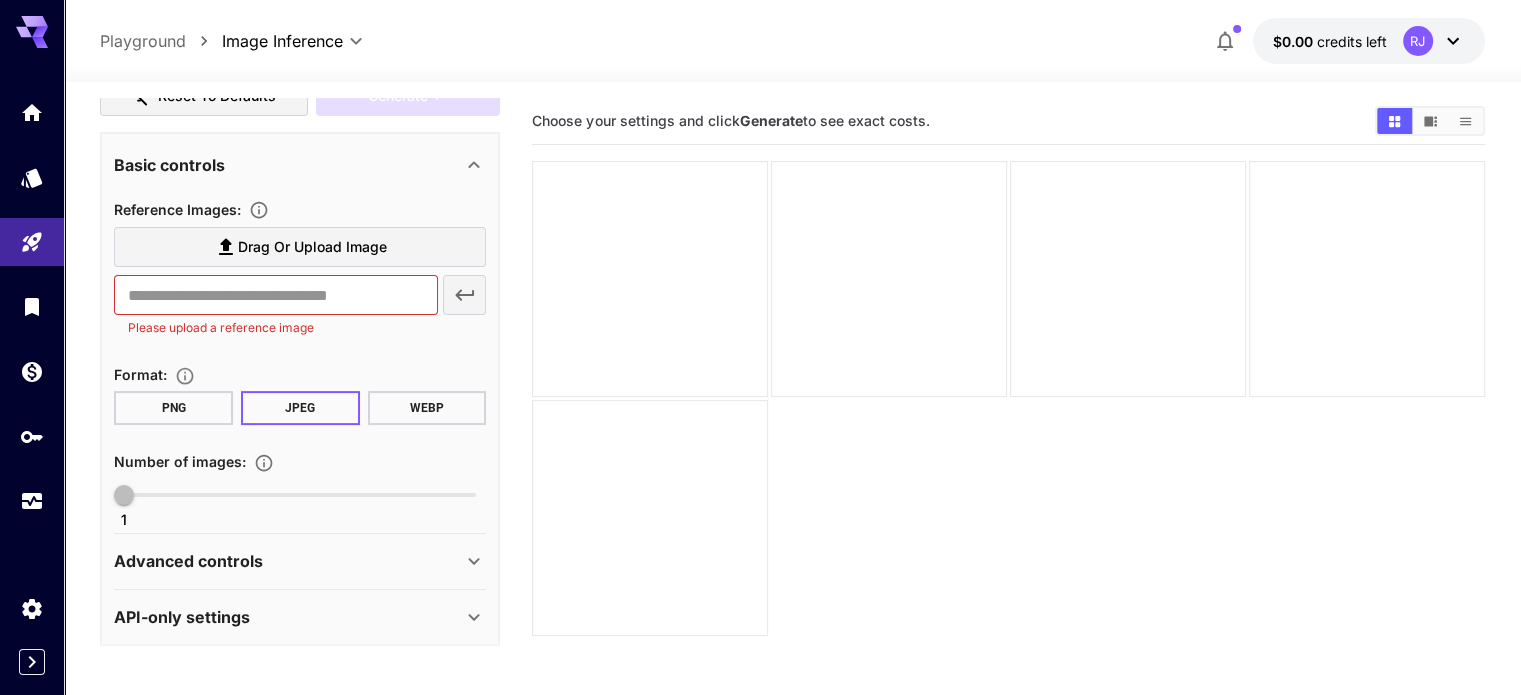 scroll, scrollTop: 503, scrollLeft: 0, axis: vertical 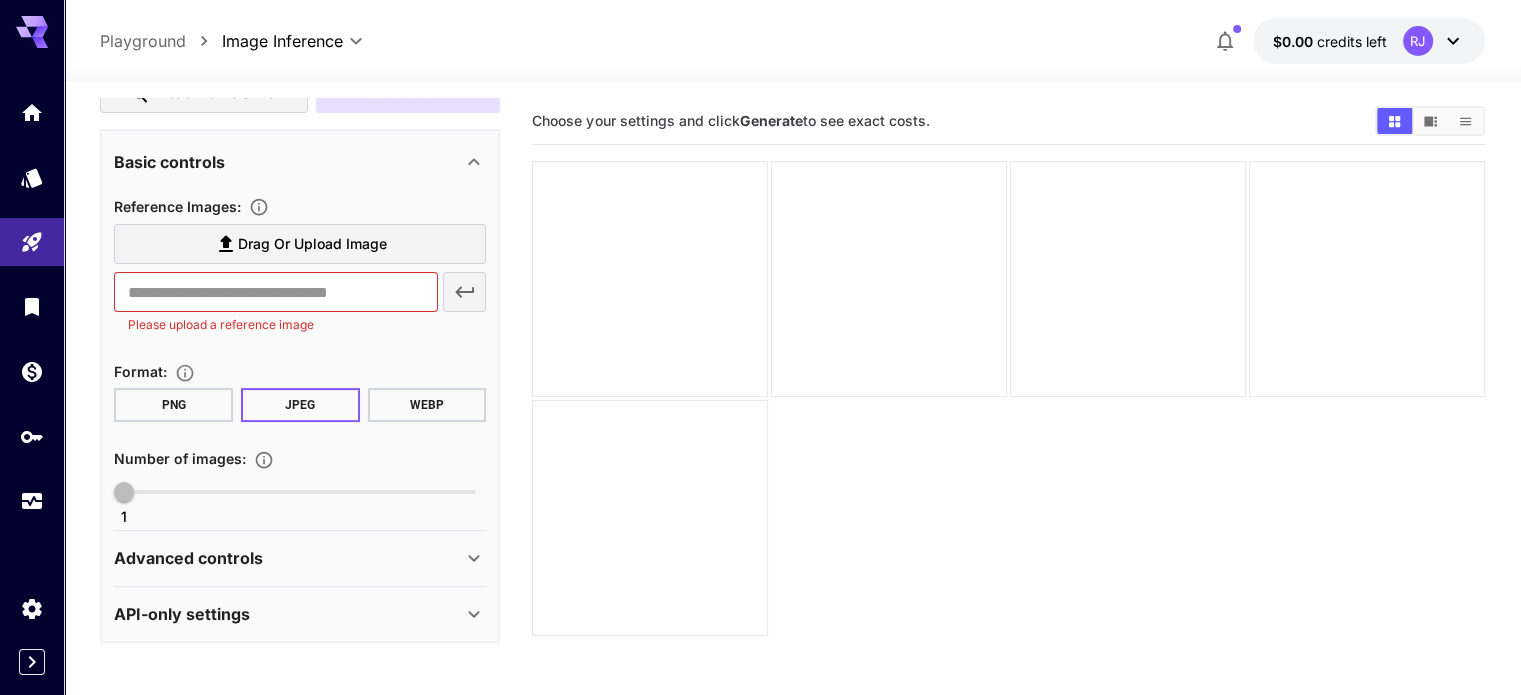 click on "Advanced controls" at bounding box center (288, 558) 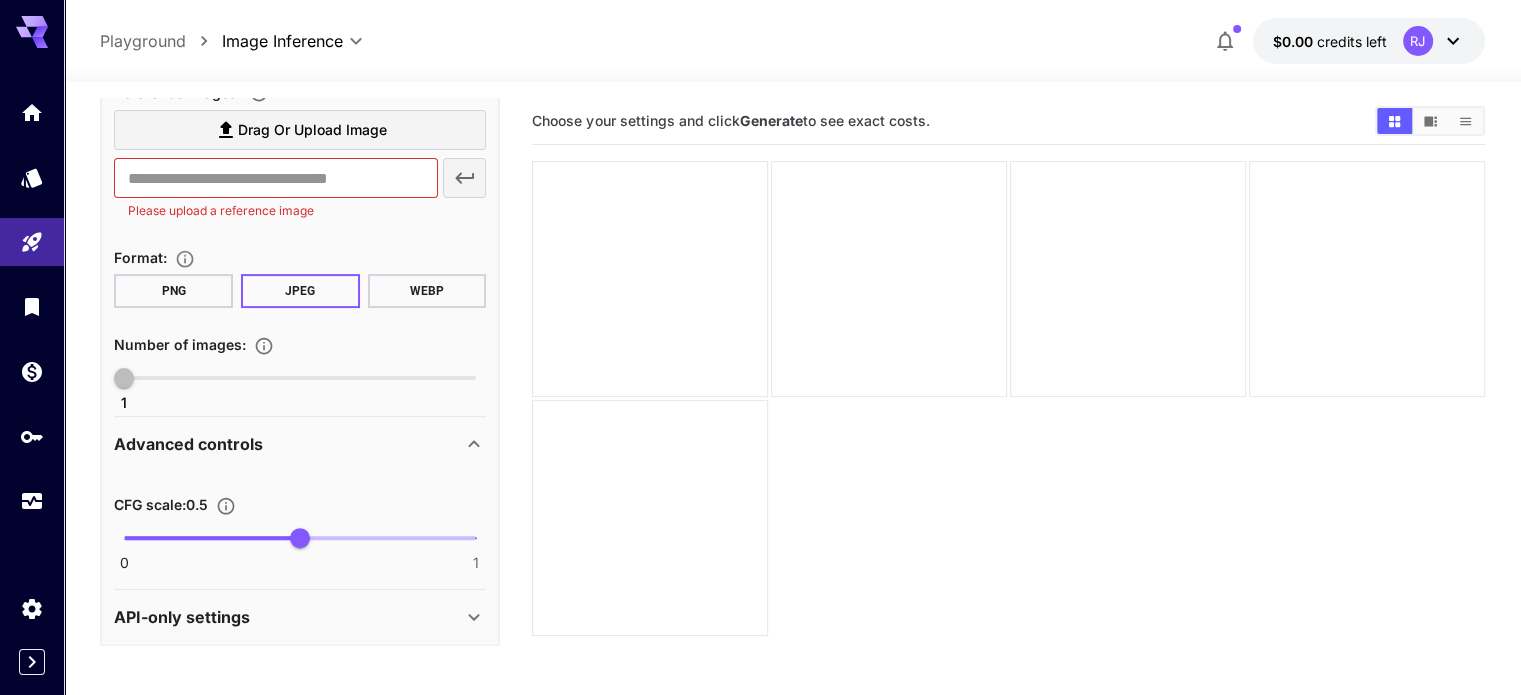scroll, scrollTop: 620, scrollLeft: 0, axis: vertical 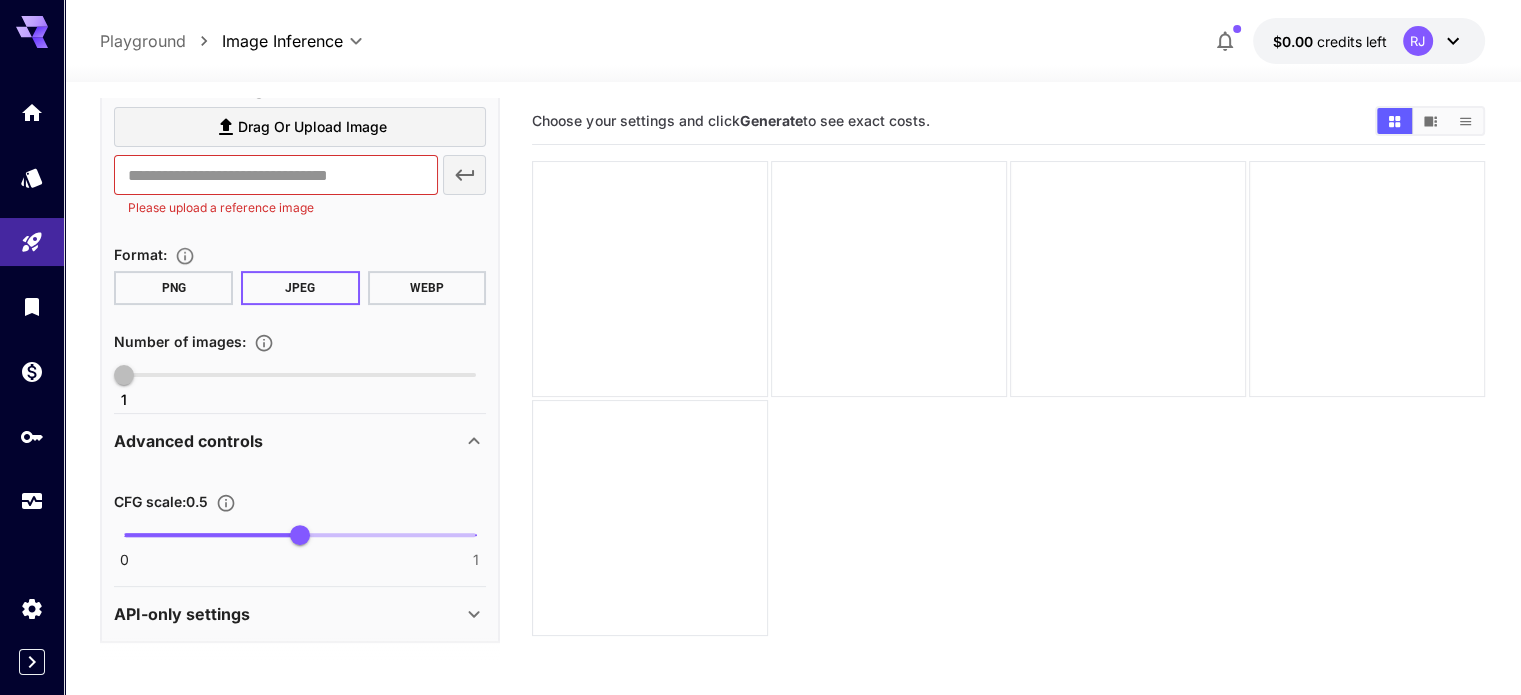 click 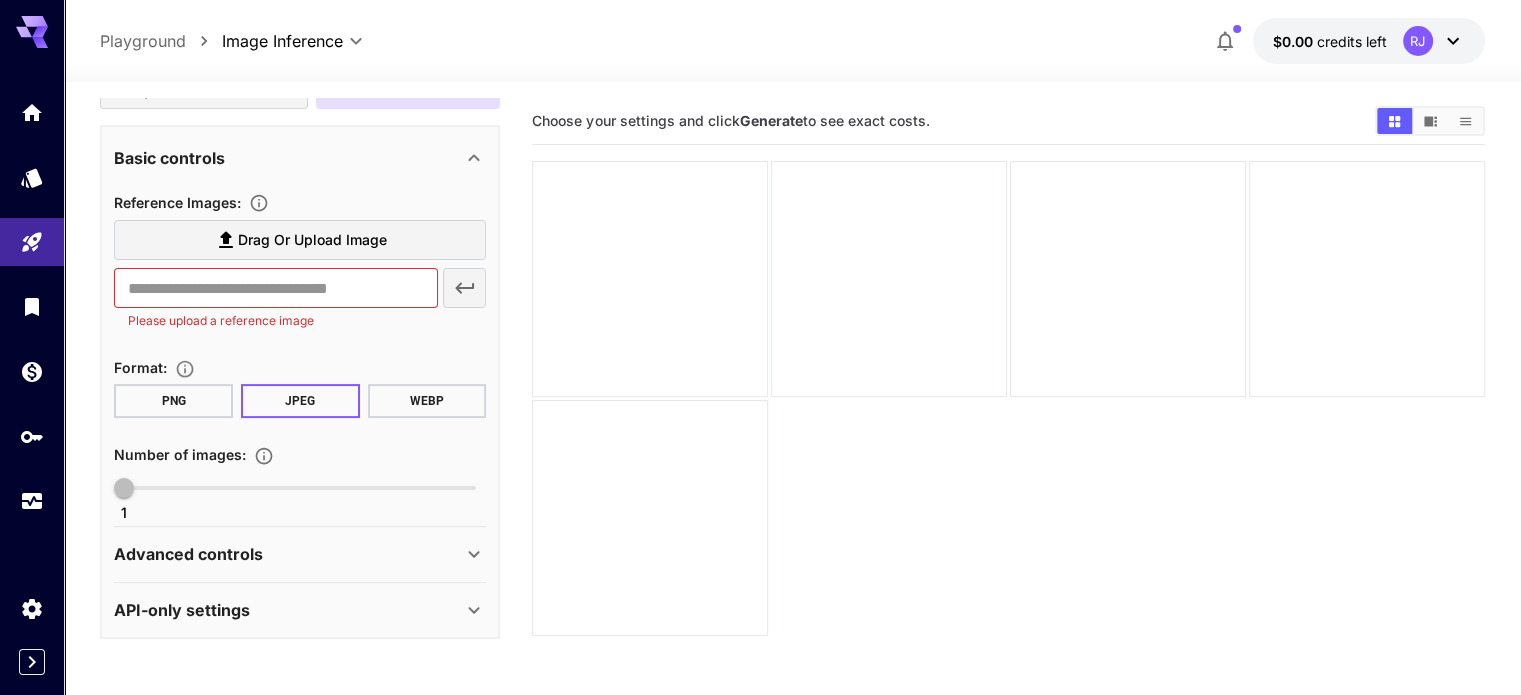 scroll, scrollTop: 503, scrollLeft: 0, axis: vertical 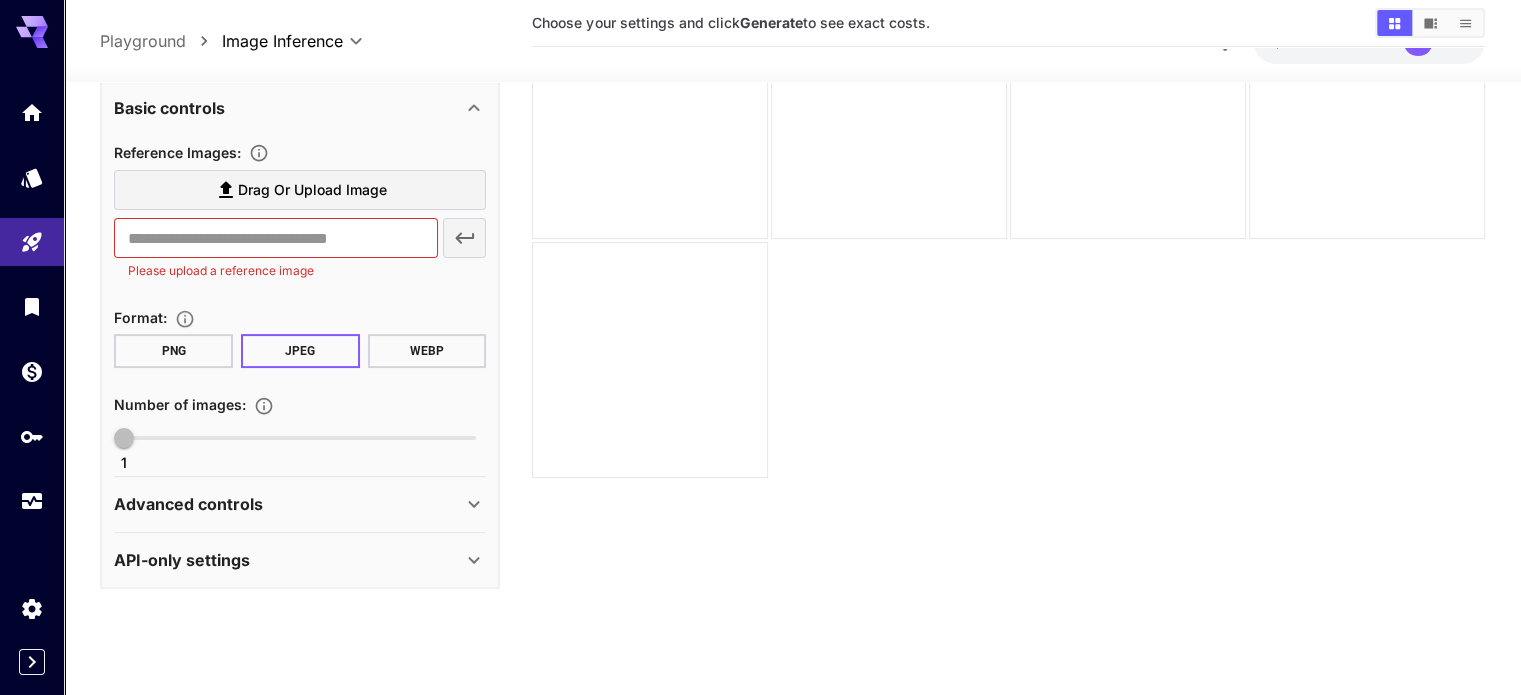 click on "API-only settings" at bounding box center (300, 560) 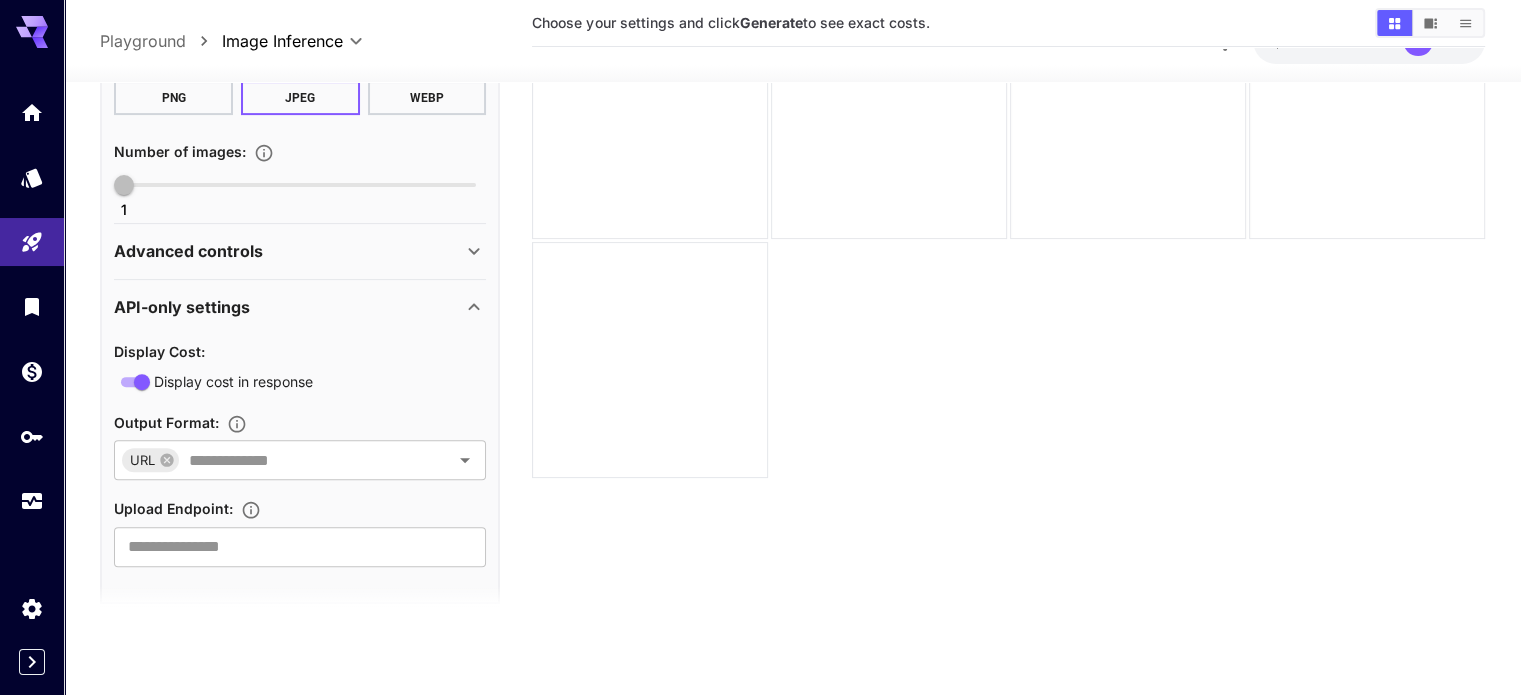 scroll, scrollTop: 771, scrollLeft: 0, axis: vertical 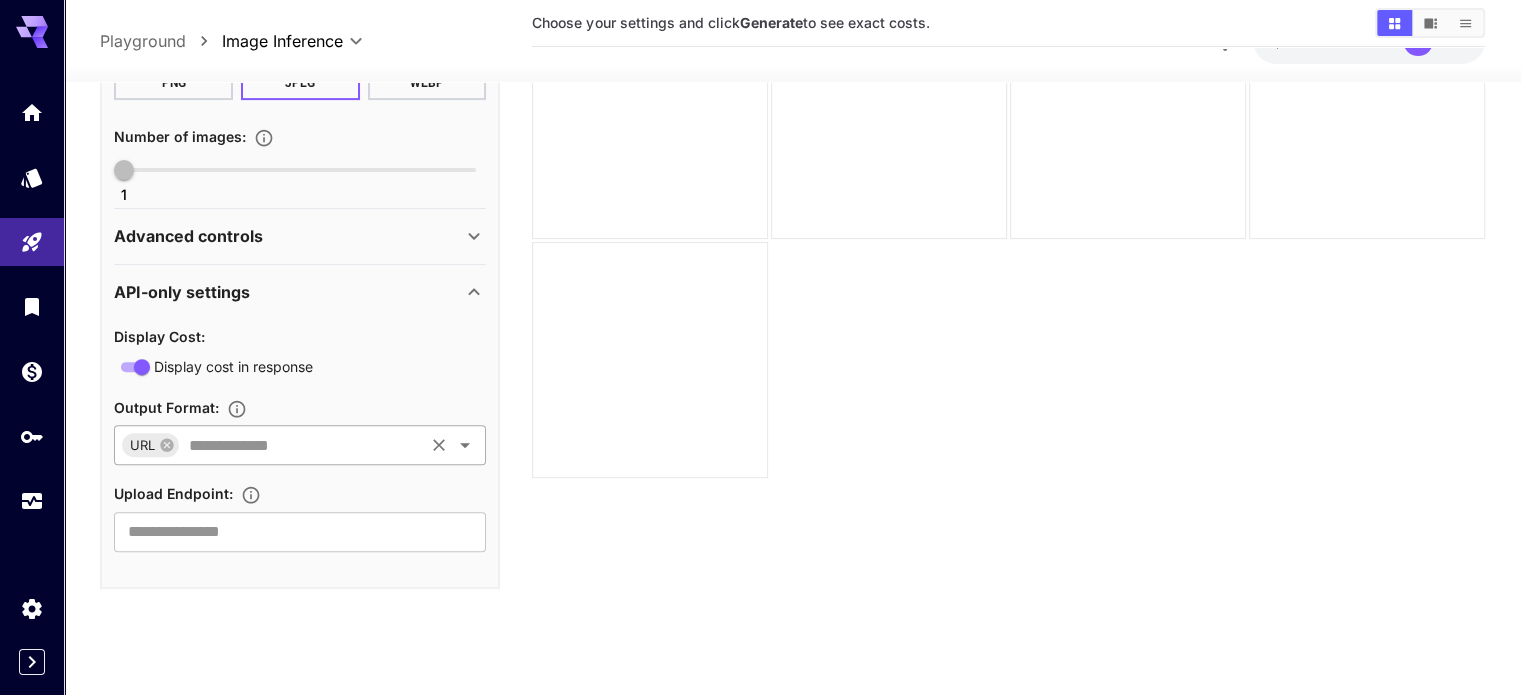 click 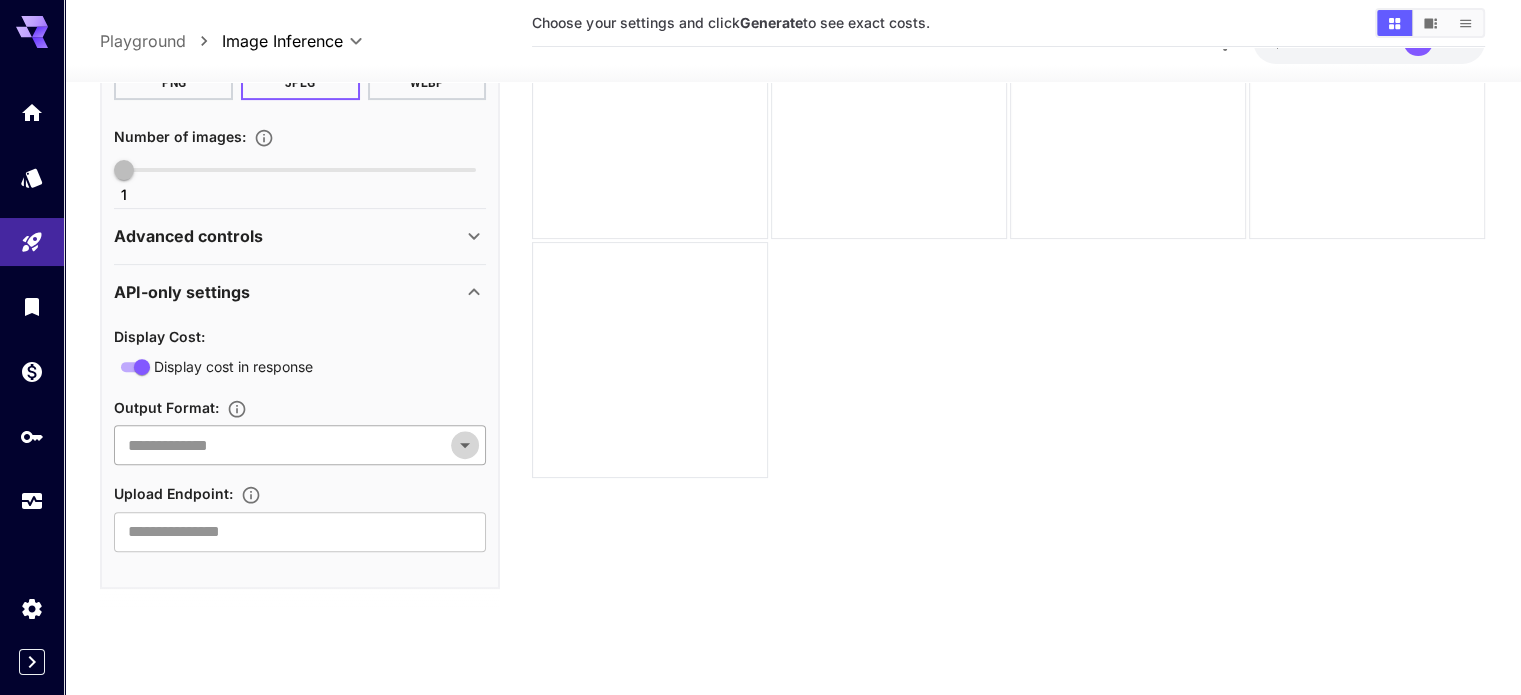 click 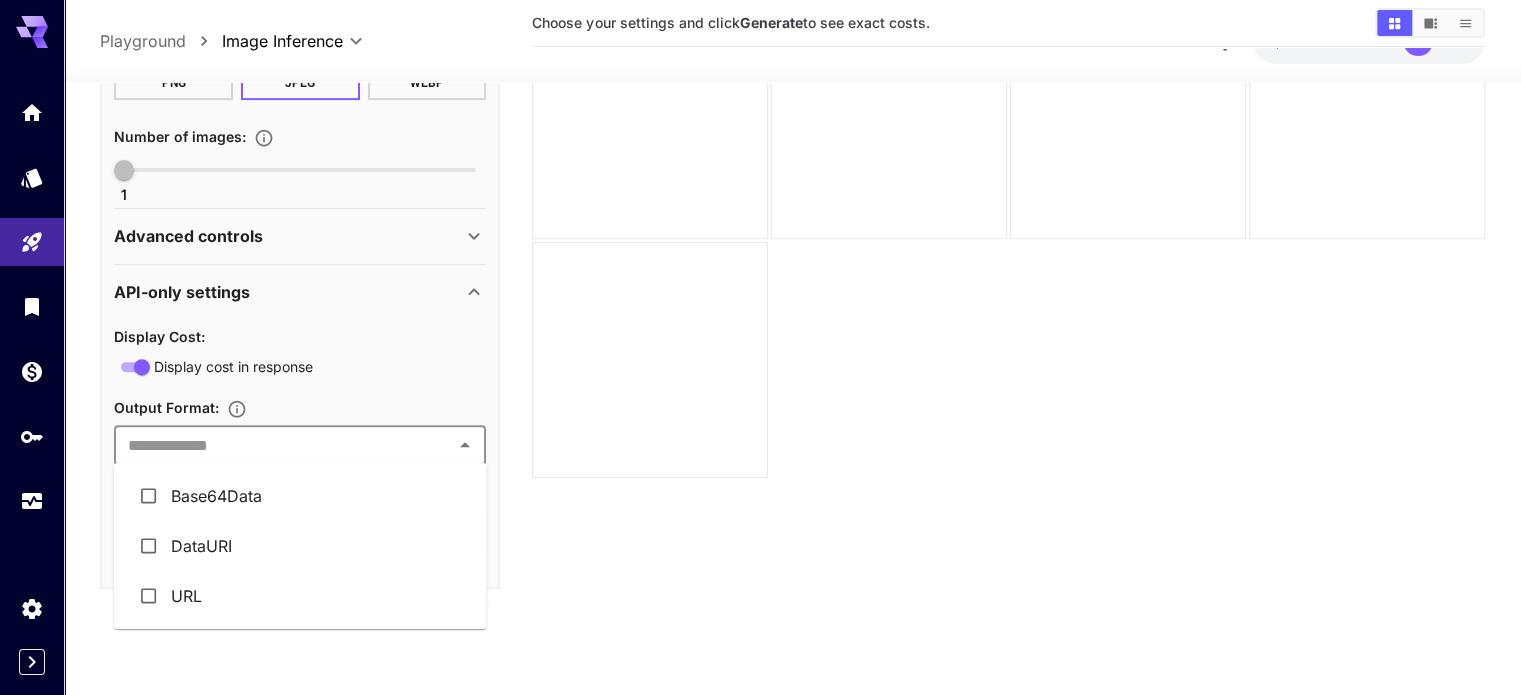 click on "DataURI" at bounding box center (300, 546) 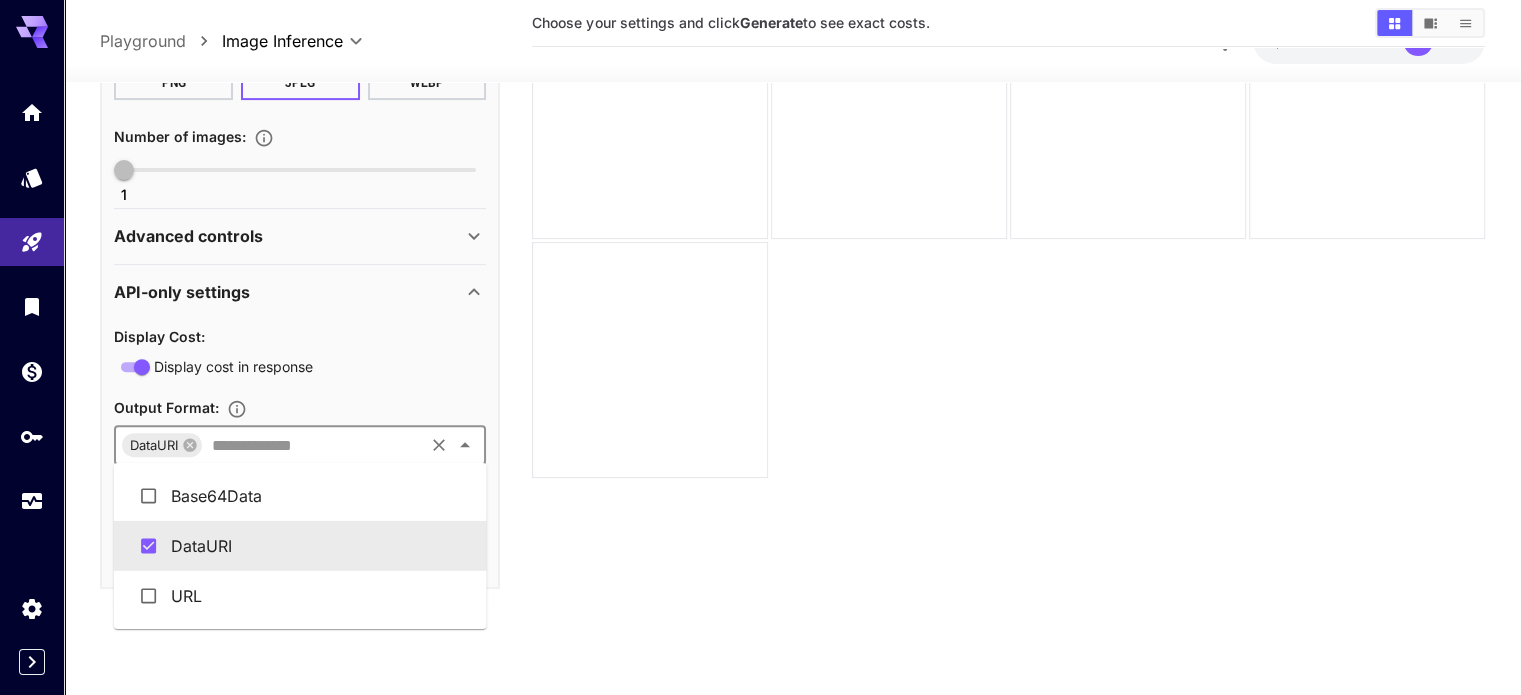 click at bounding box center (312, 446) 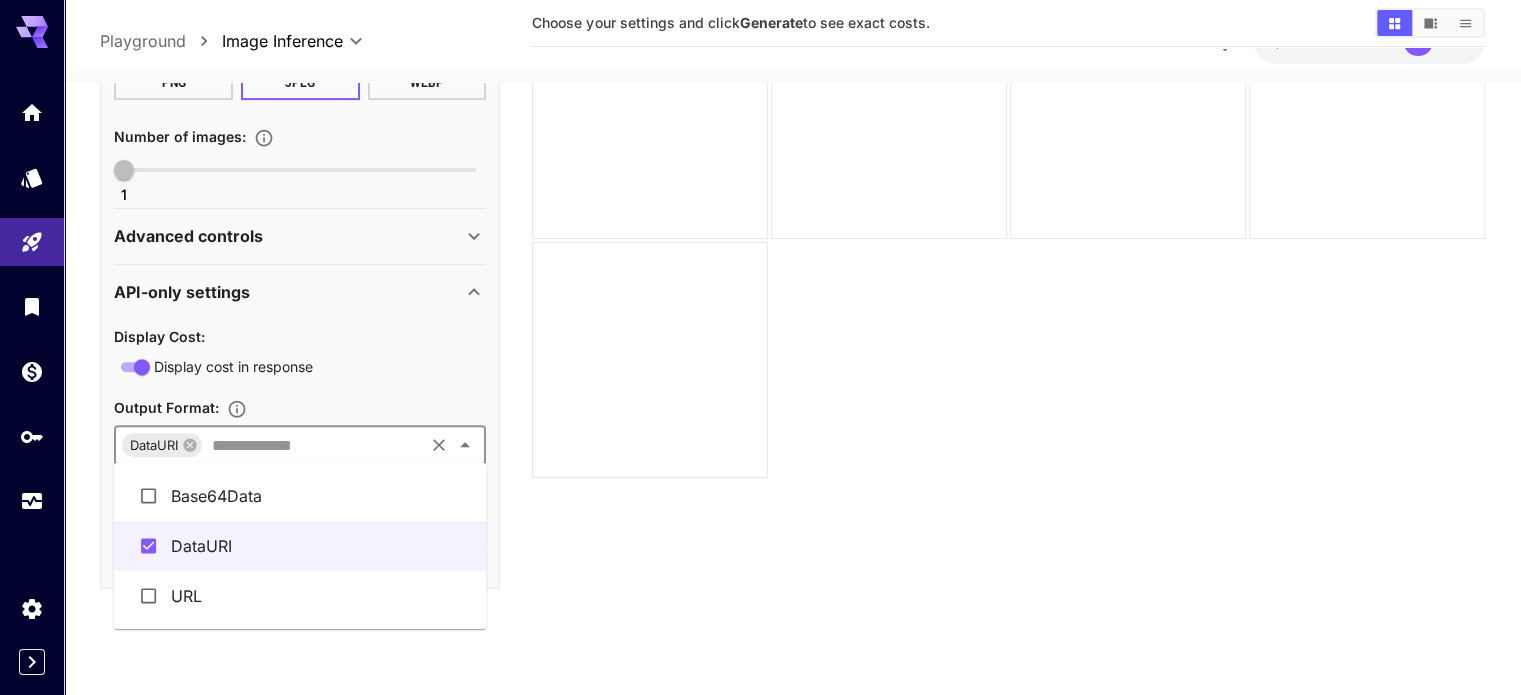 click on "URL" at bounding box center [300, 596] 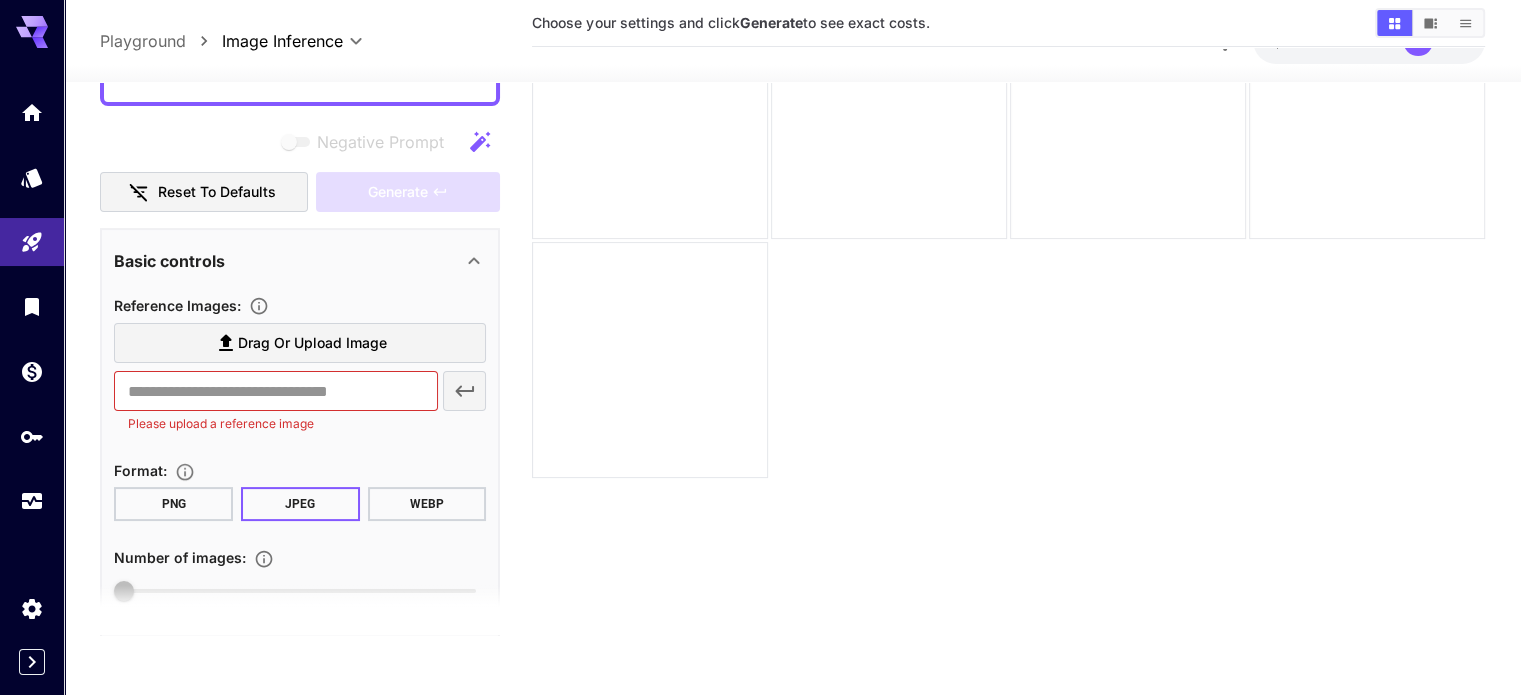 scroll, scrollTop: 271, scrollLeft: 0, axis: vertical 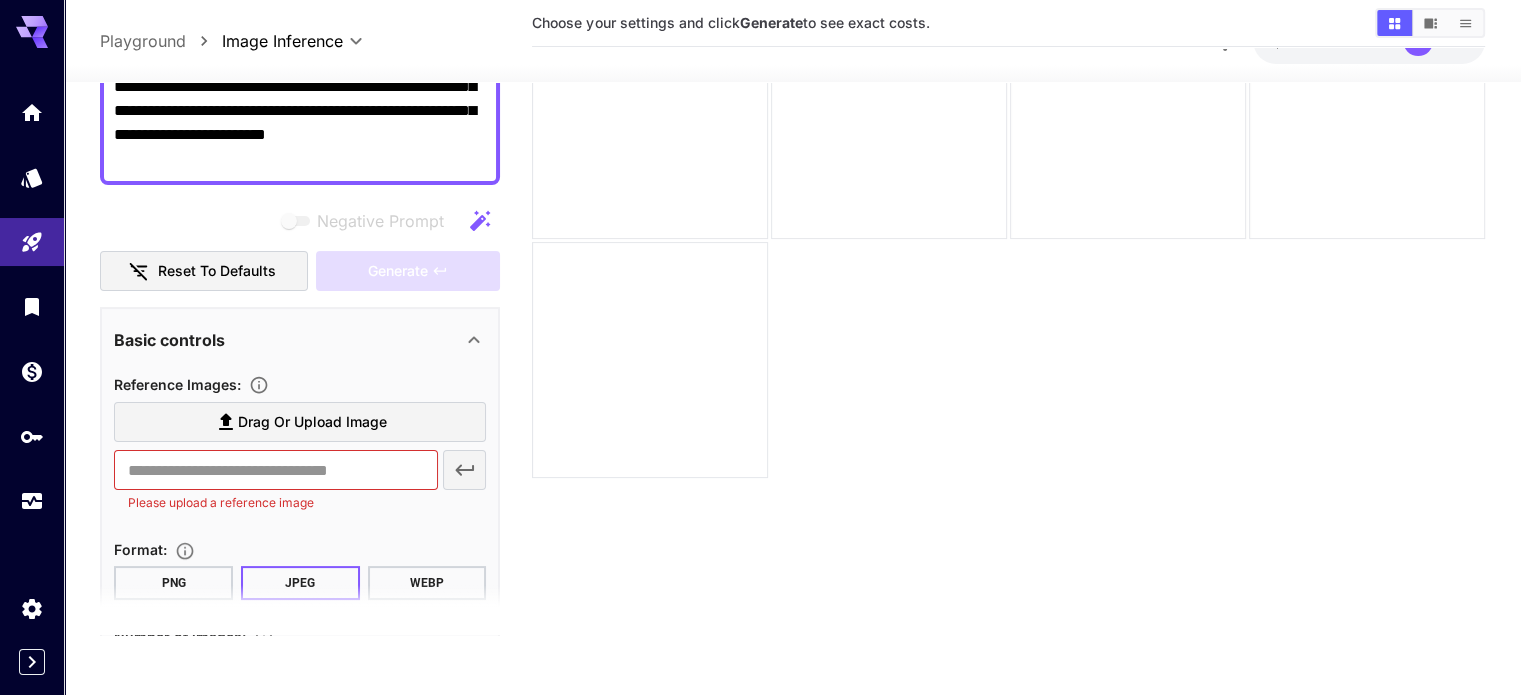 click on "Drag or upload image" at bounding box center [312, 422] 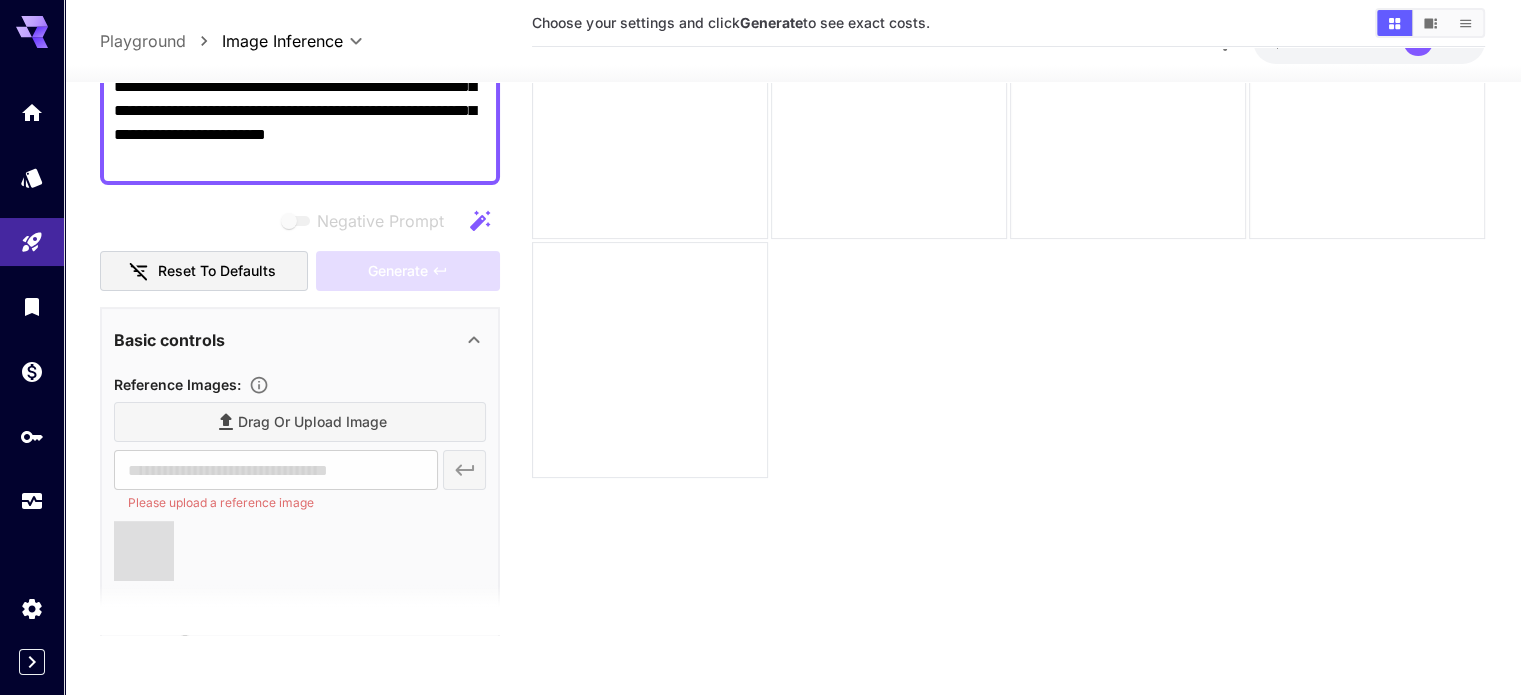 type on "**********" 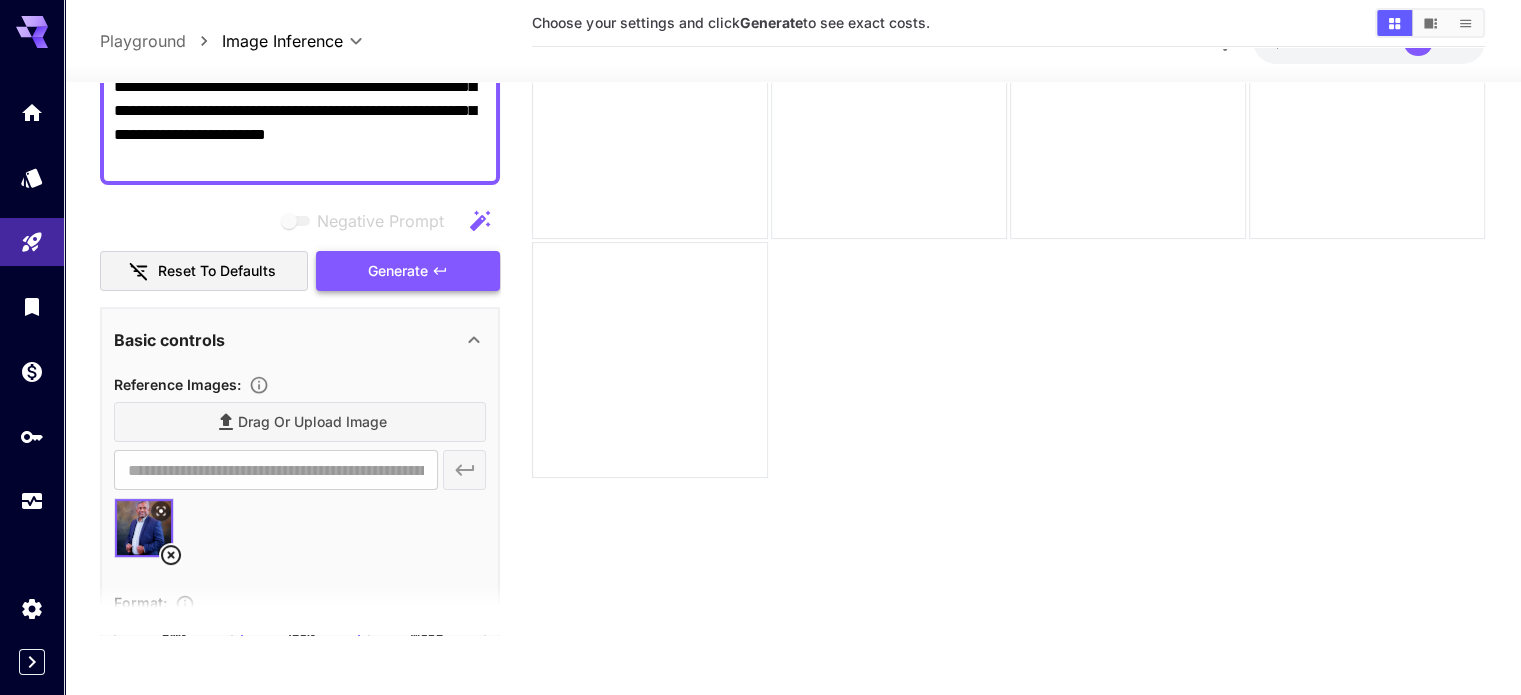 click on "Generate" at bounding box center [398, 271] 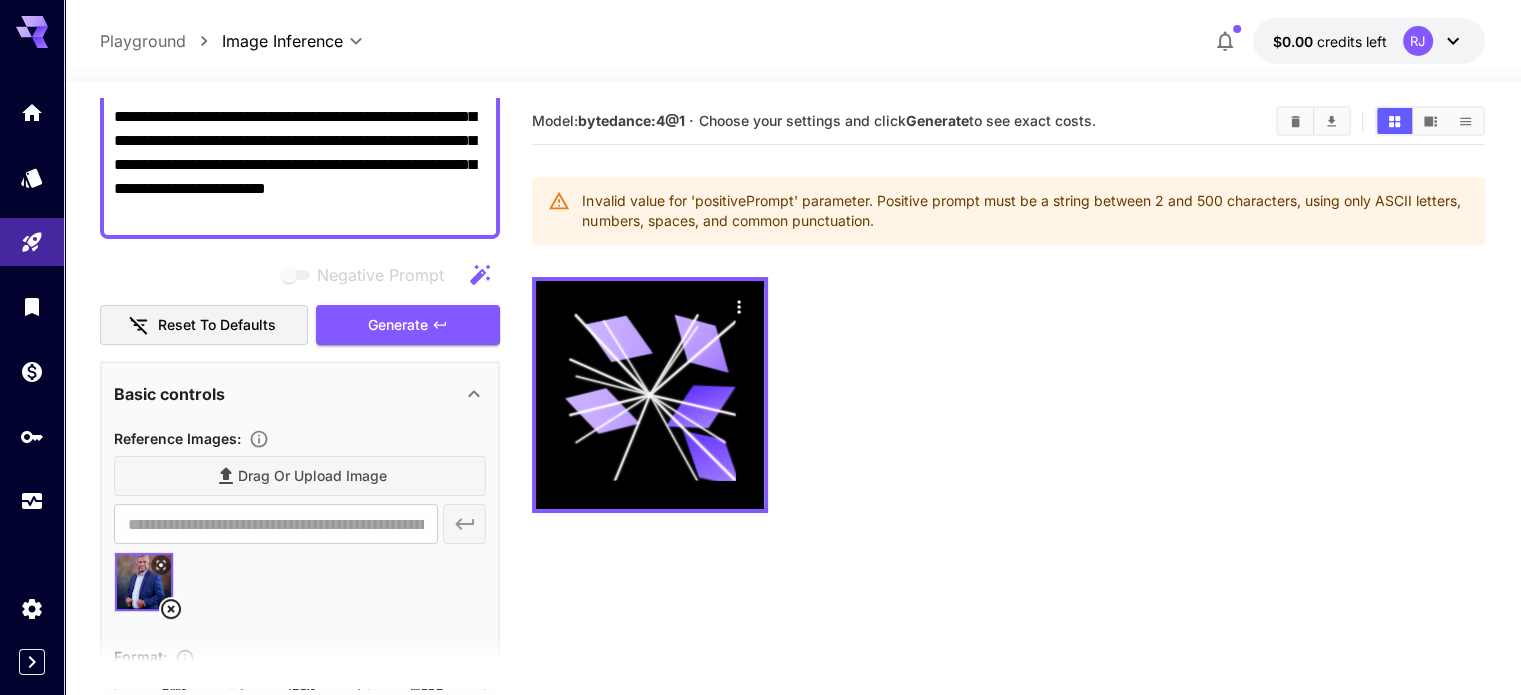scroll, scrollTop: 0, scrollLeft: 0, axis: both 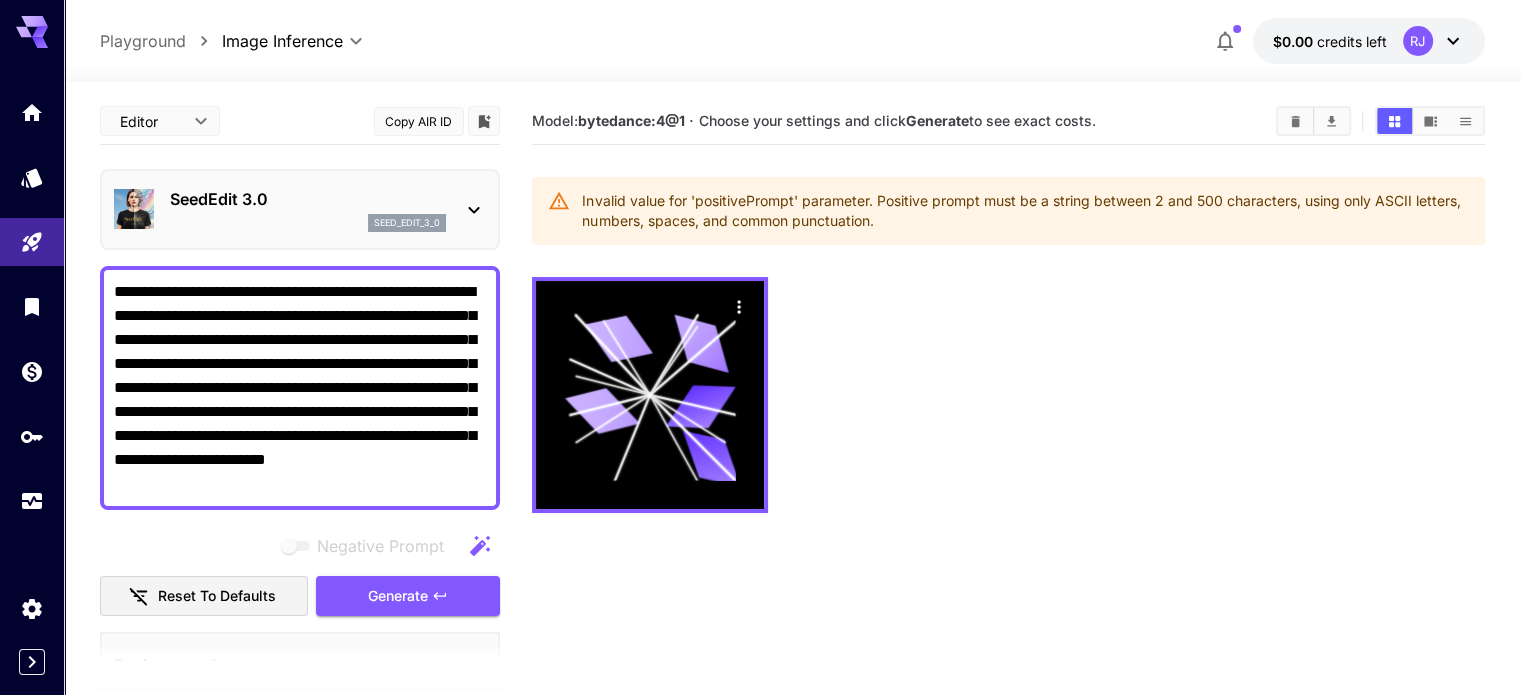 drag, startPoint x: 453, startPoint y: 487, endPoint x: 116, endPoint y: 296, distance: 387.36288 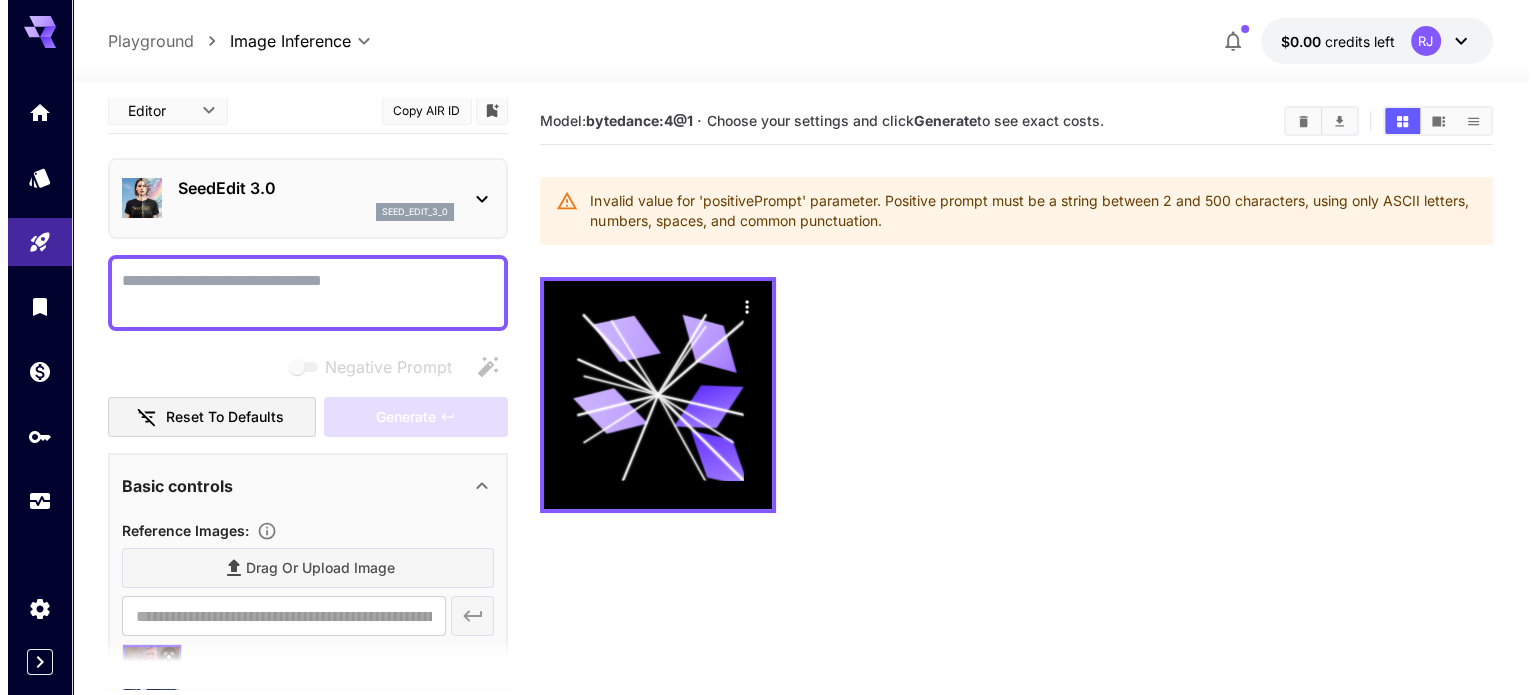 scroll, scrollTop: 0, scrollLeft: 0, axis: both 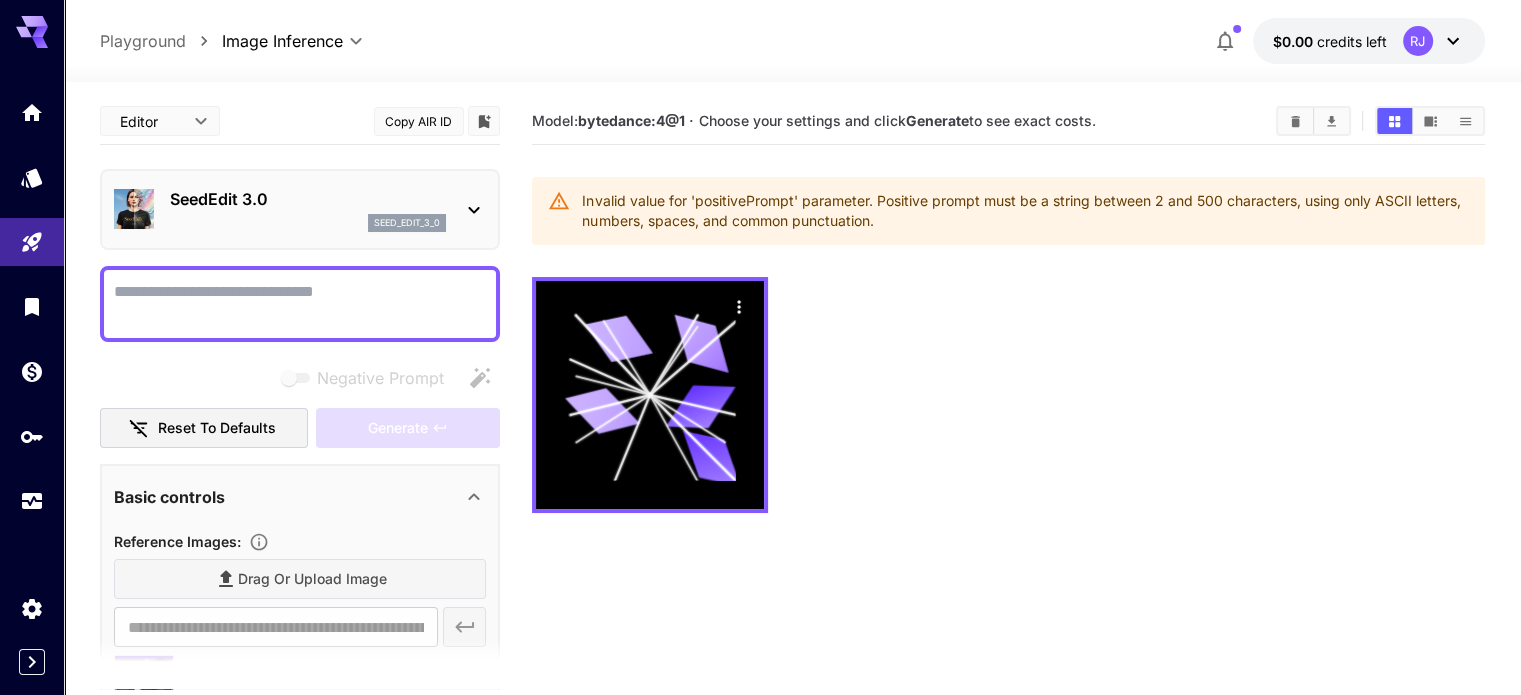 click on "Negative Prompt" at bounding box center [300, 304] 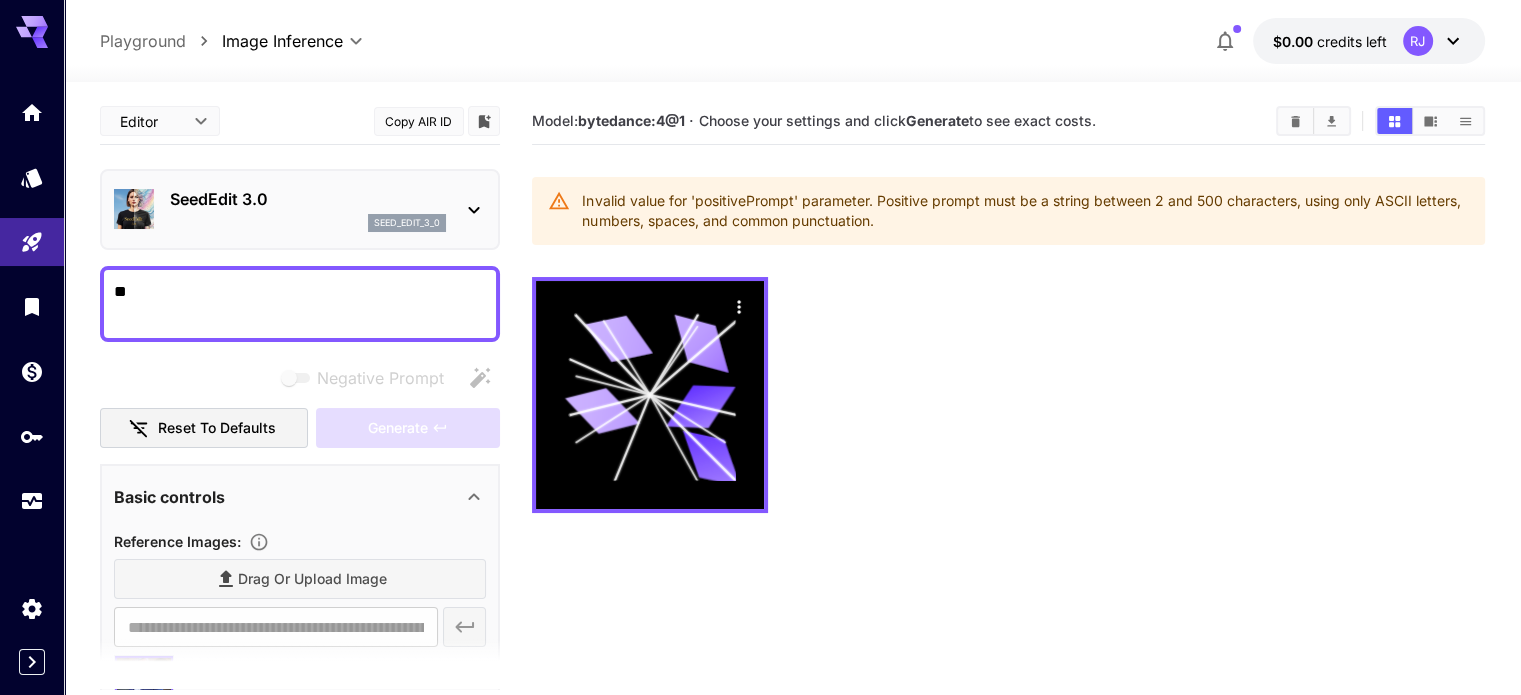 type on "*" 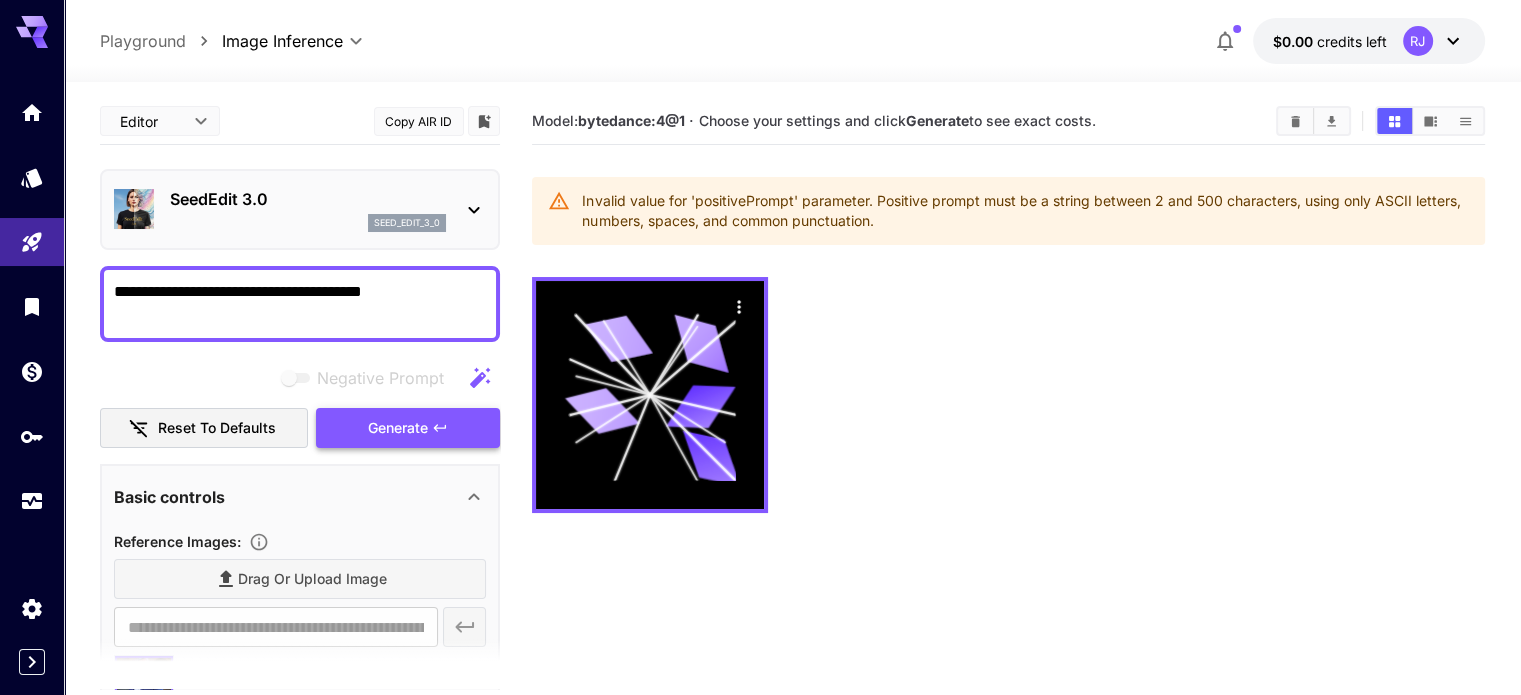 type on "**********" 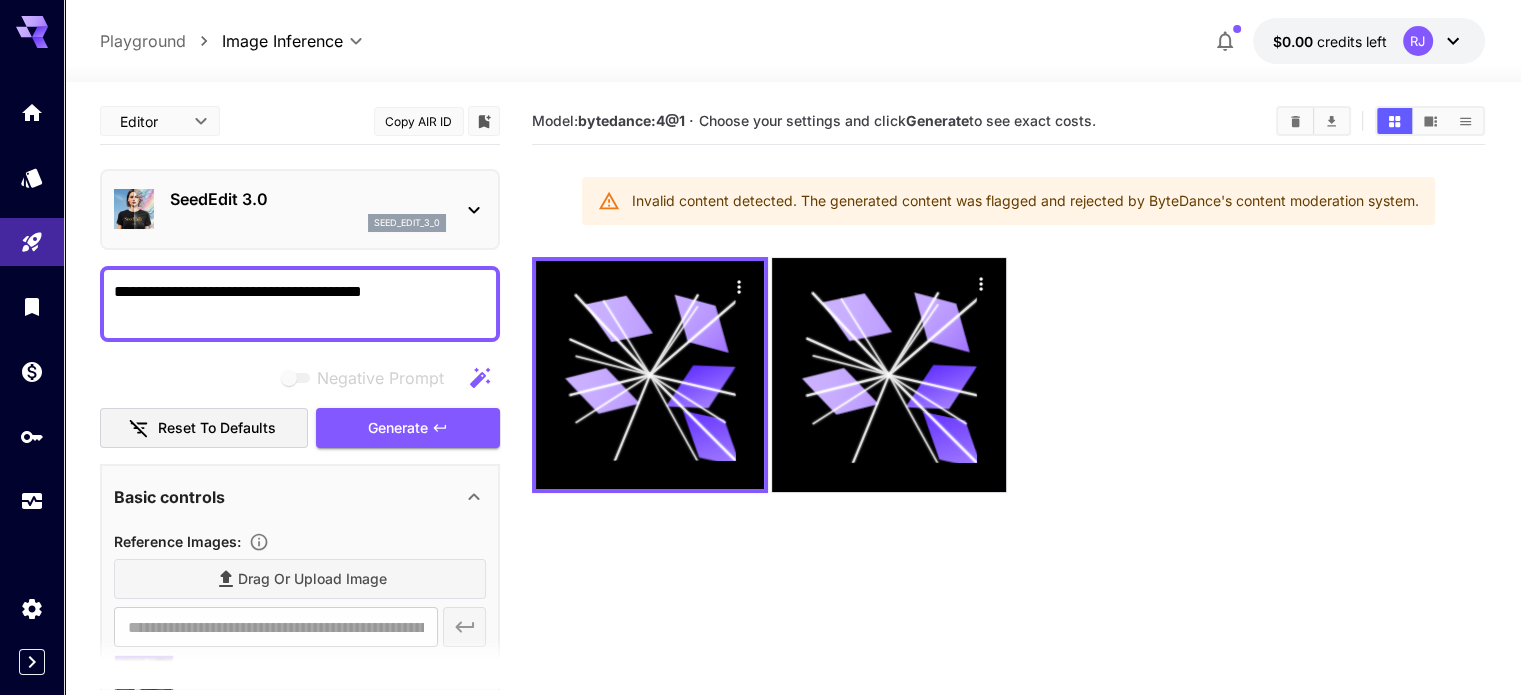 click on "SeedEdit 3.0" at bounding box center (308, 199) 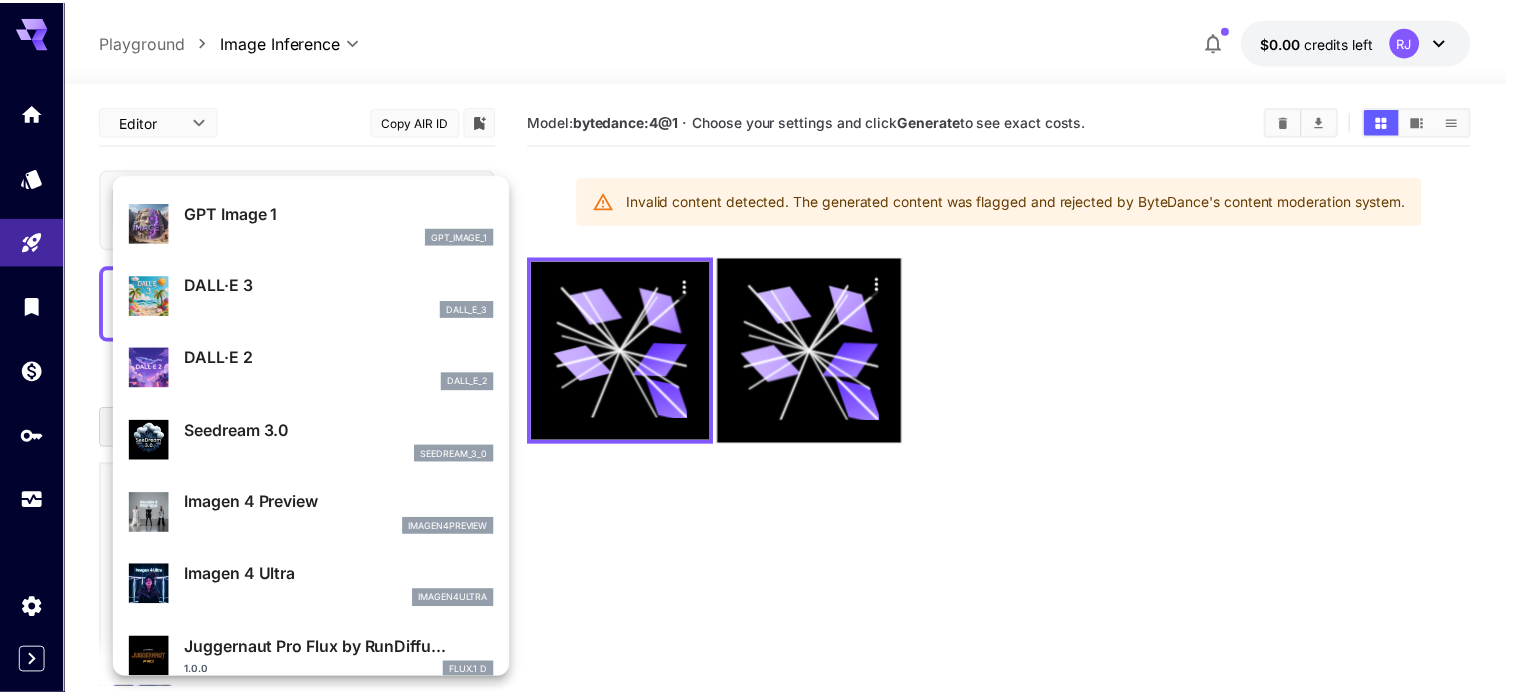 scroll, scrollTop: 300, scrollLeft: 0, axis: vertical 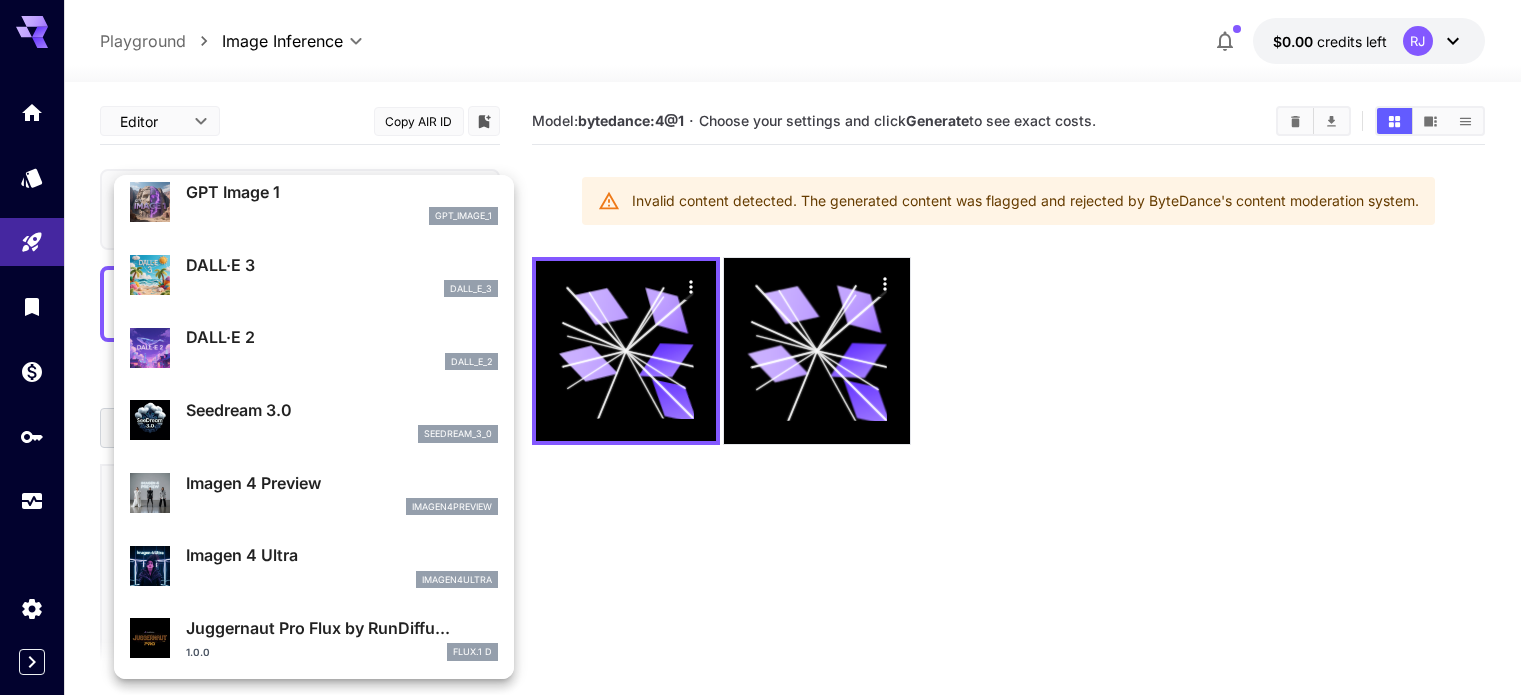 click on "gpt_image_1" at bounding box center [342, 216] 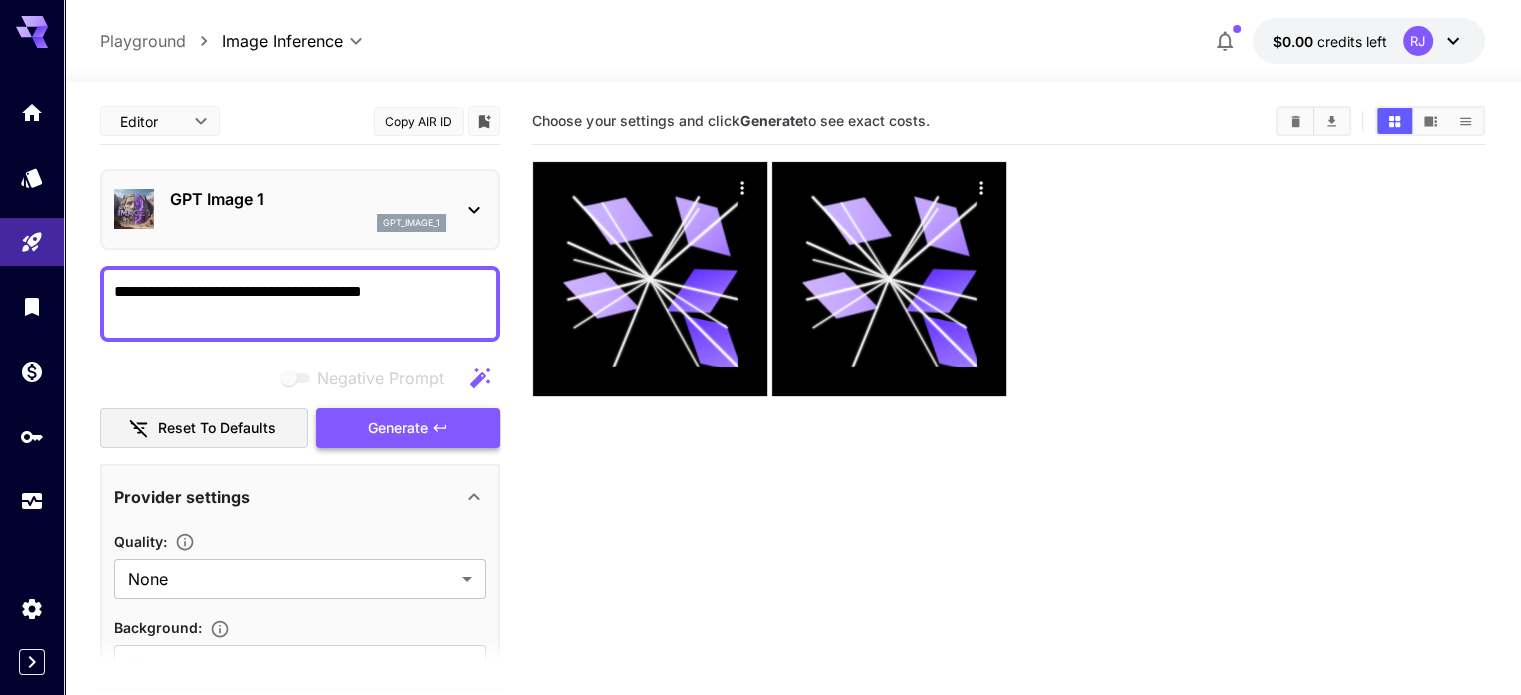 click on "Generate" at bounding box center (408, 428) 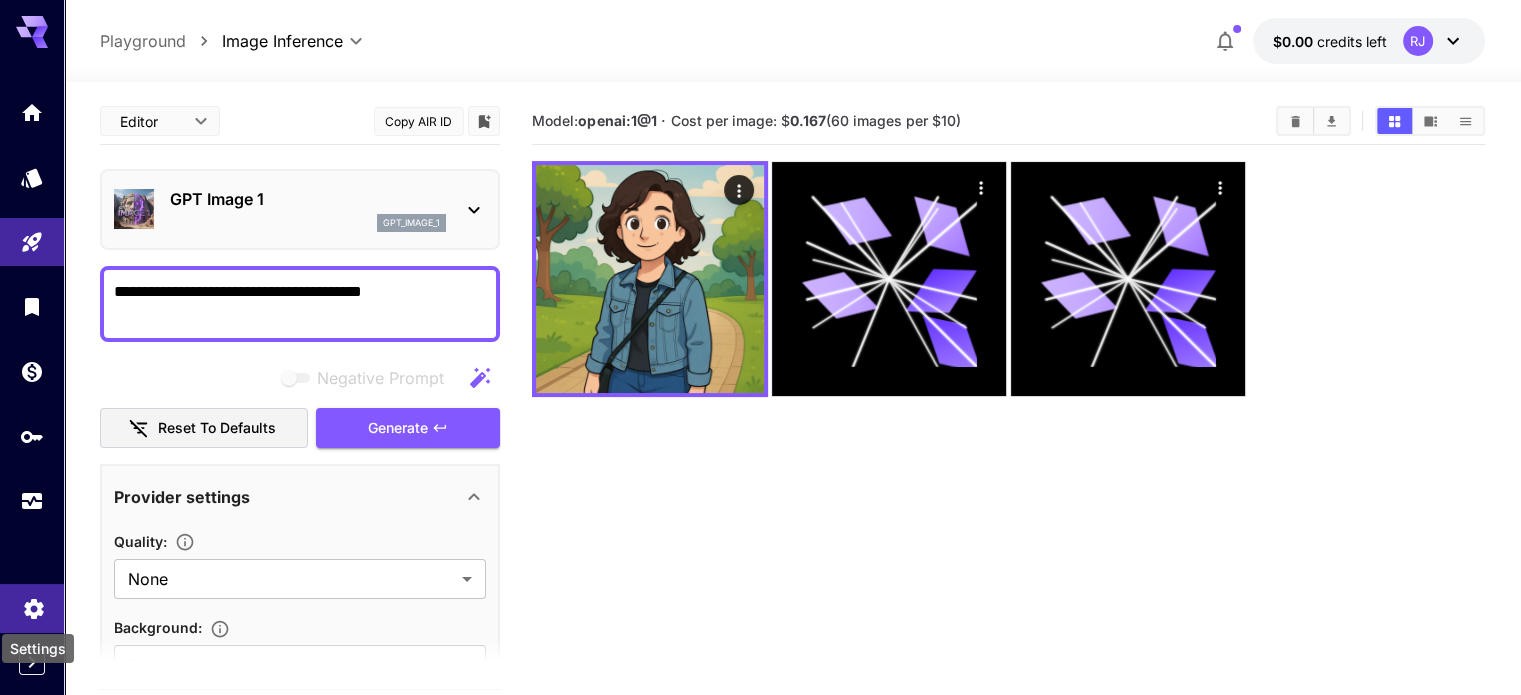 click 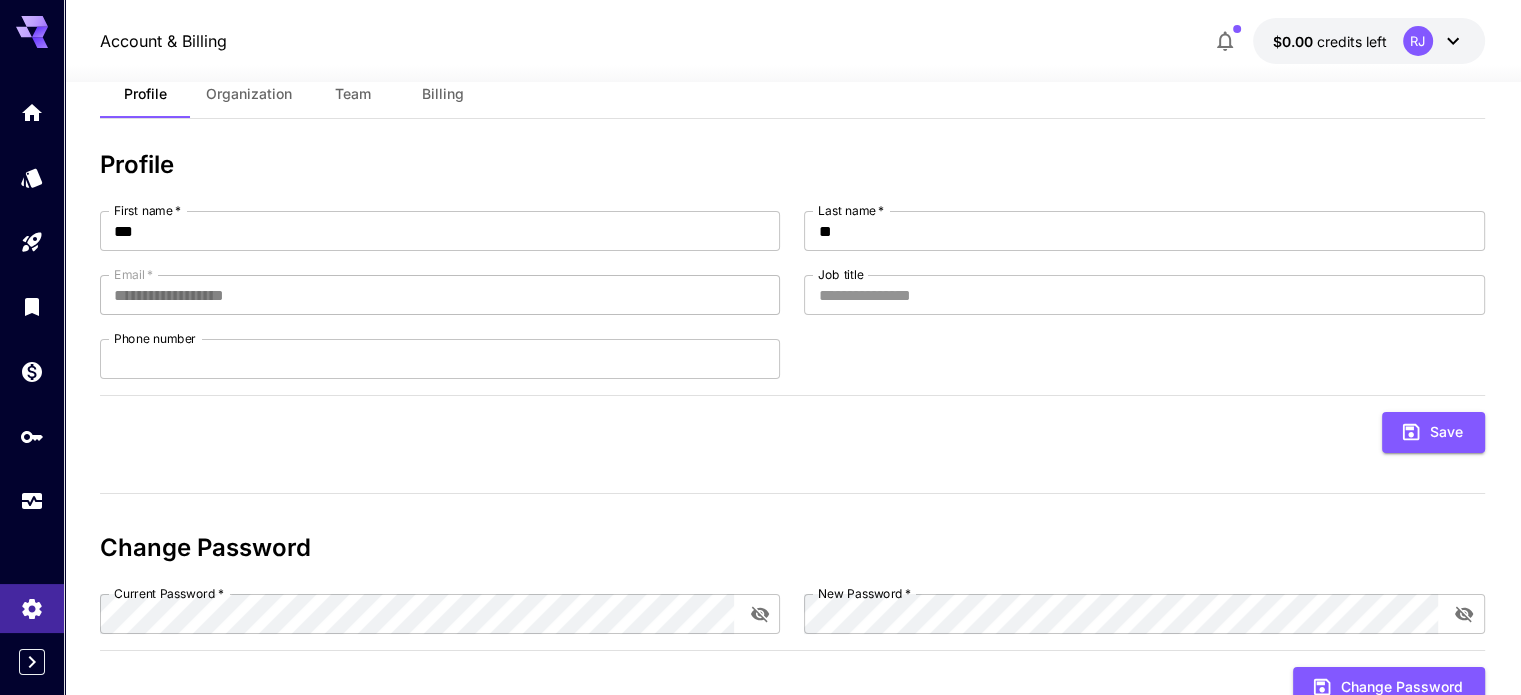 scroll, scrollTop: 0, scrollLeft: 0, axis: both 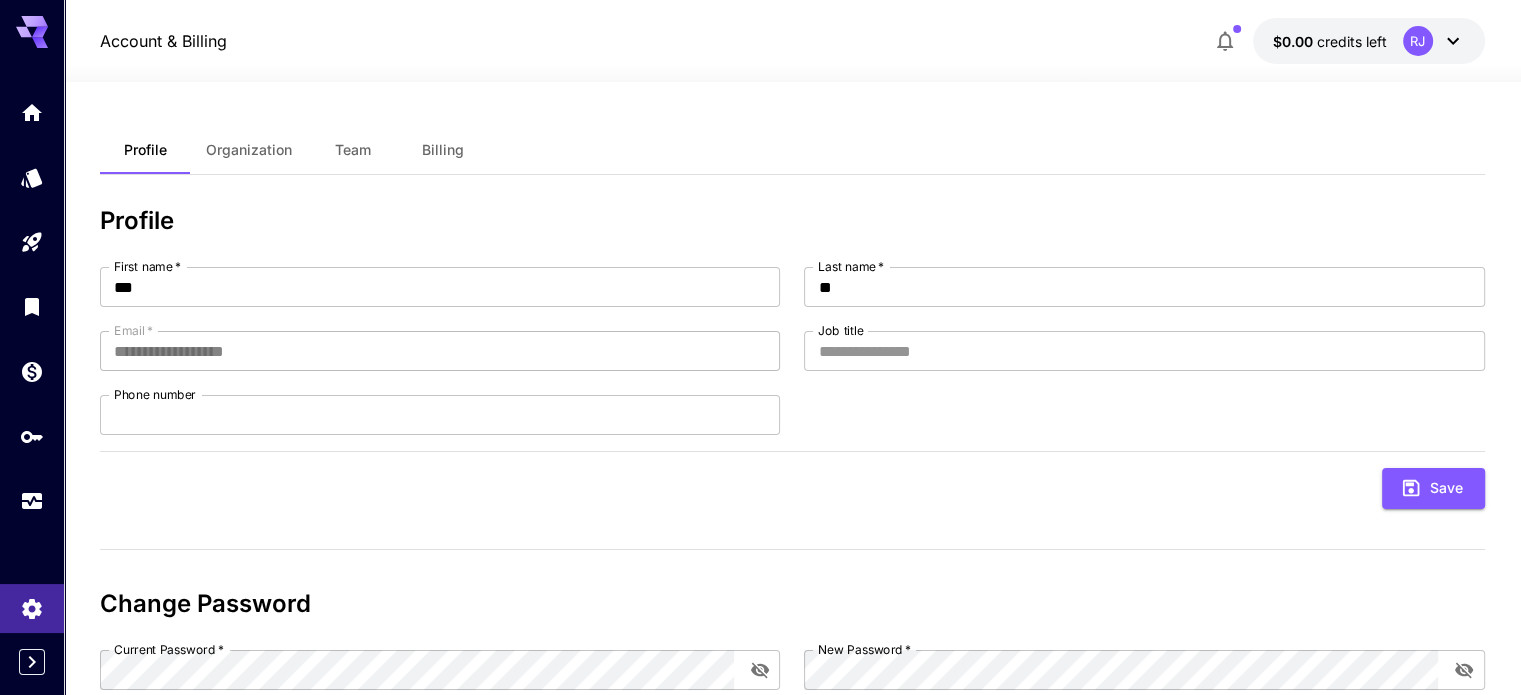 click 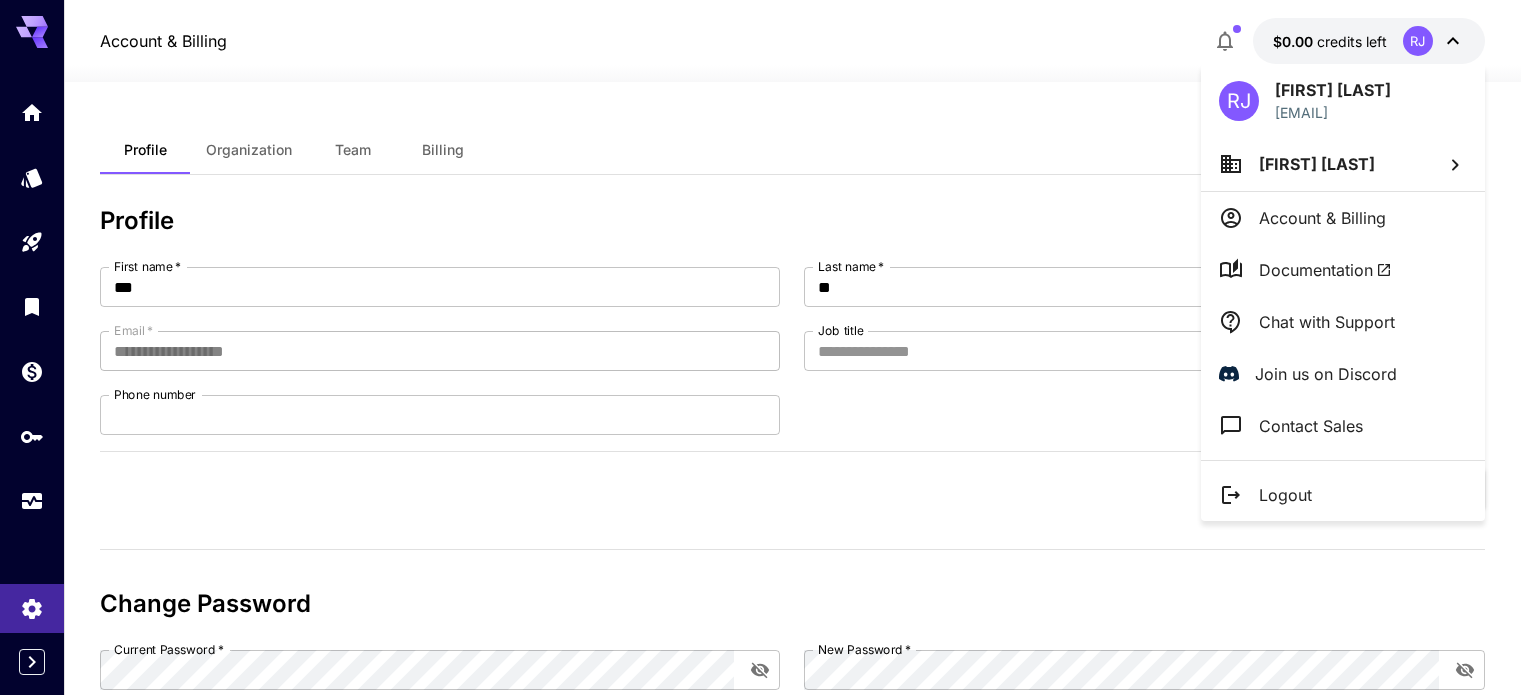 click 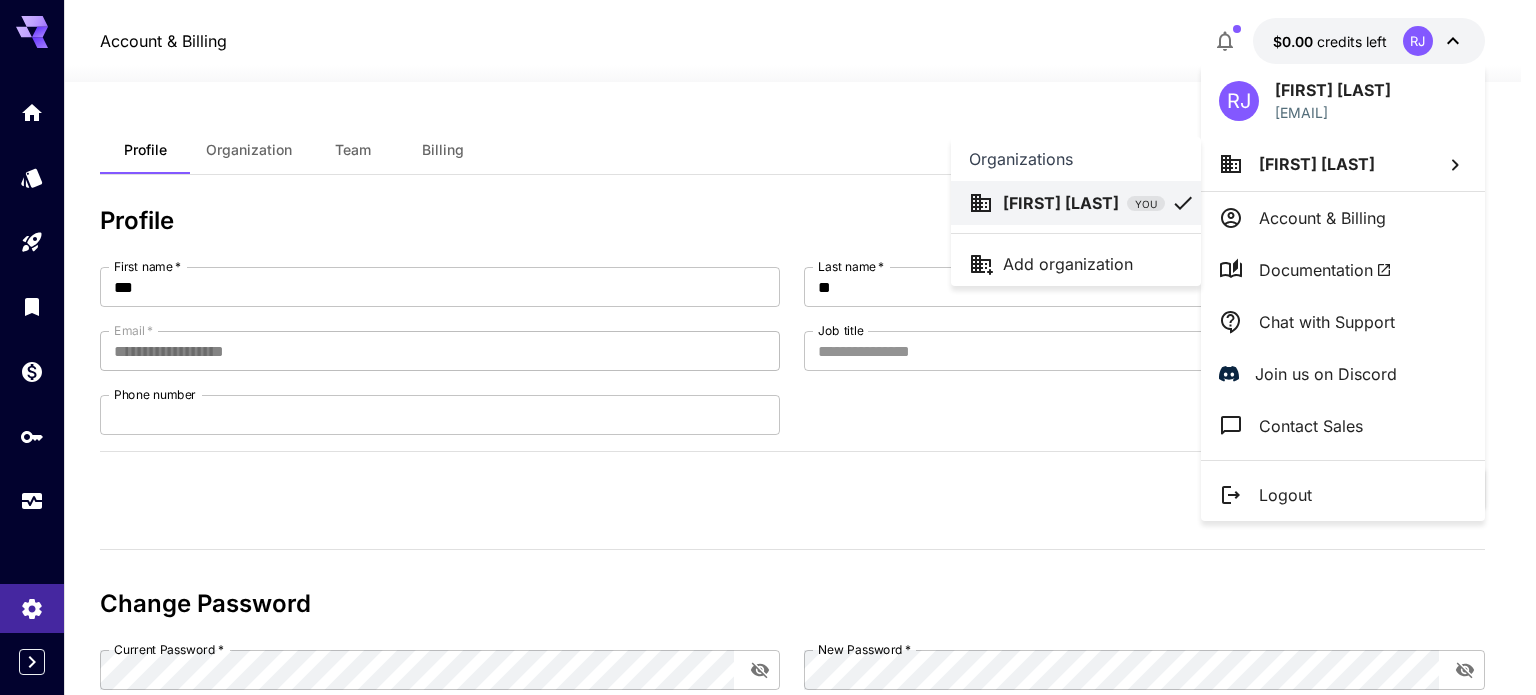 click at bounding box center [768, 347] 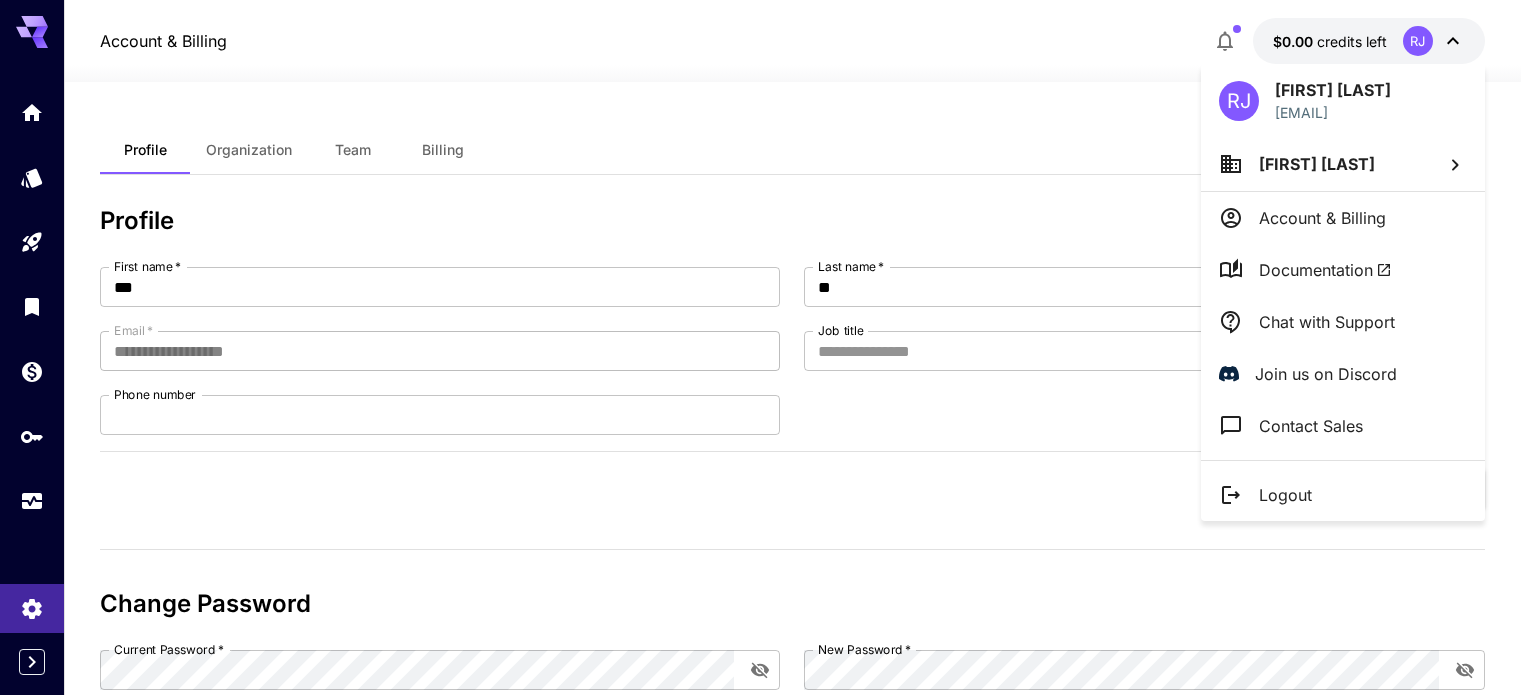 click at bounding box center (768, 347) 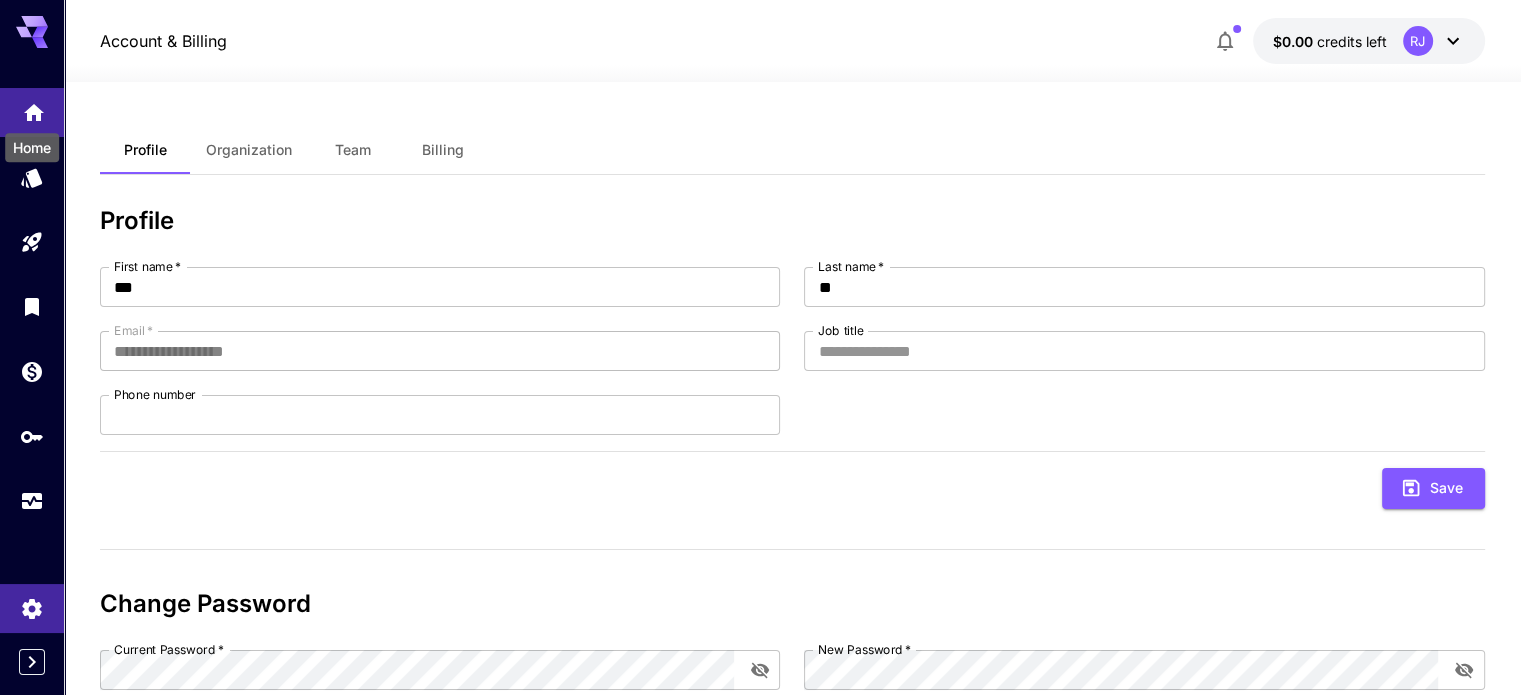 click 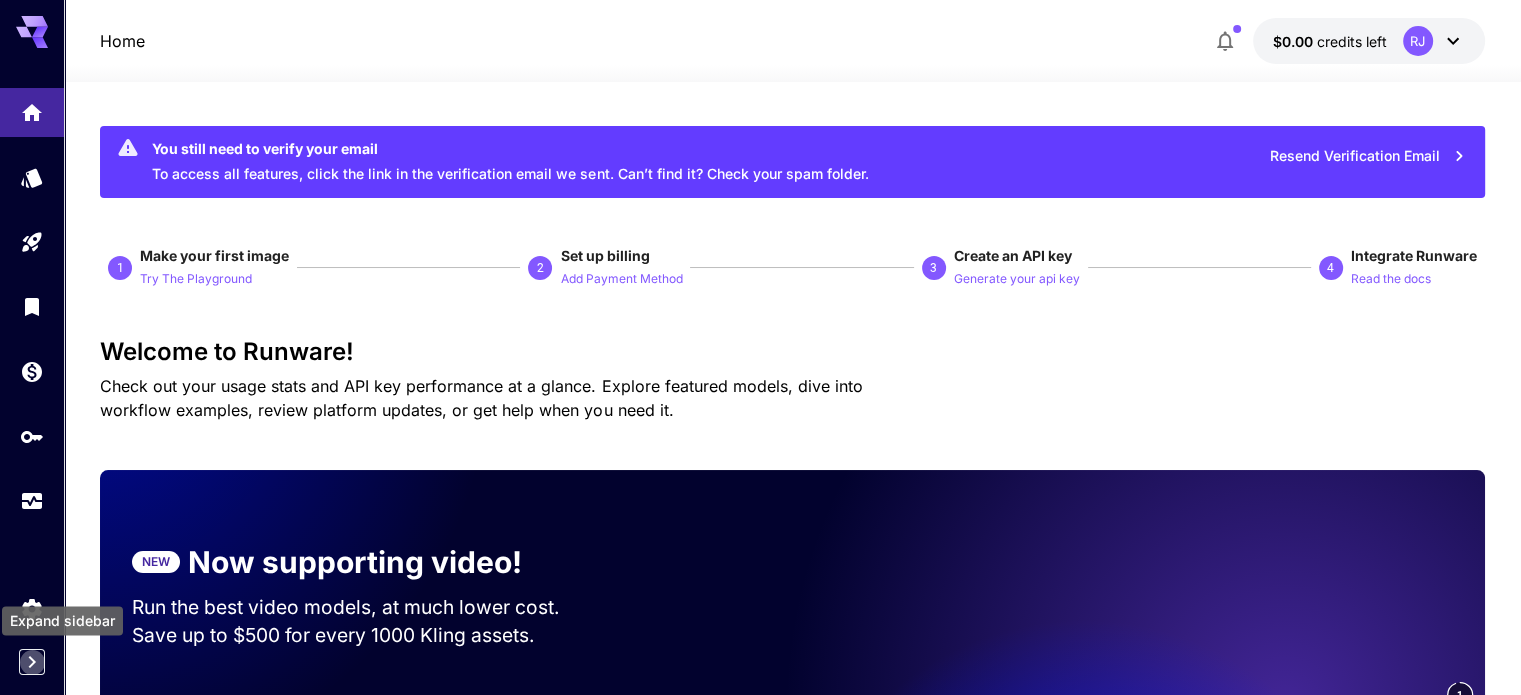 click 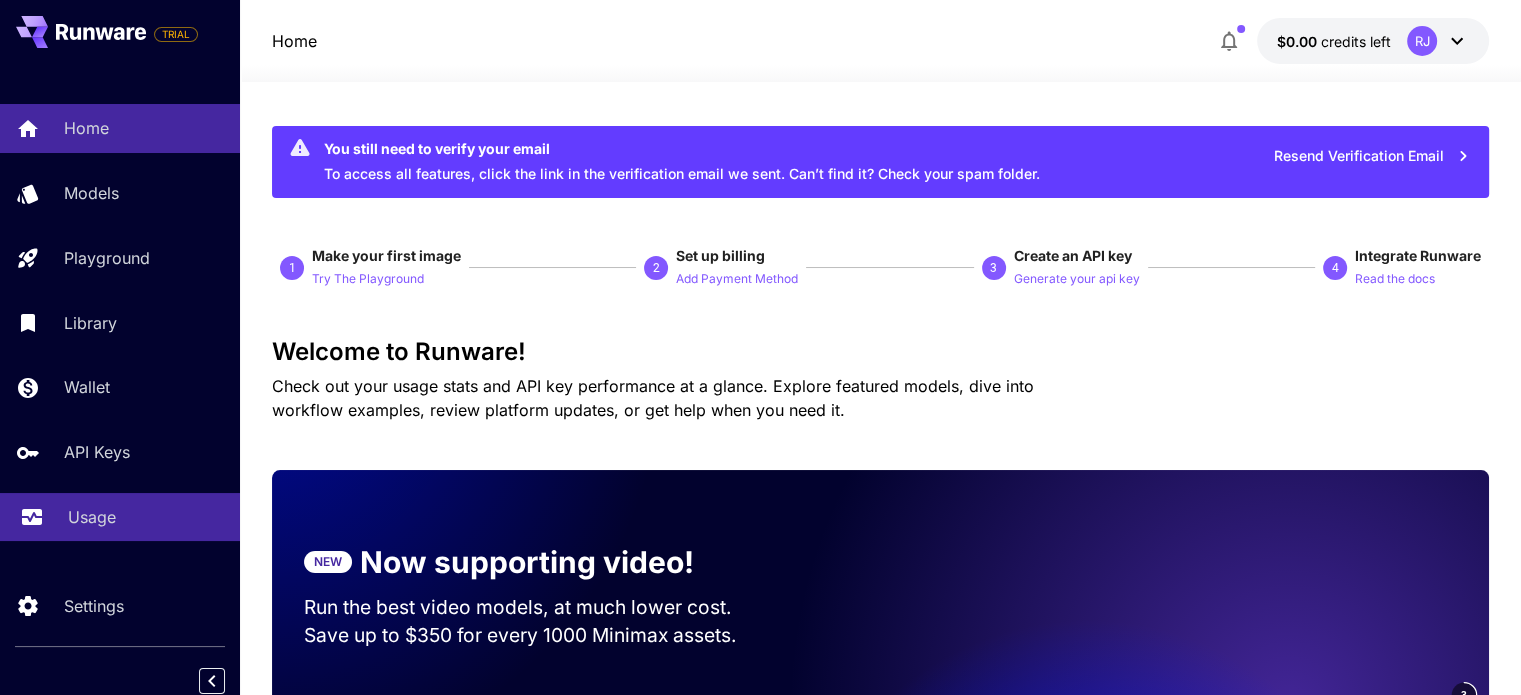scroll, scrollTop: 8, scrollLeft: 0, axis: vertical 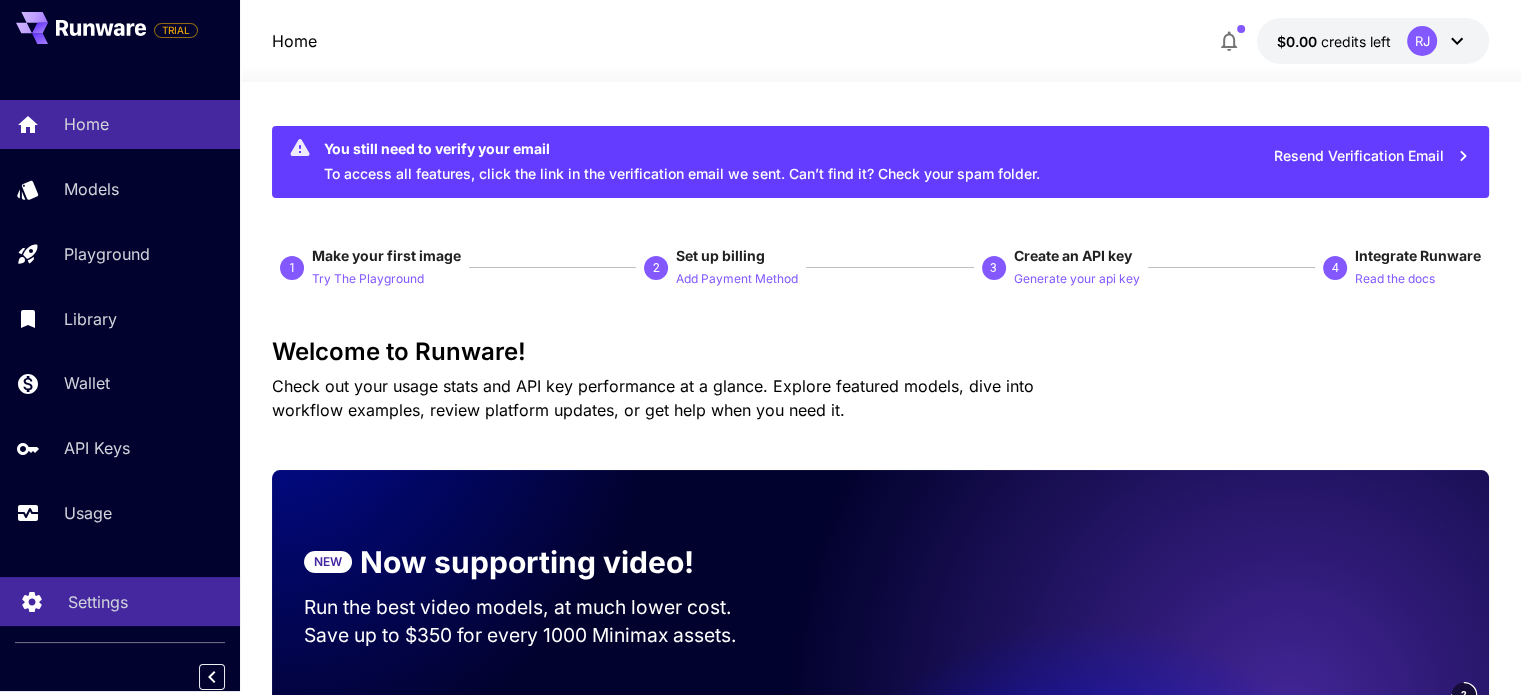 click on "Settings" at bounding box center (98, 602) 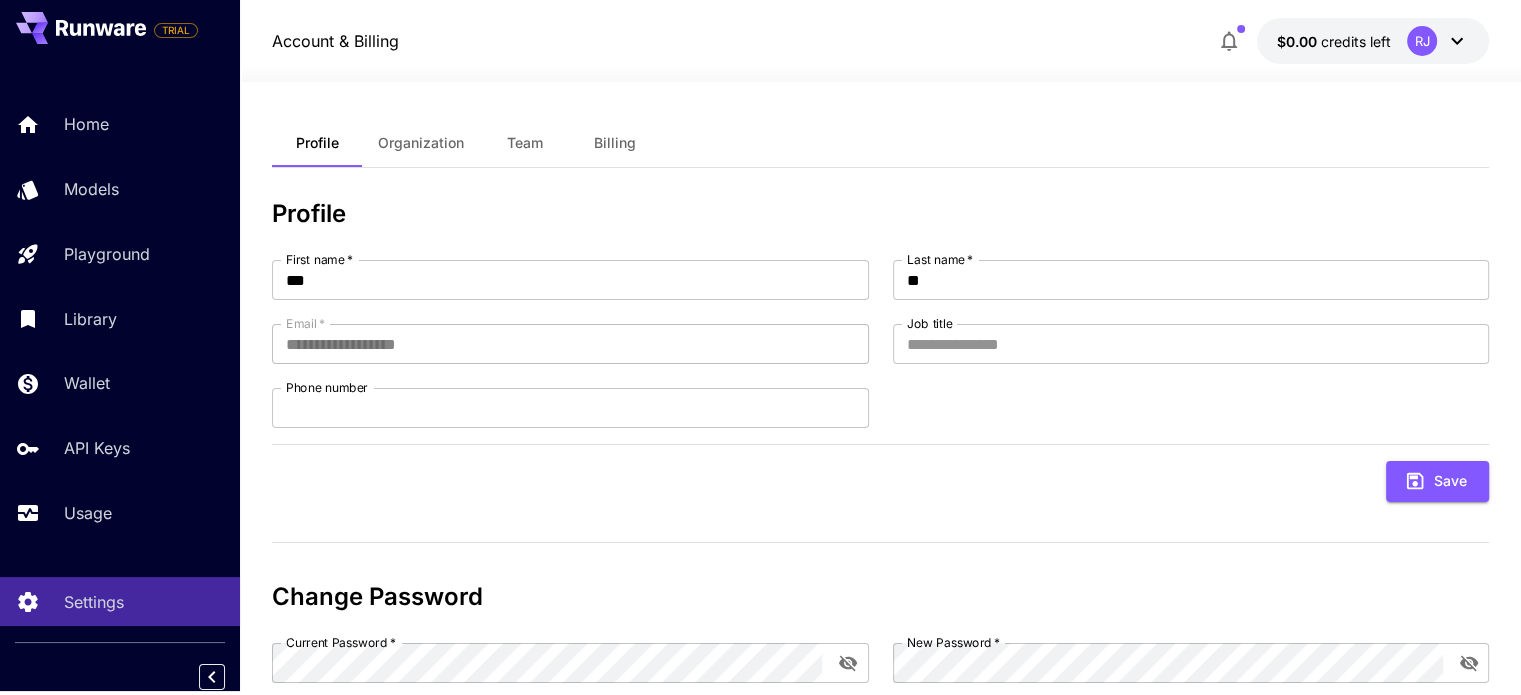 scroll, scrollTop: 0, scrollLeft: 0, axis: both 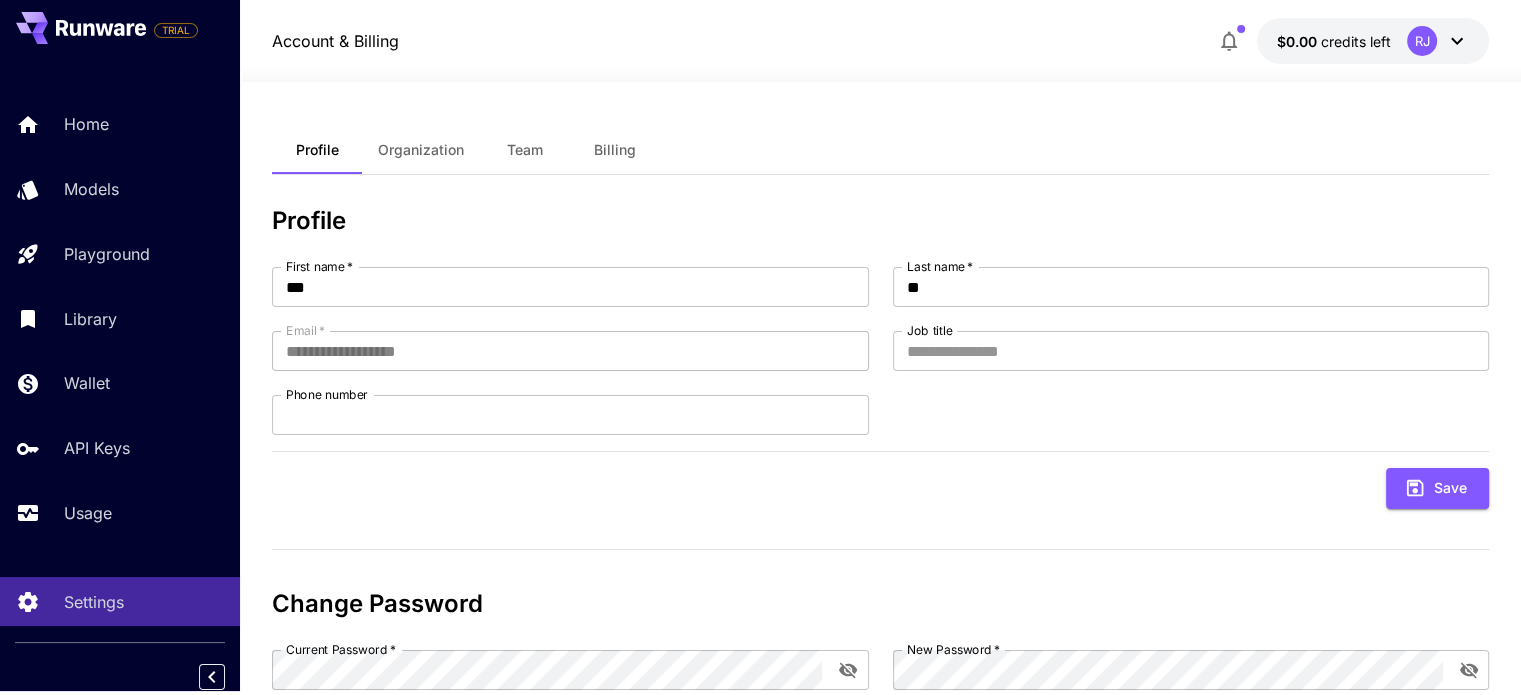 click on "Organization" at bounding box center [421, 150] 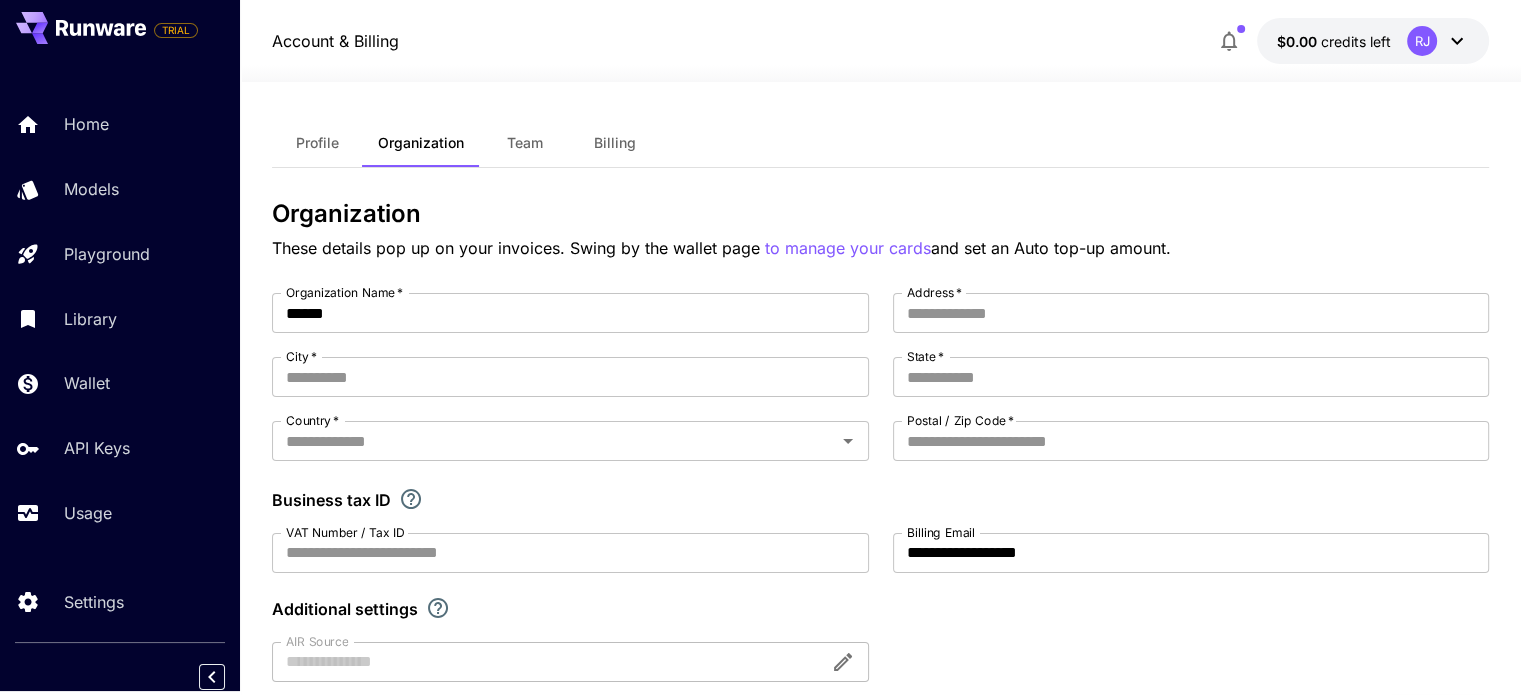 scroll, scrollTop: 0, scrollLeft: 0, axis: both 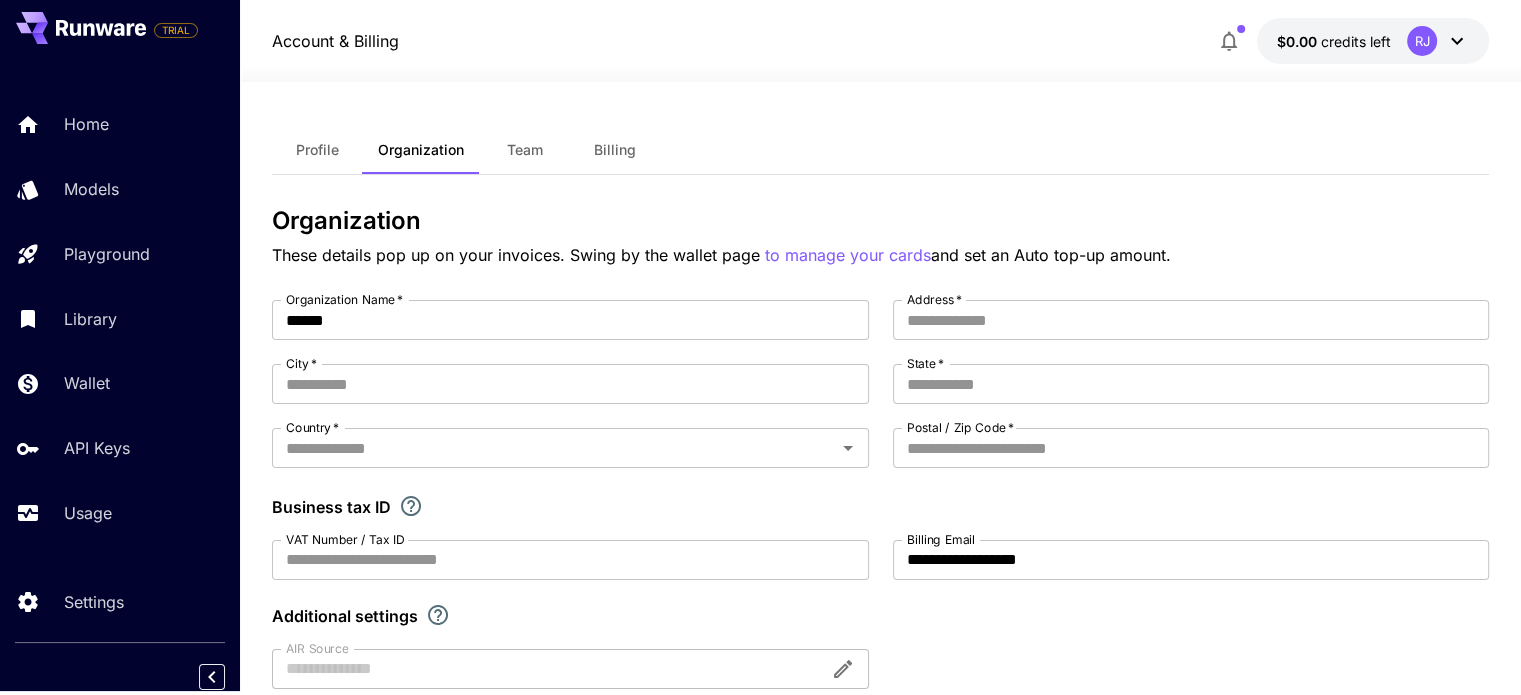 click on "Team" at bounding box center (525, 150) 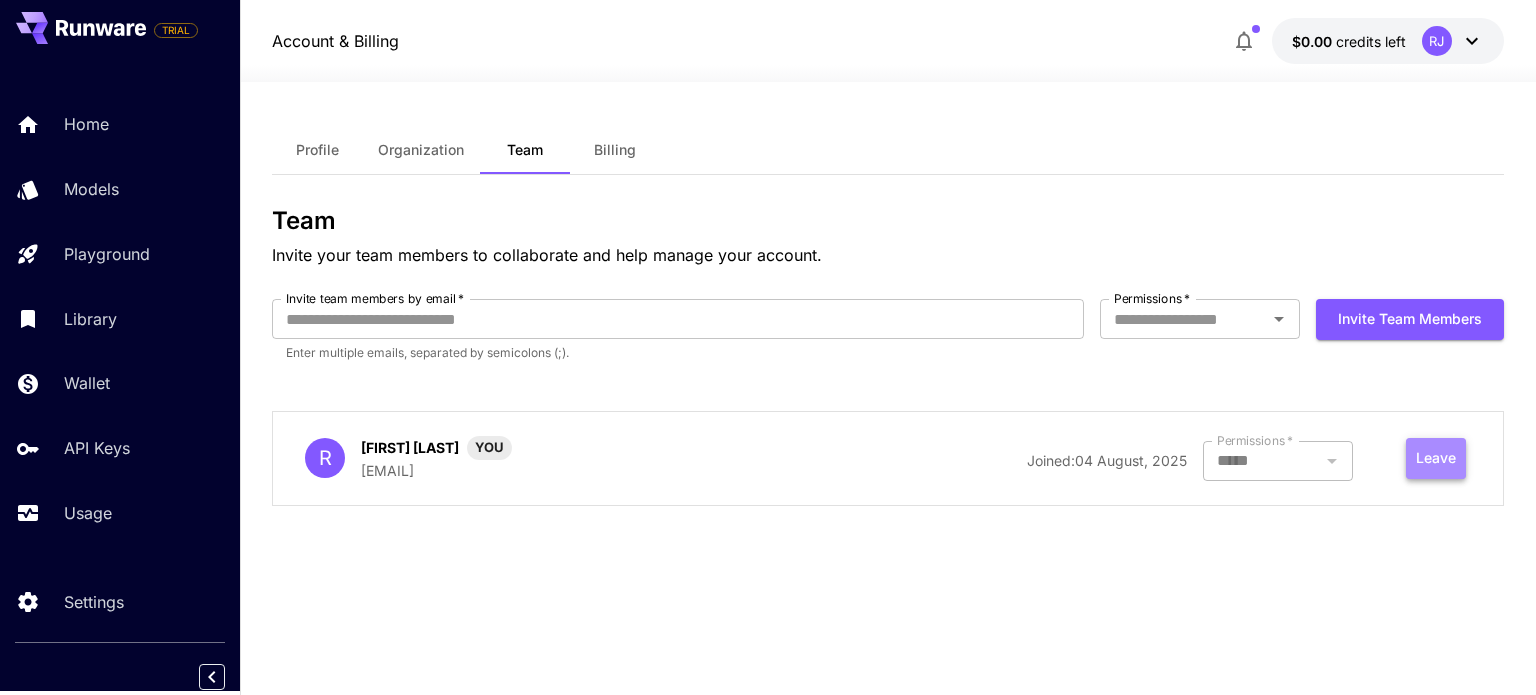 click on "Leave" at bounding box center (1436, 458) 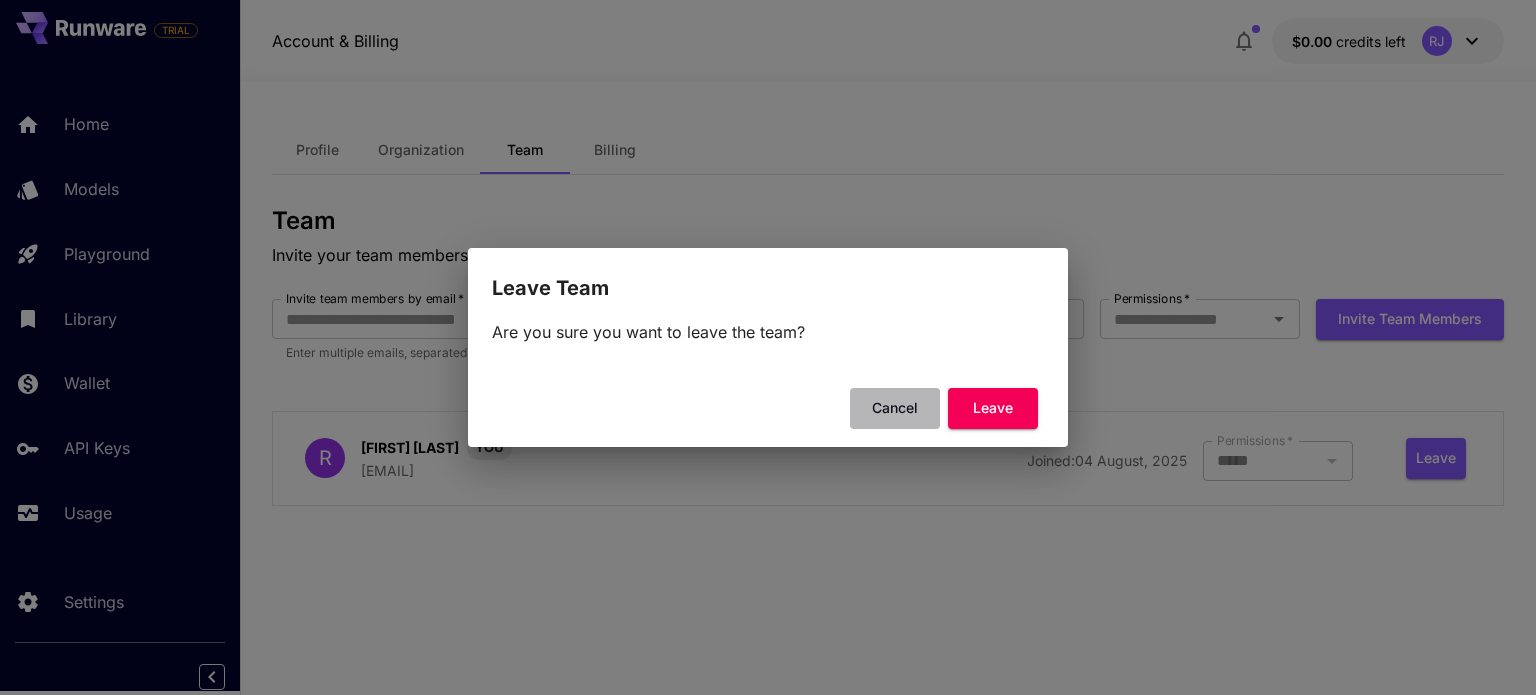click on "Cancel" at bounding box center [895, 408] 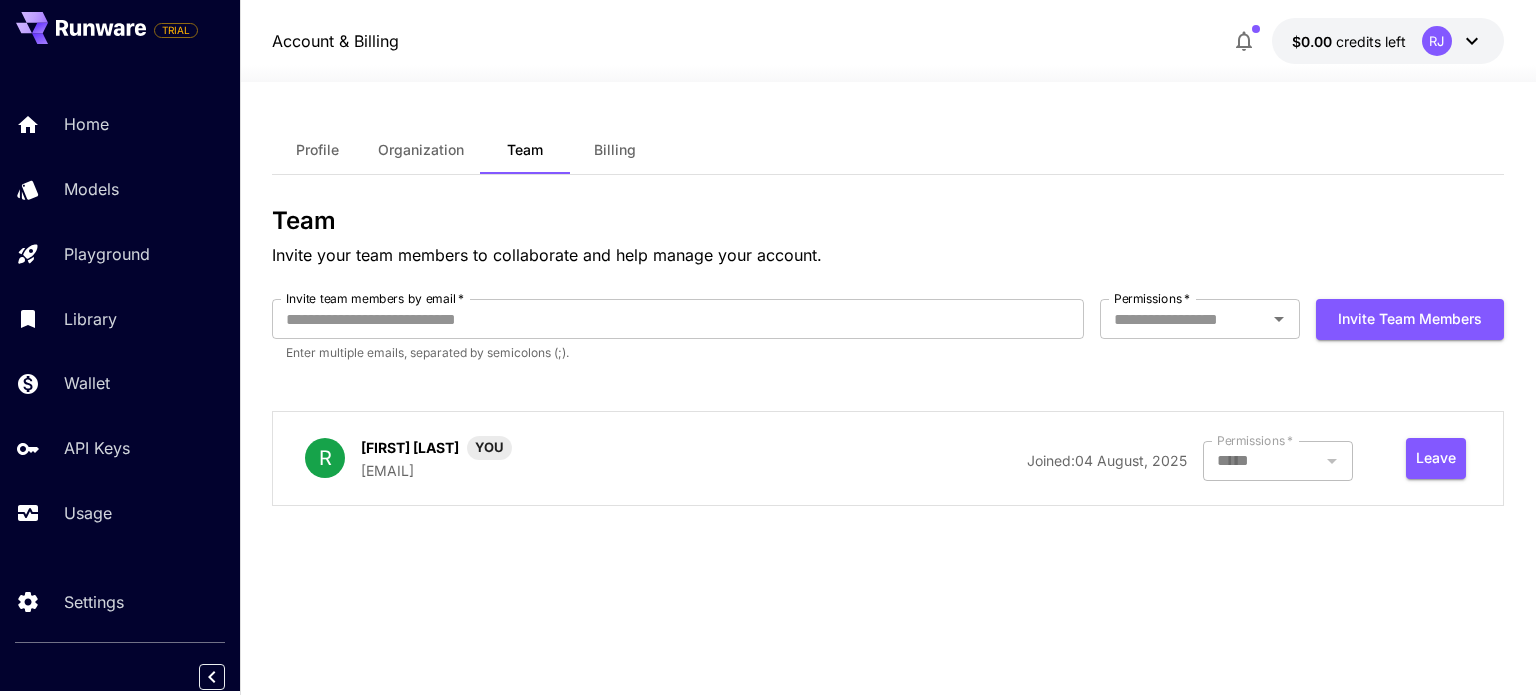 click on "RJ" at bounding box center [1453, 41] 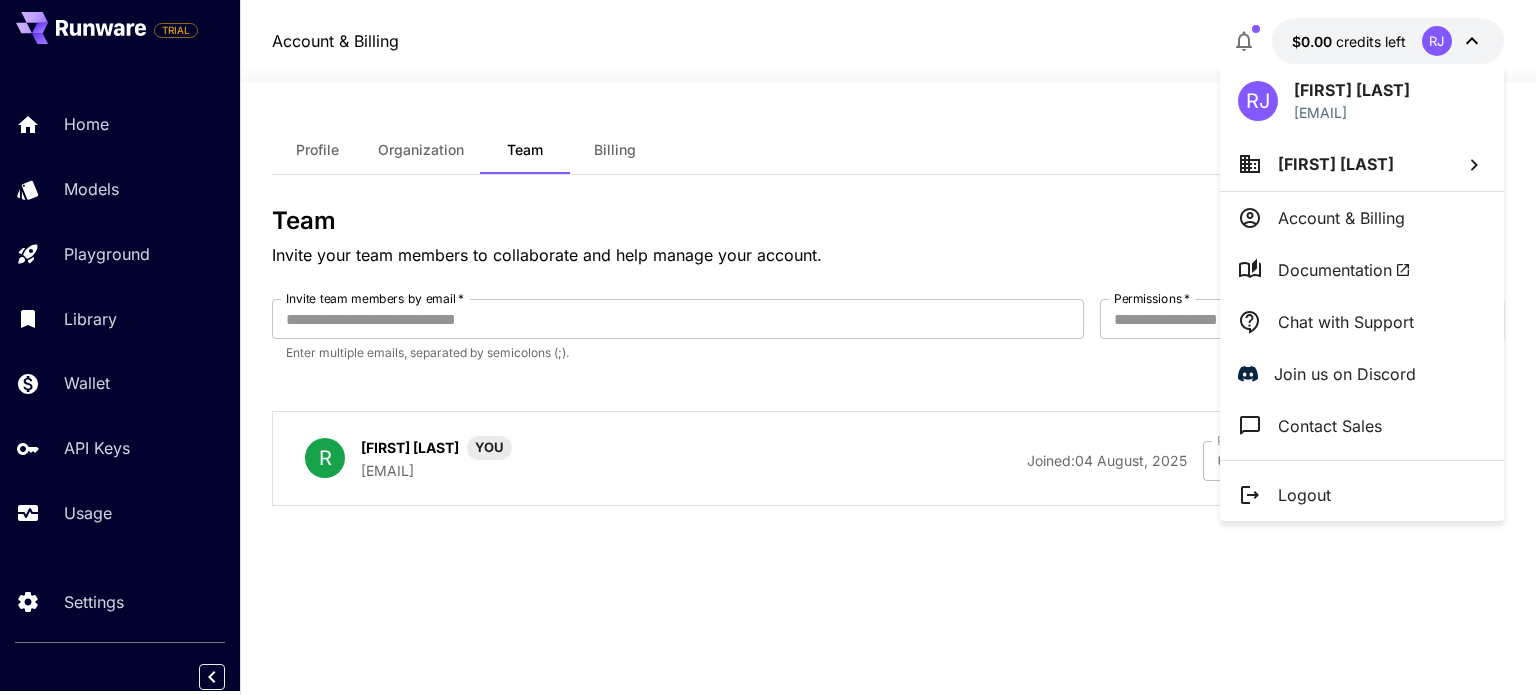 click on "Account & Billing" at bounding box center [1362, 218] 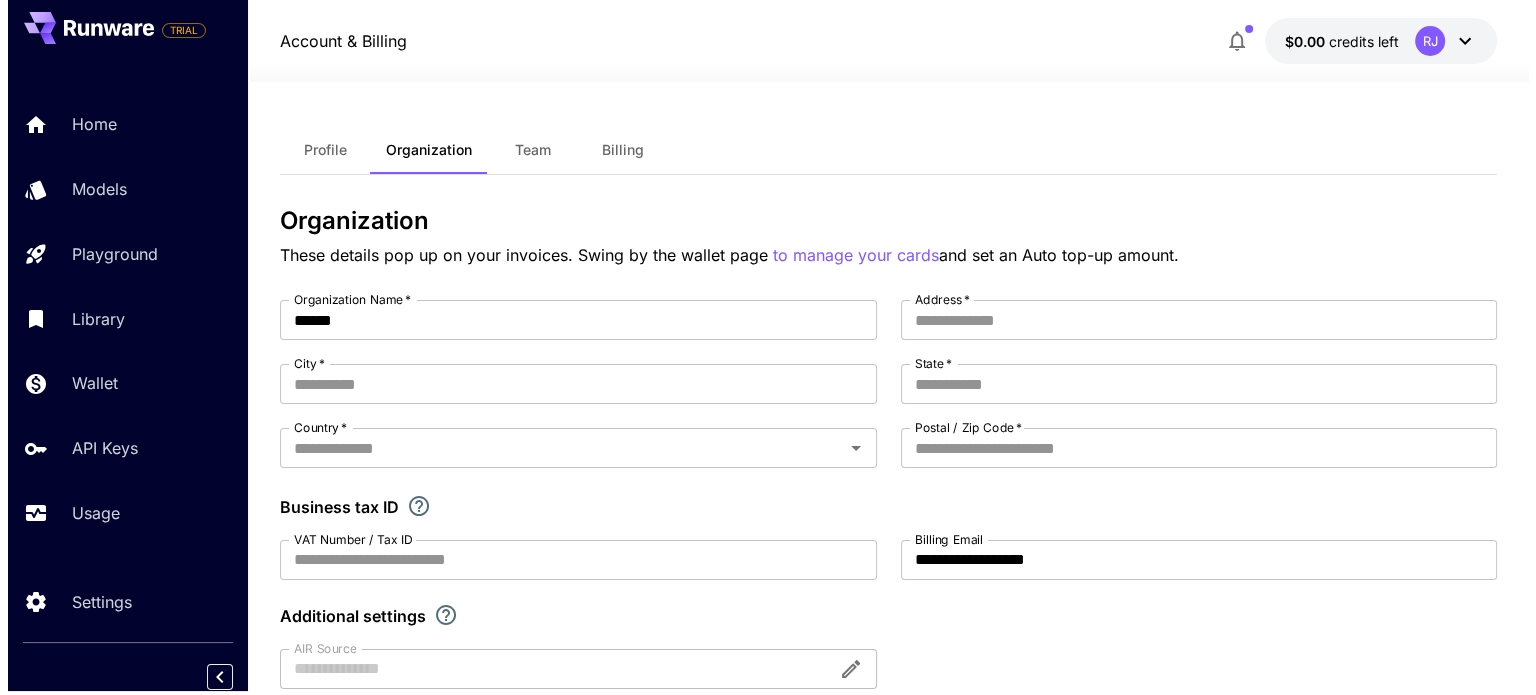scroll, scrollTop: 0, scrollLeft: 0, axis: both 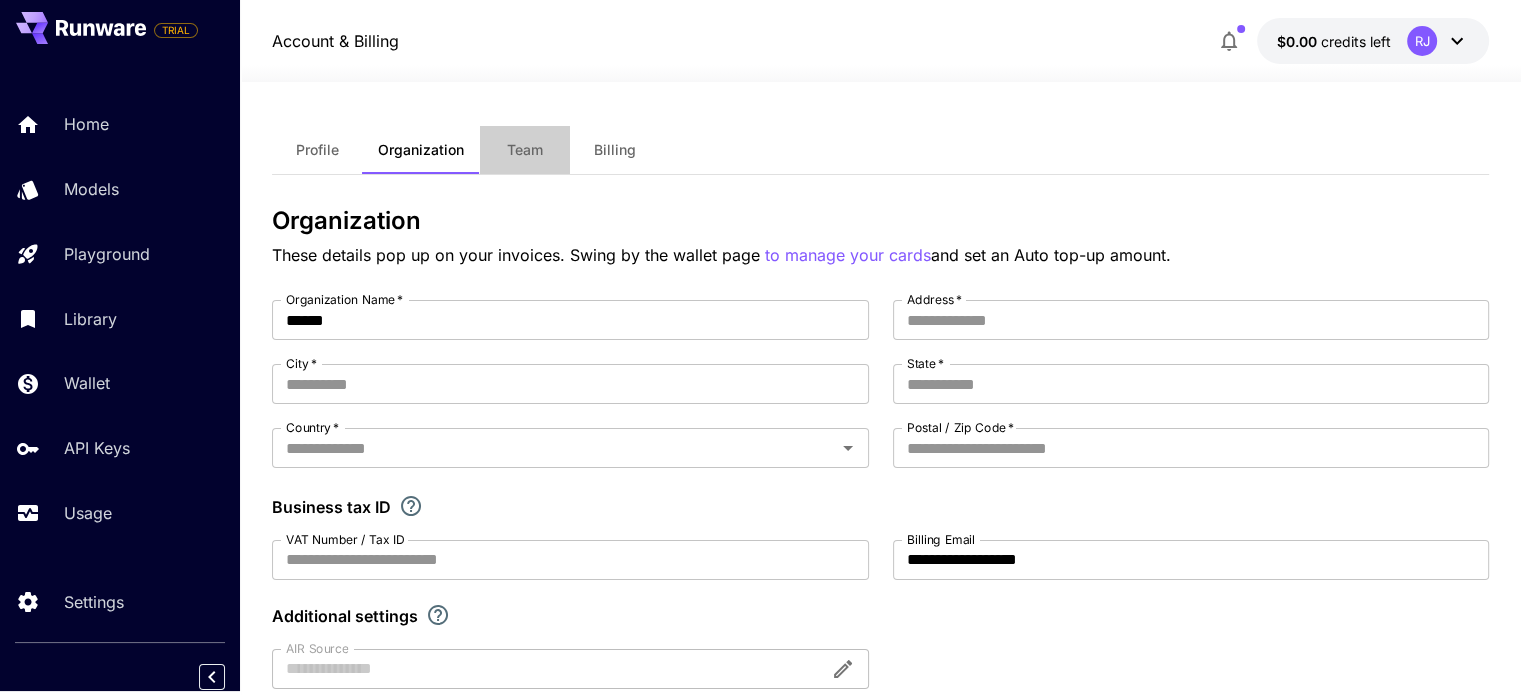 click on "Team" at bounding box center (525, 150) 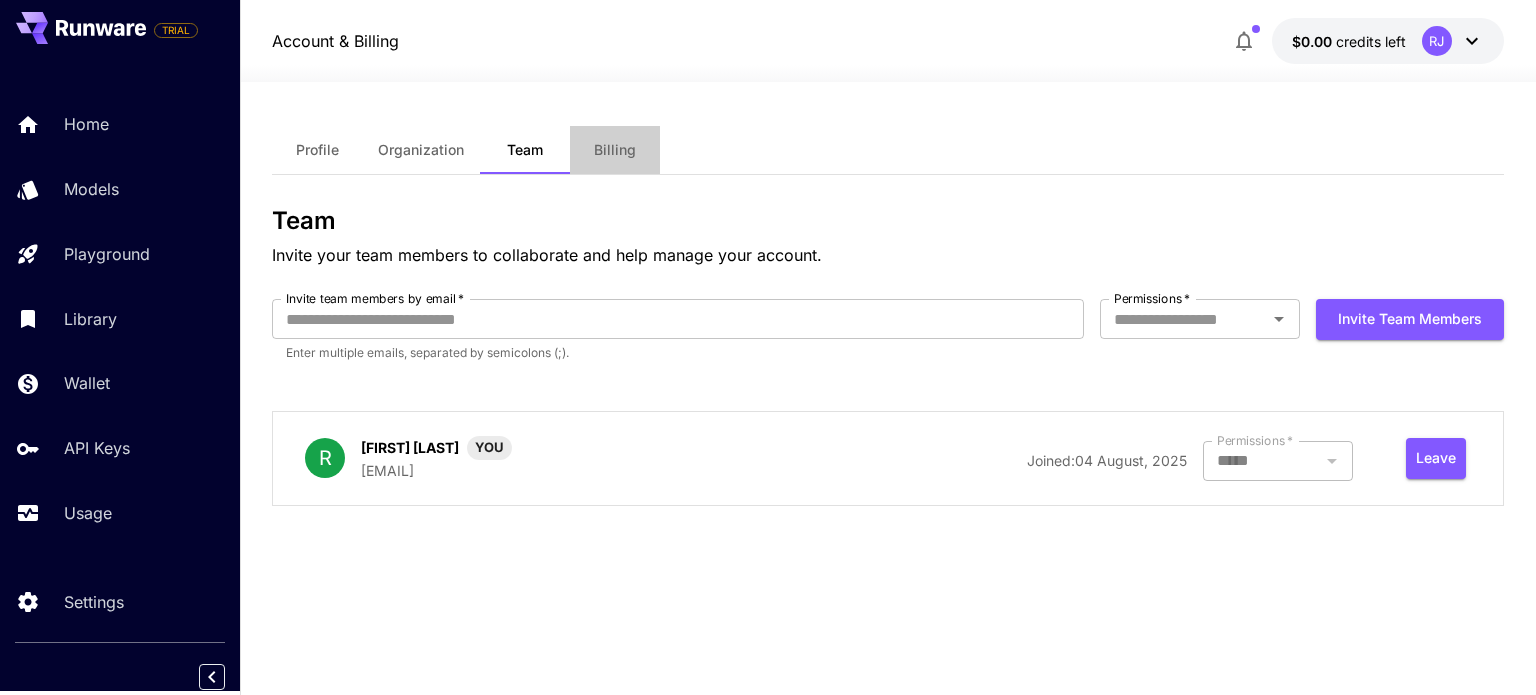 click on "Billing" at bounding box center (615, 150) 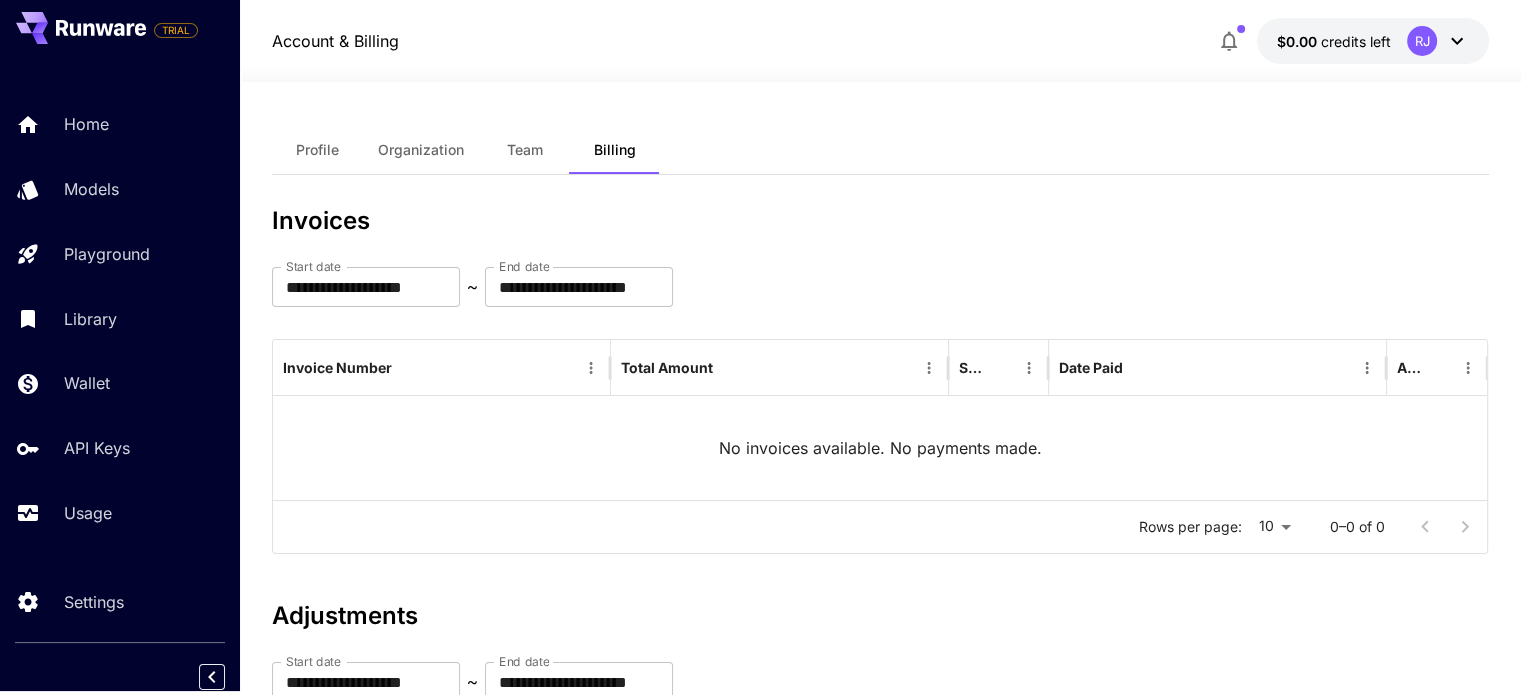 click on "Team" at bounding box center (525, 150) 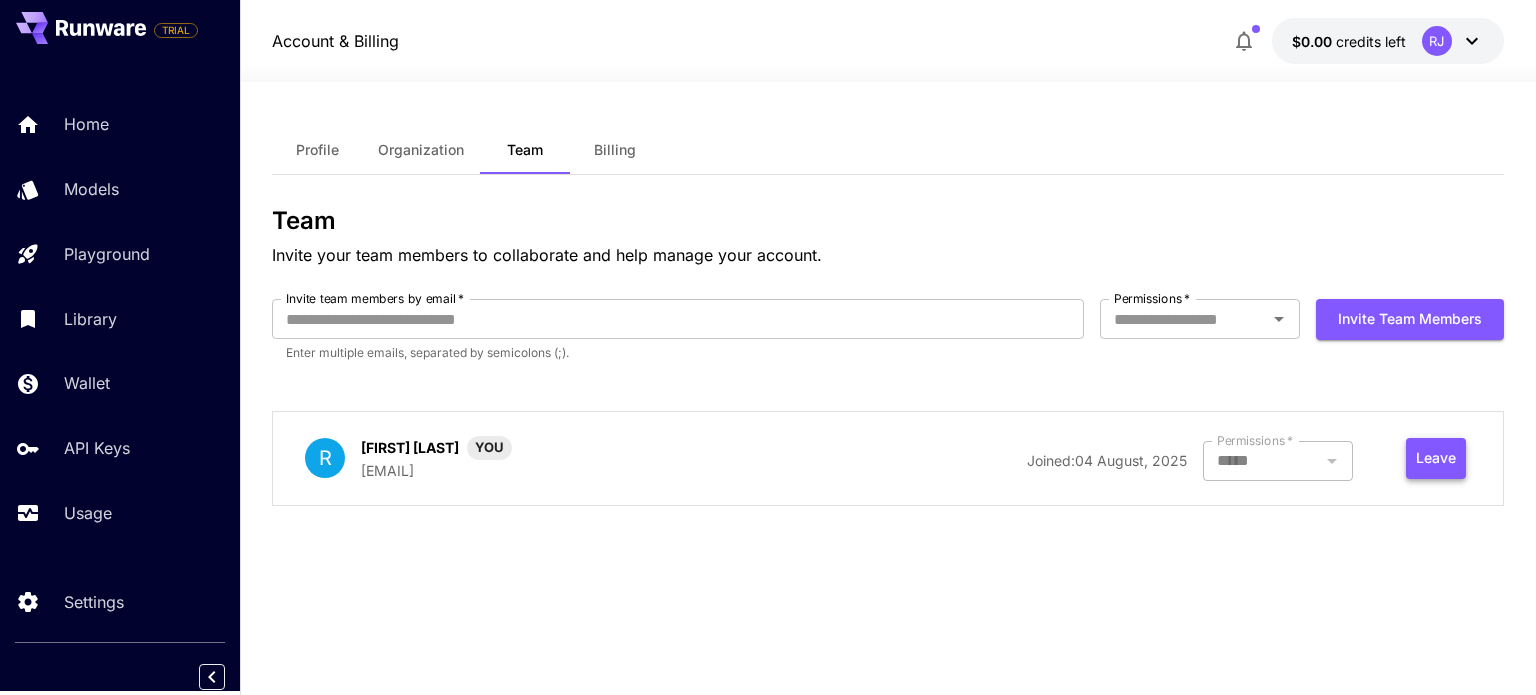 click on "Leave" at bounding box center (1436, 458) 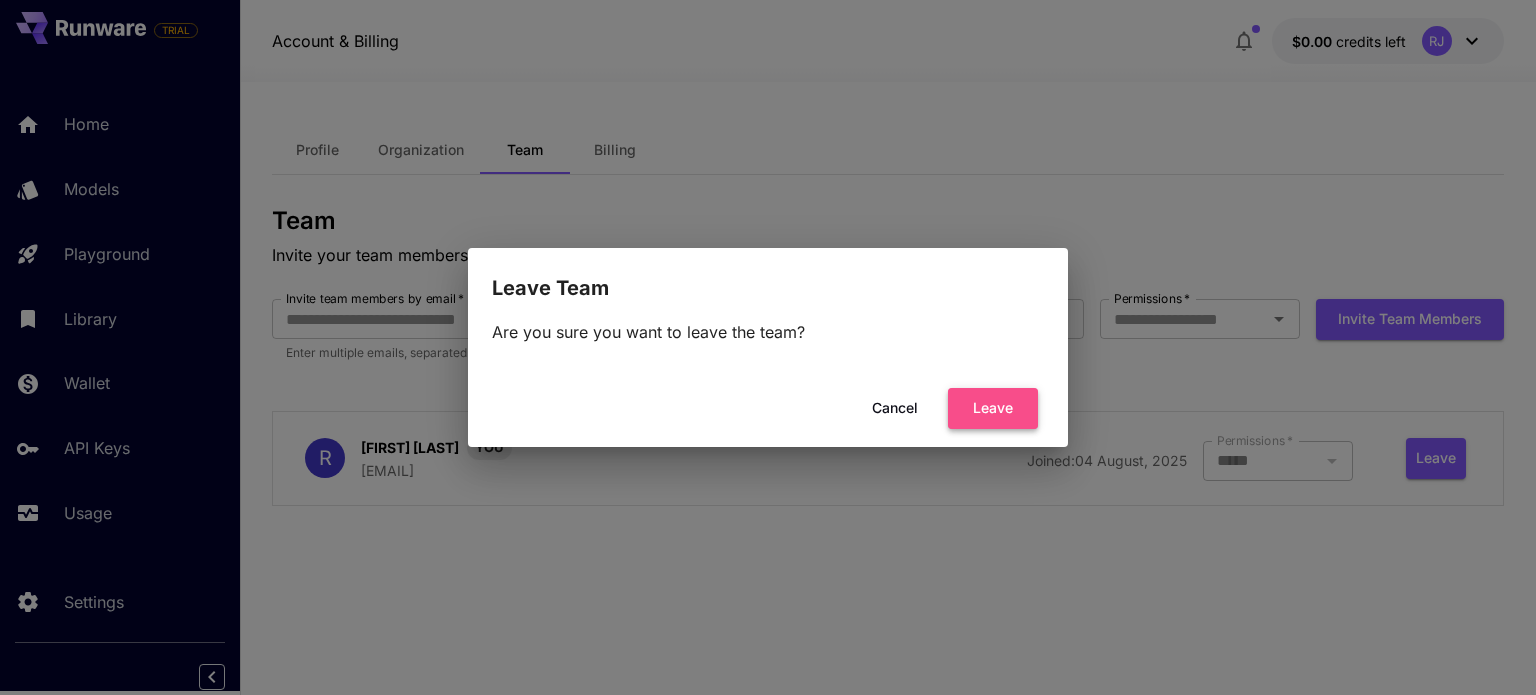 click on "Leave" at bounding box center (993, 408) 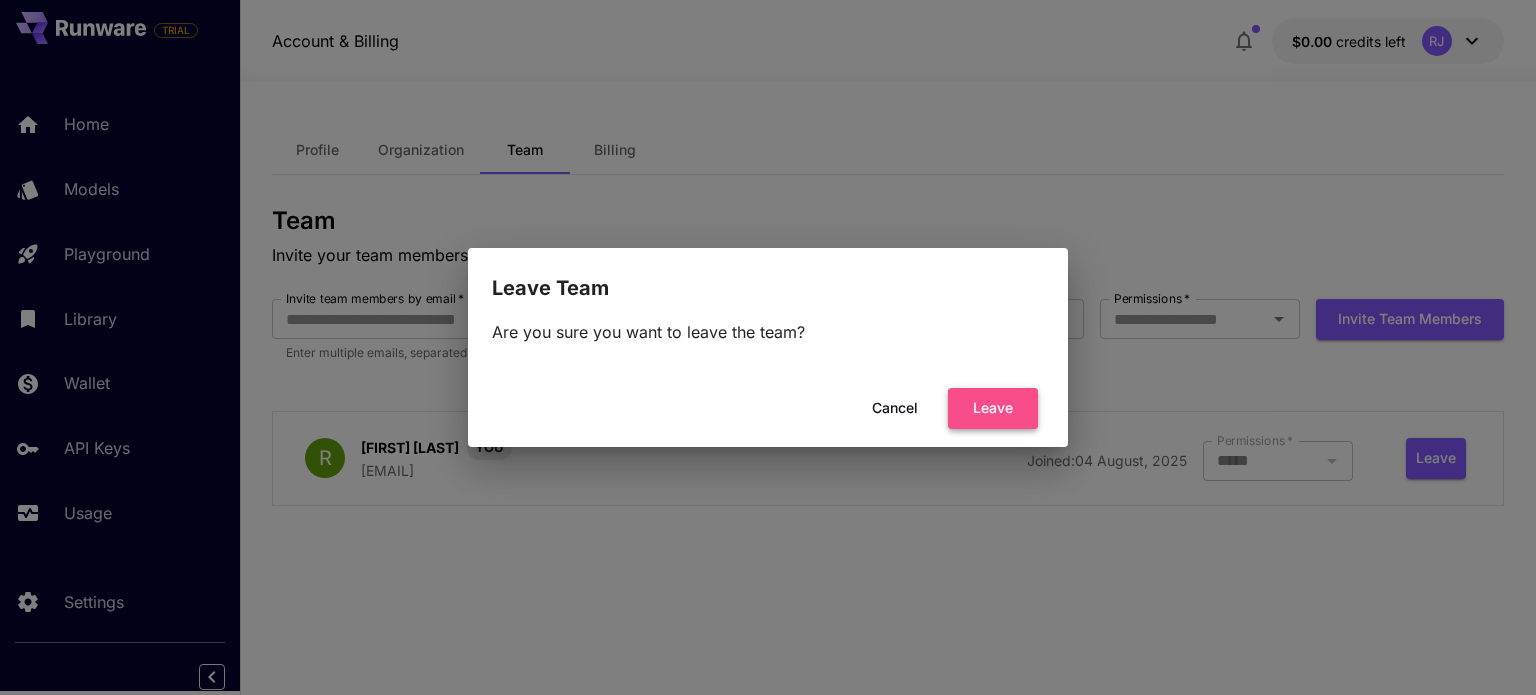 click on "Leave" at bounding box center [993, 408] 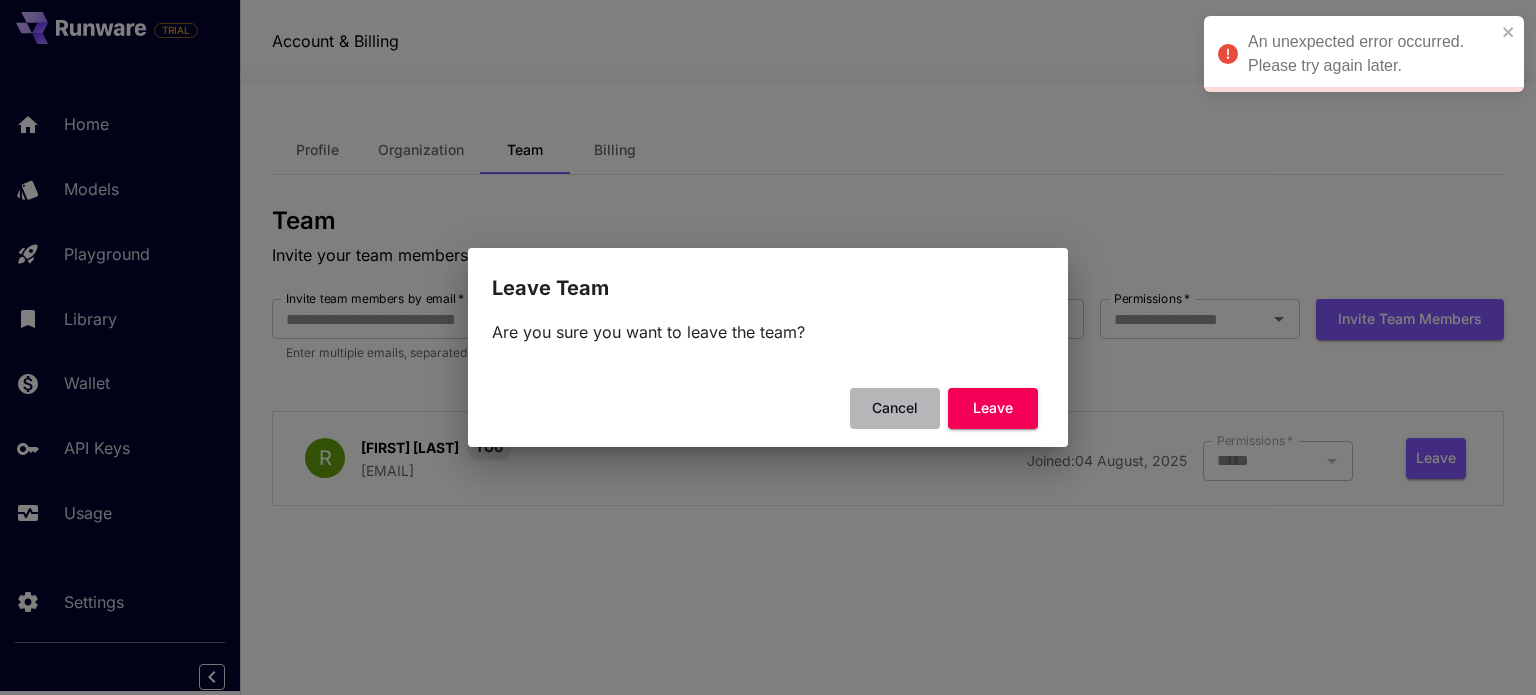 click on "Cancel" at bounding box center (895, 408) 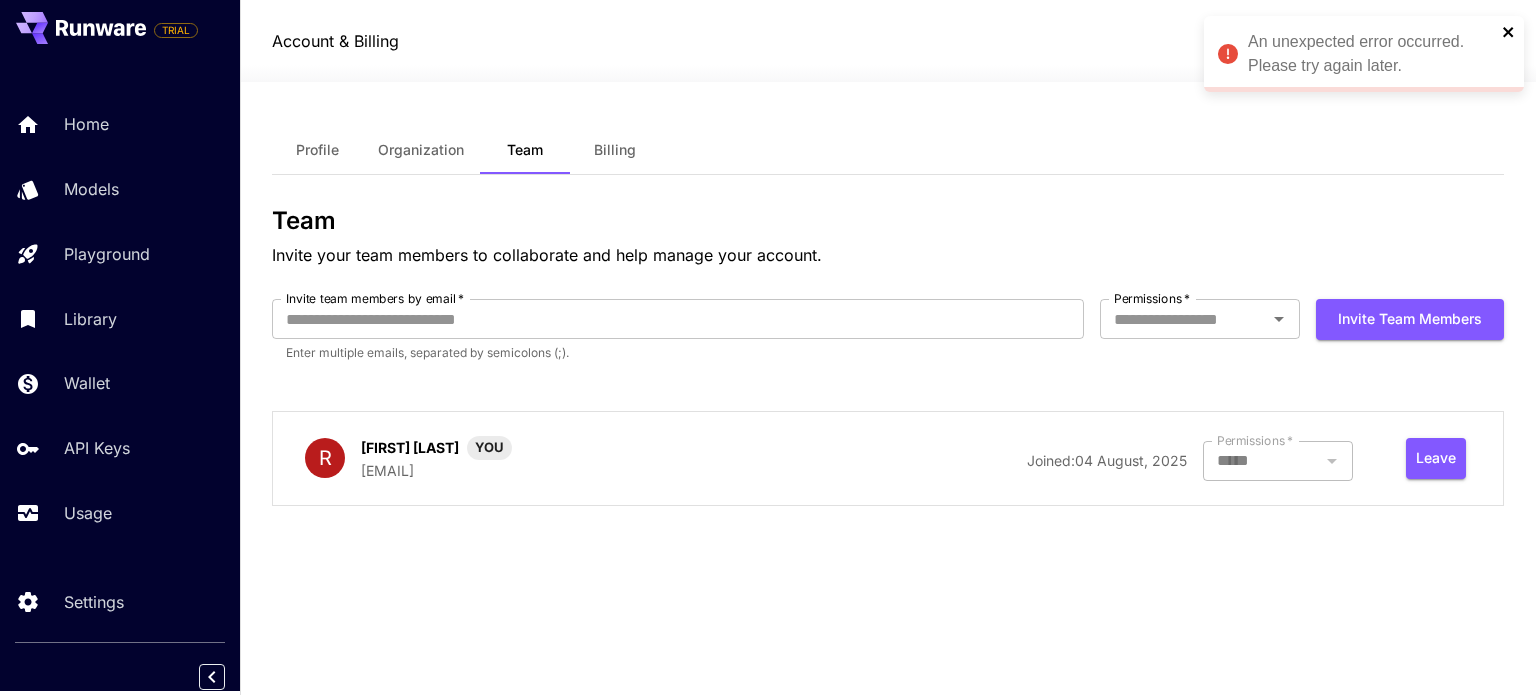 click 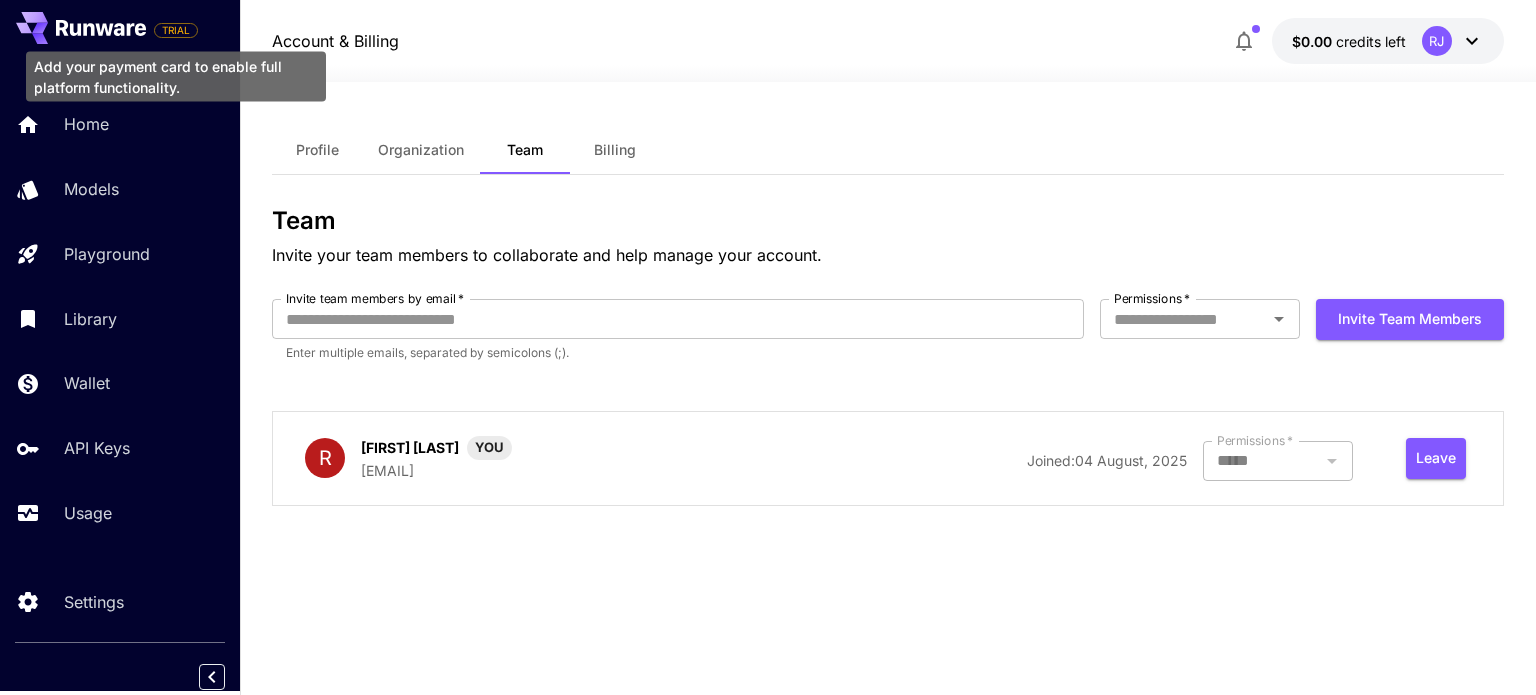 click on "TRIAL" at bounding box center [176, 30] 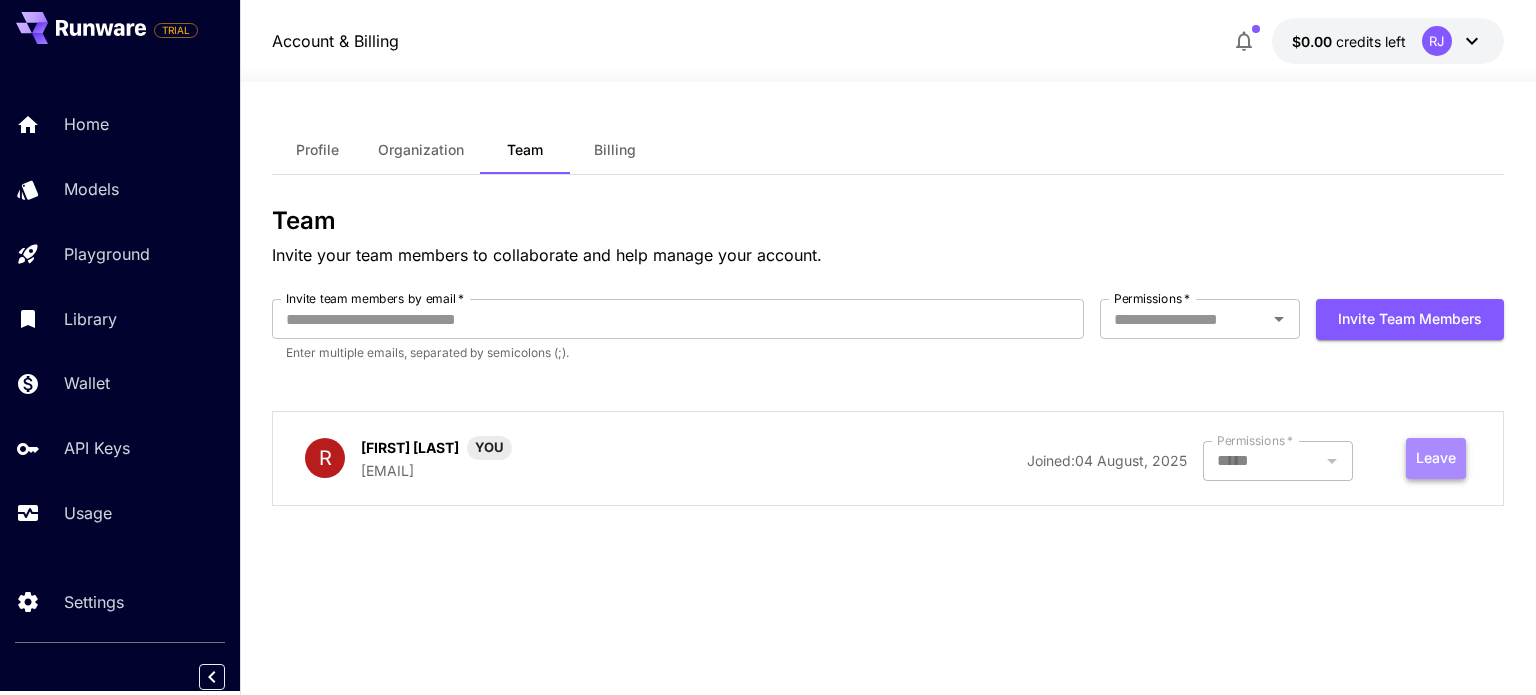 click on "Leave" at bounding box center (1436, 458) 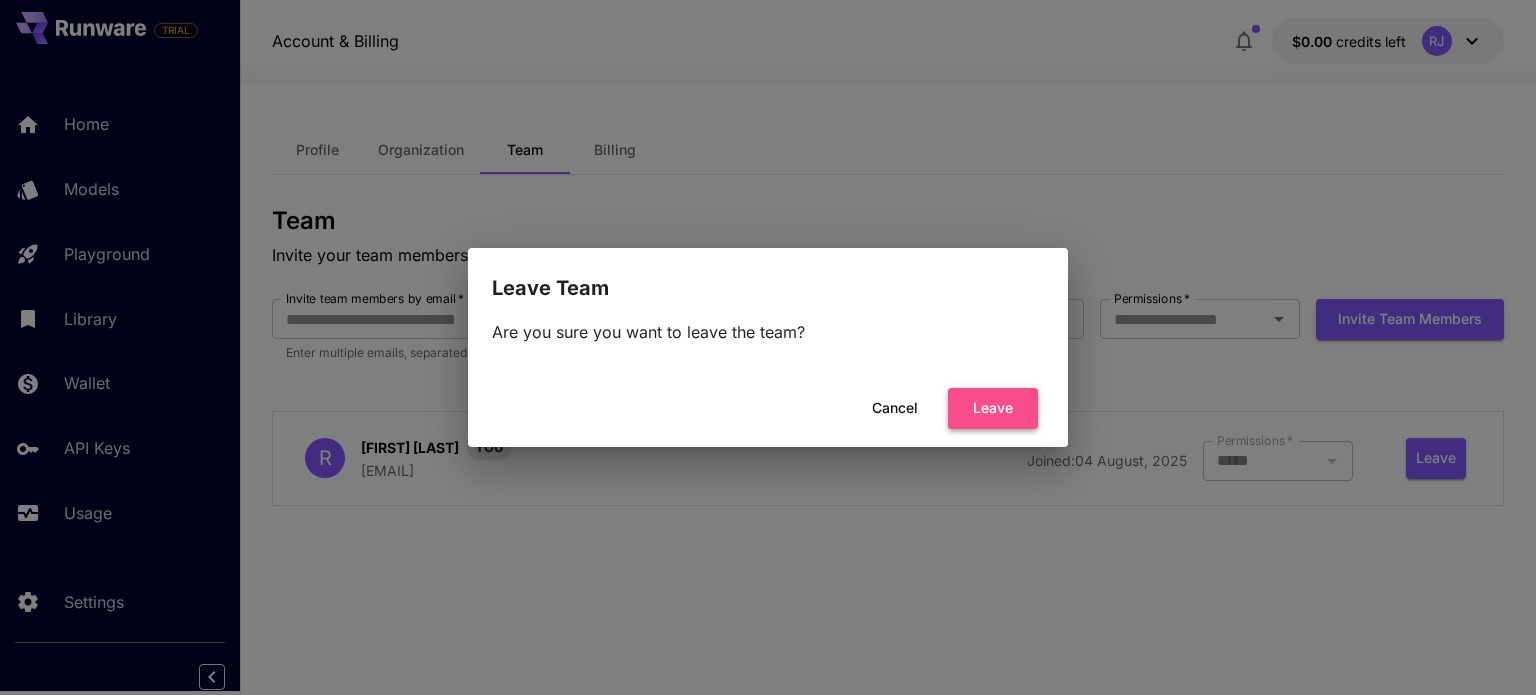 click on "Leave" at bounding box center [993, 408] 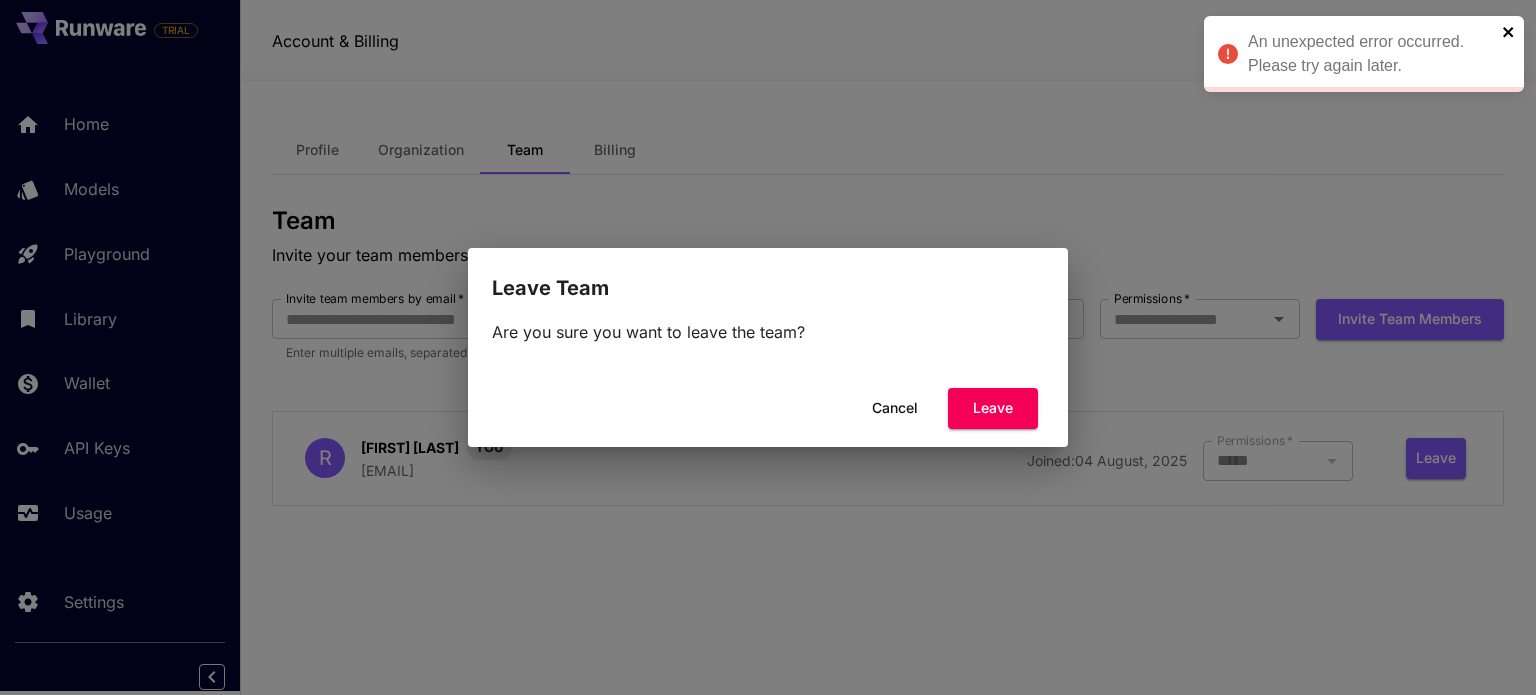 click 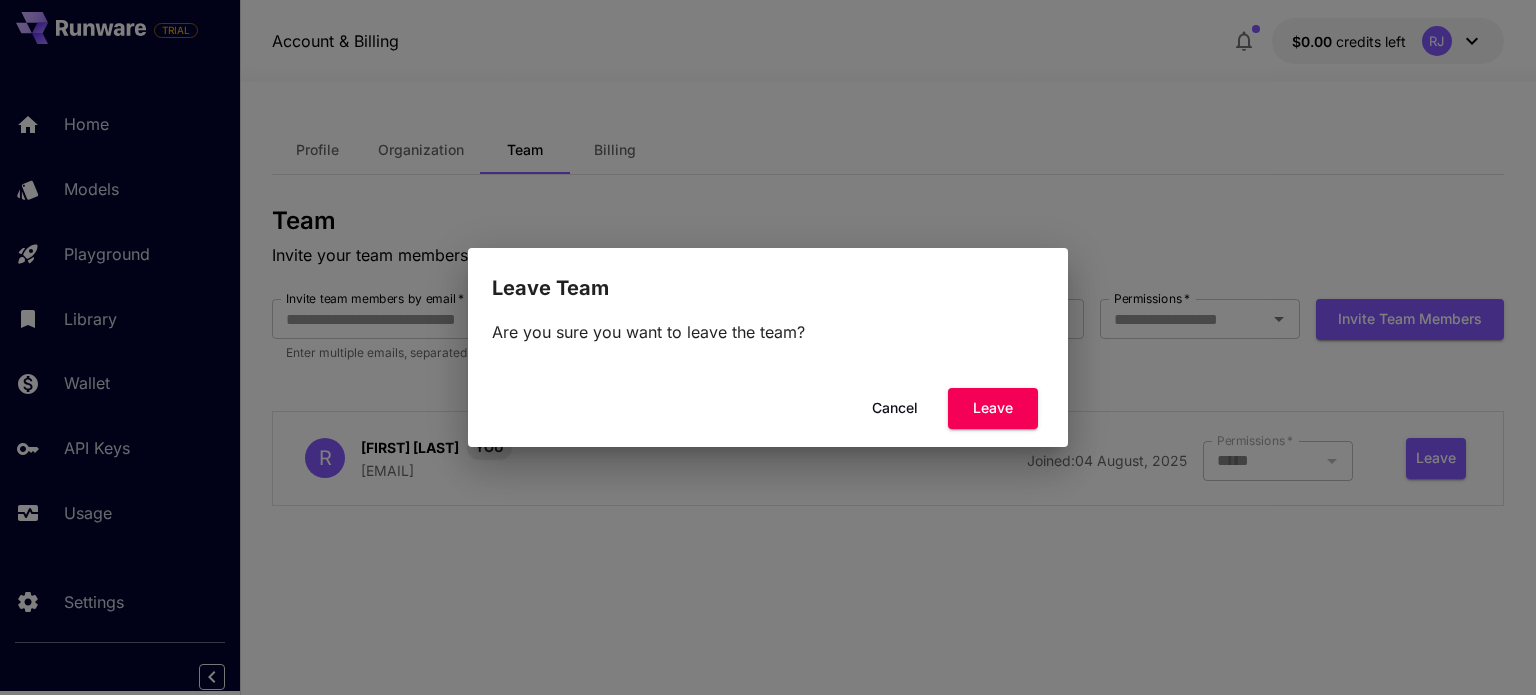 click on "Leave Team Are you sure you want to leave the team? Cancel Leave" at bounding box center [768, 347] 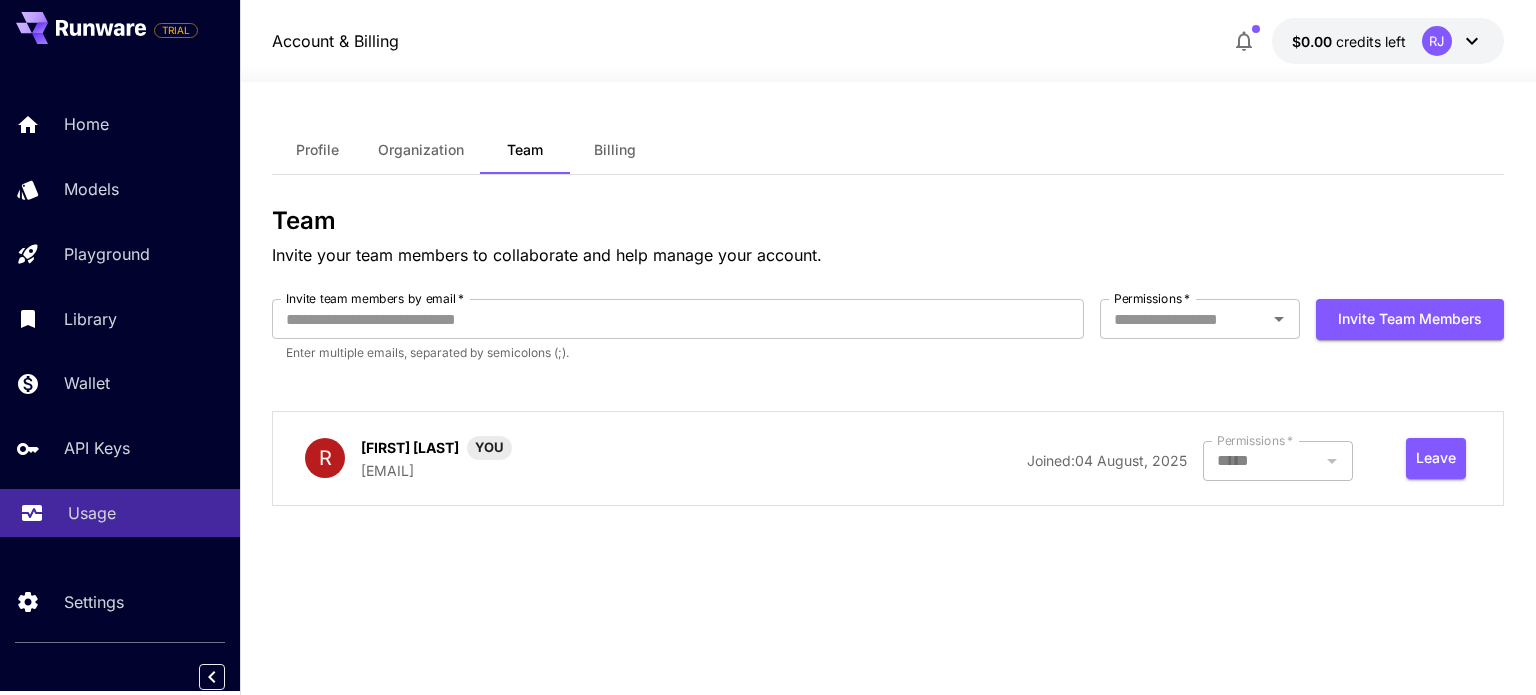 click on "Usage" at bounding box center [146, 513] 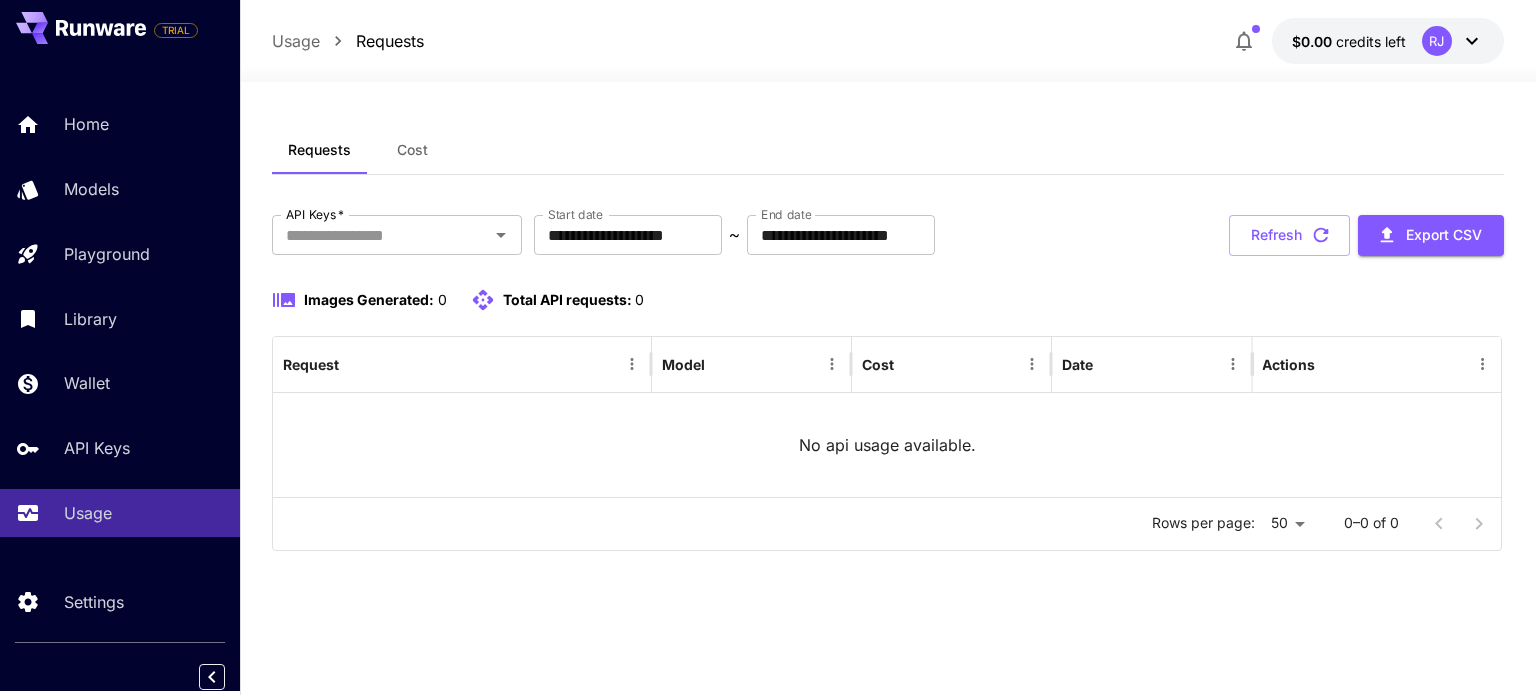 click on "Cost" at bounding box center (412, 150) 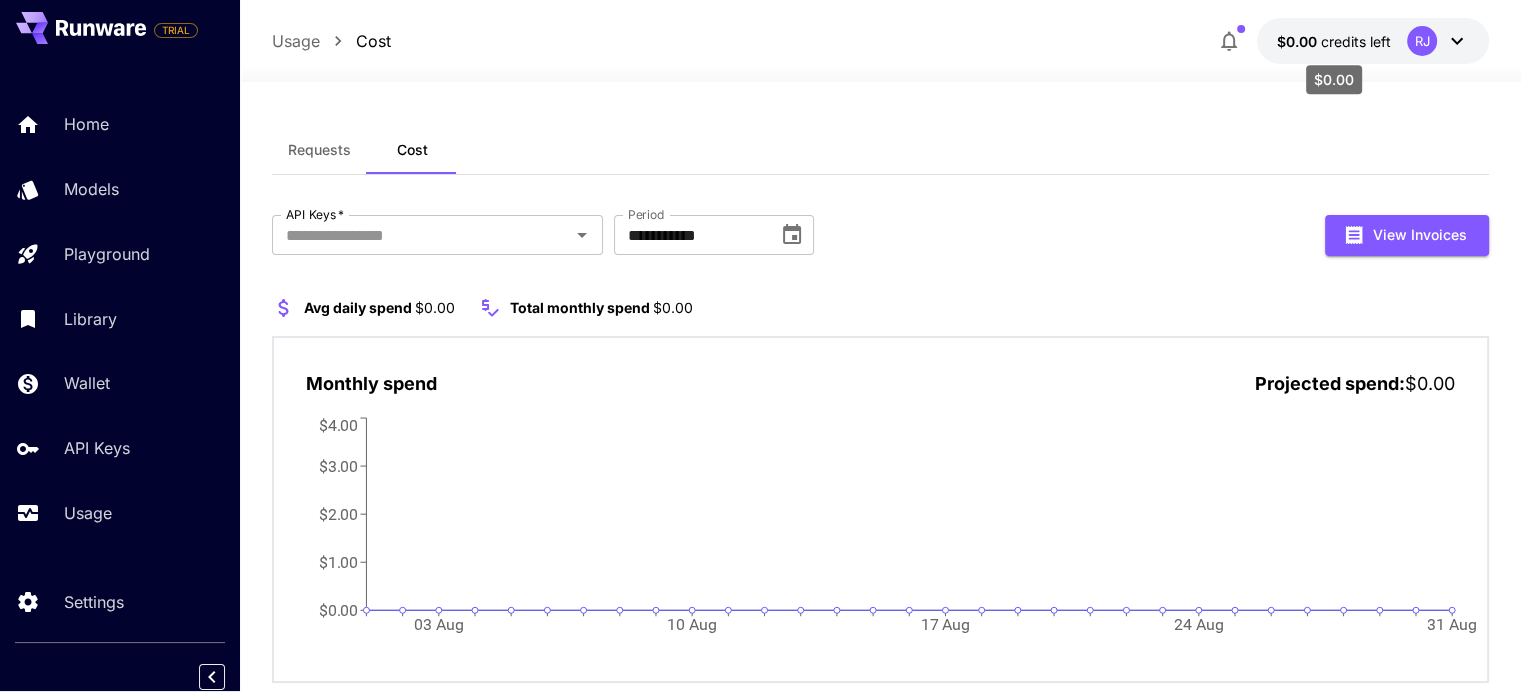click on "$0.00" at bounding box center (1299, 41) 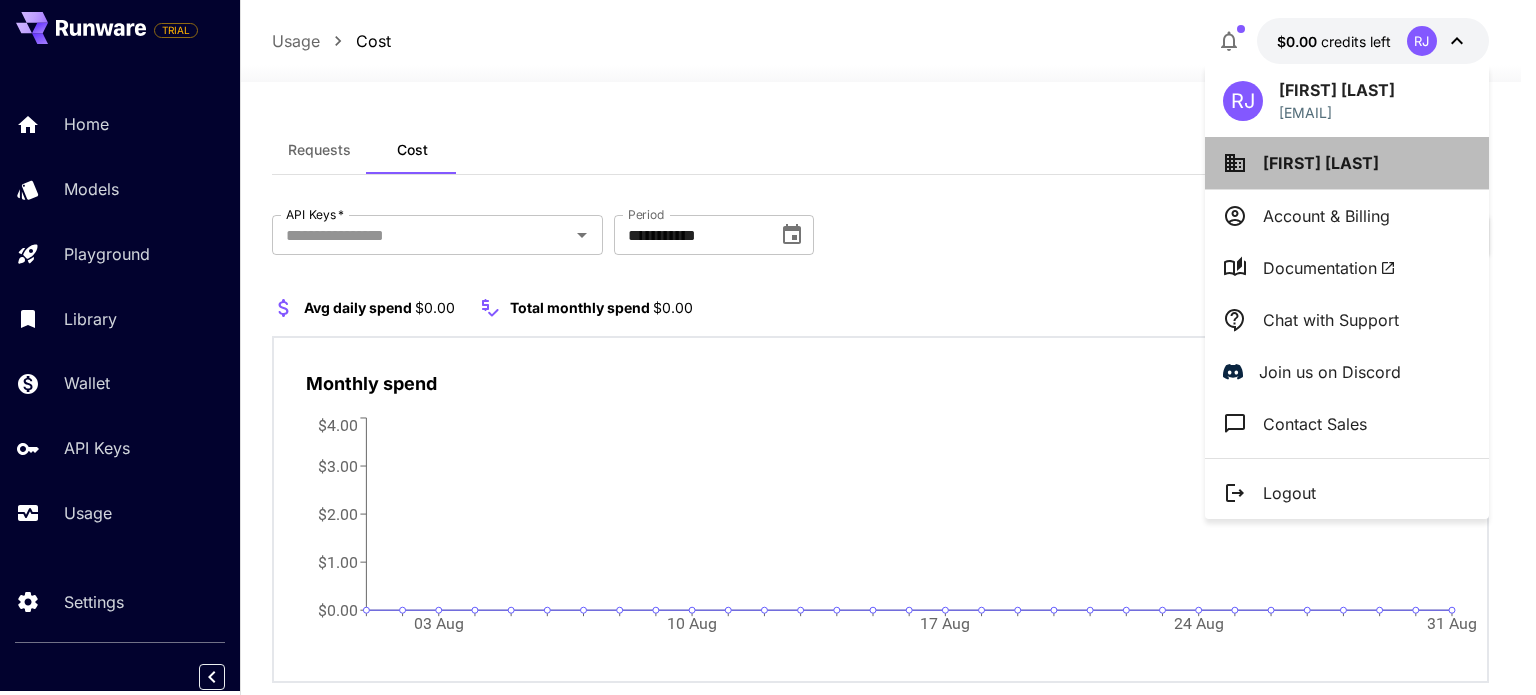 click on "[FIRST] [LAST]" at bounding box center (1321, 163) 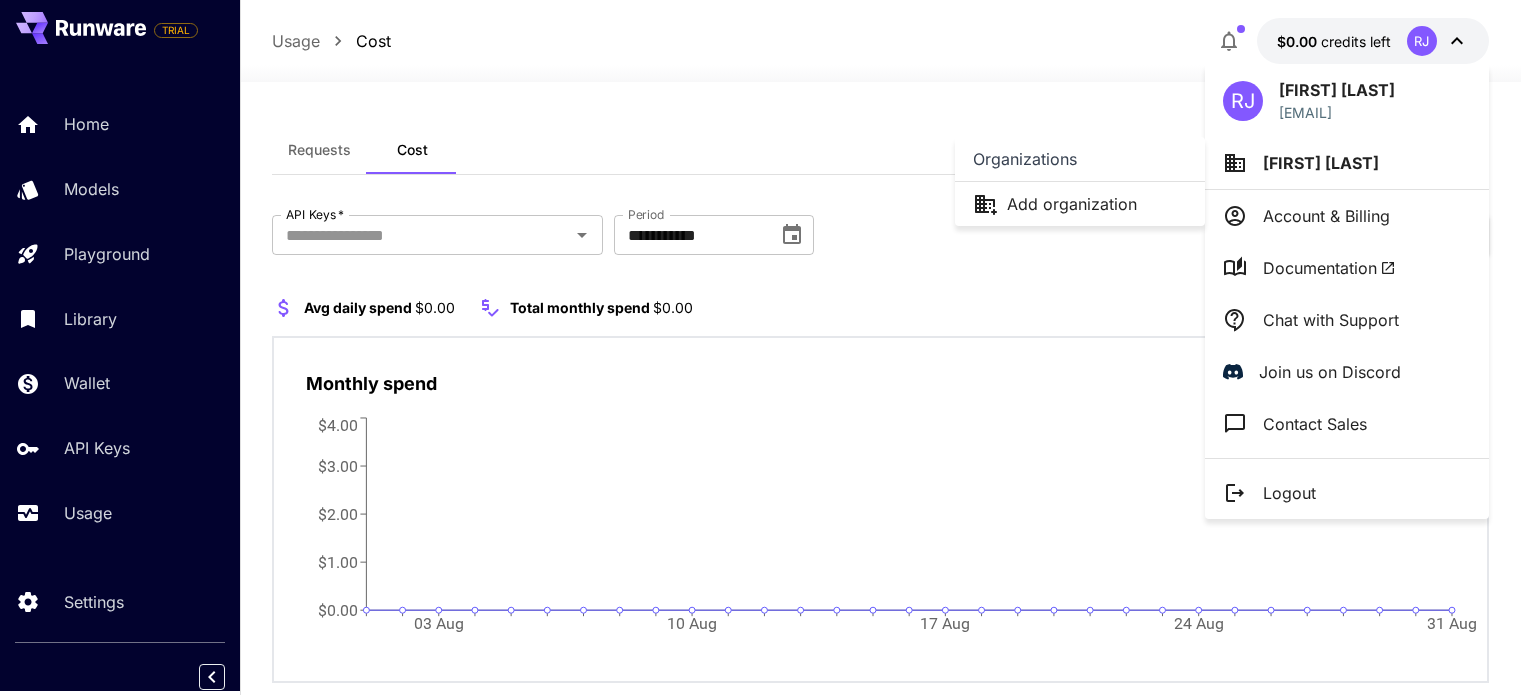 click on "Add organization" at bounding box center (1072, 204) 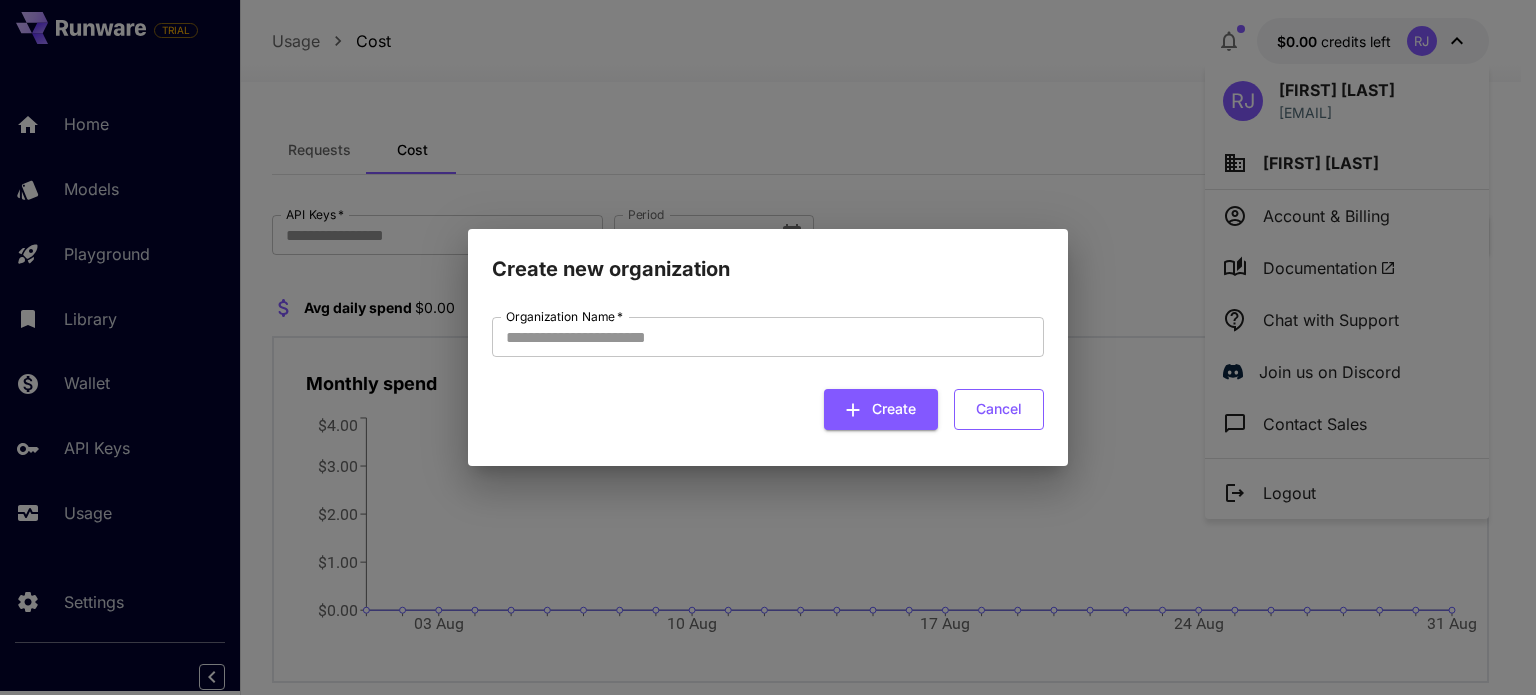 click on "Cancel" at bounding box center (999, 409) 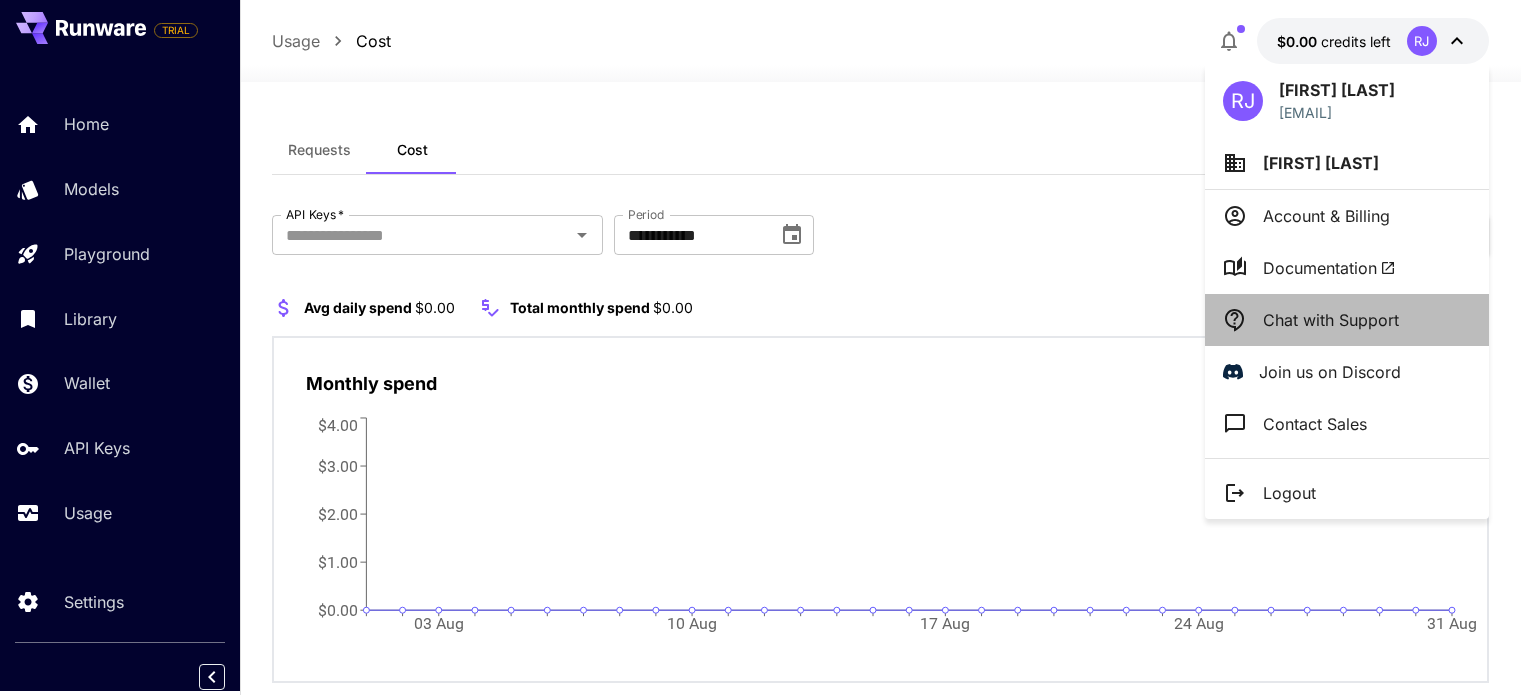 click on "Chat with Support" at bounding box center (1347, 320) 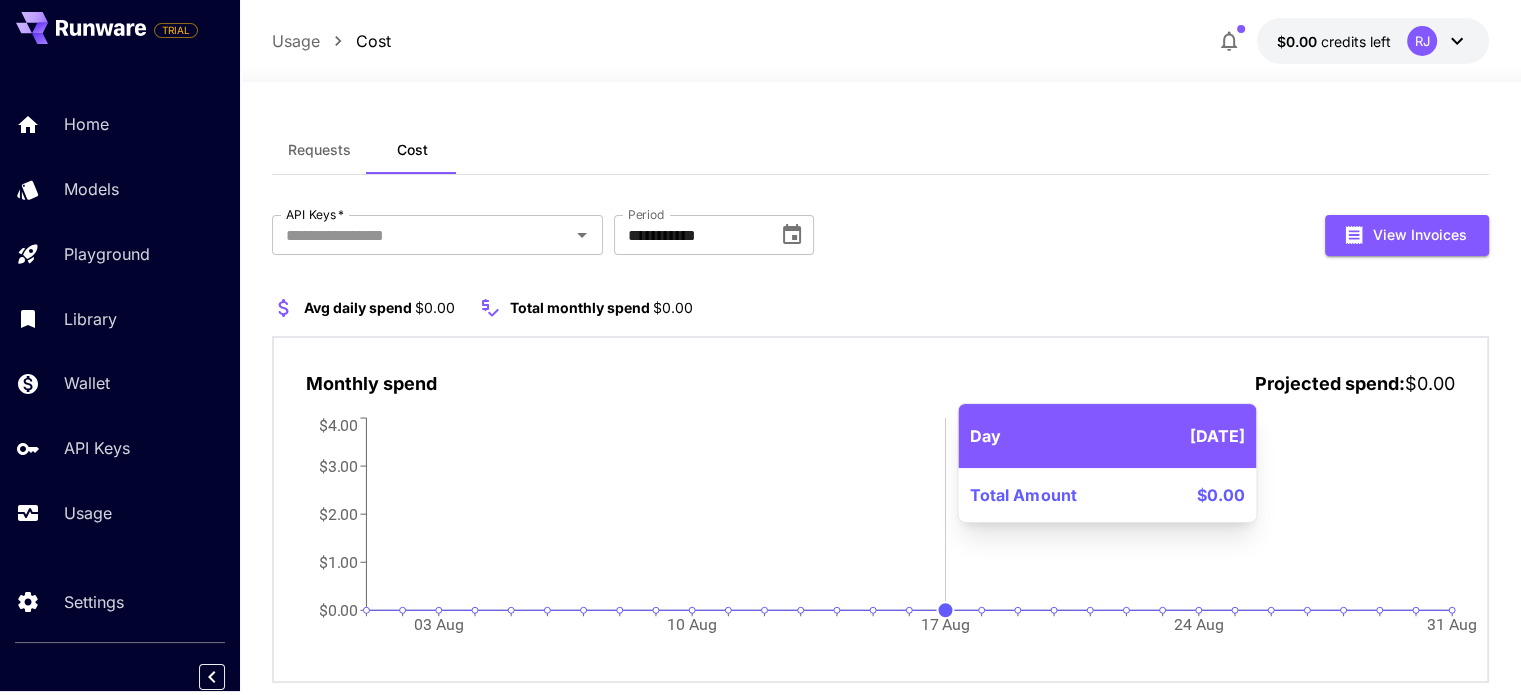 click on "03 Aug 10 Aug 17 Aug 24 Aug 31 Aug $0.00 $1.00 $2.00 $3.00 $4.00" 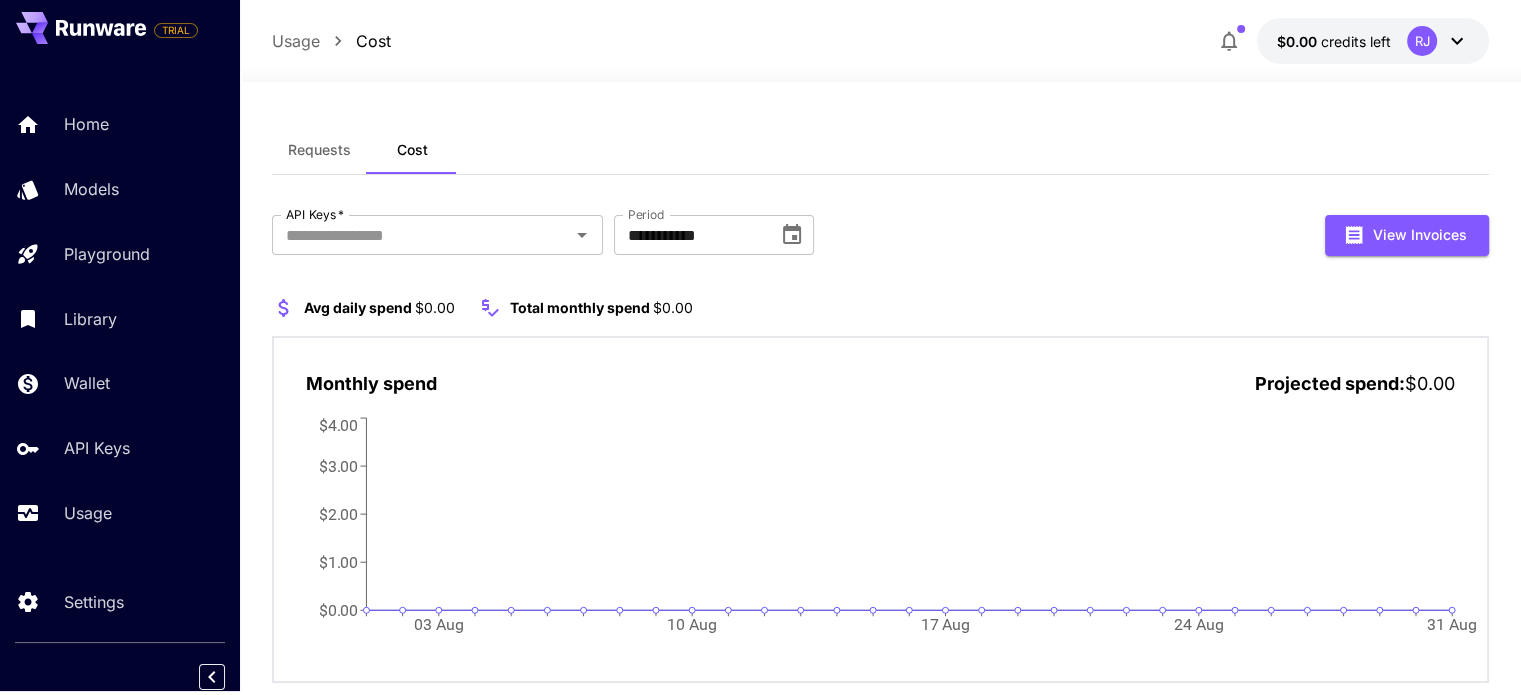 click on "**********" at bounding box center [880, 449] 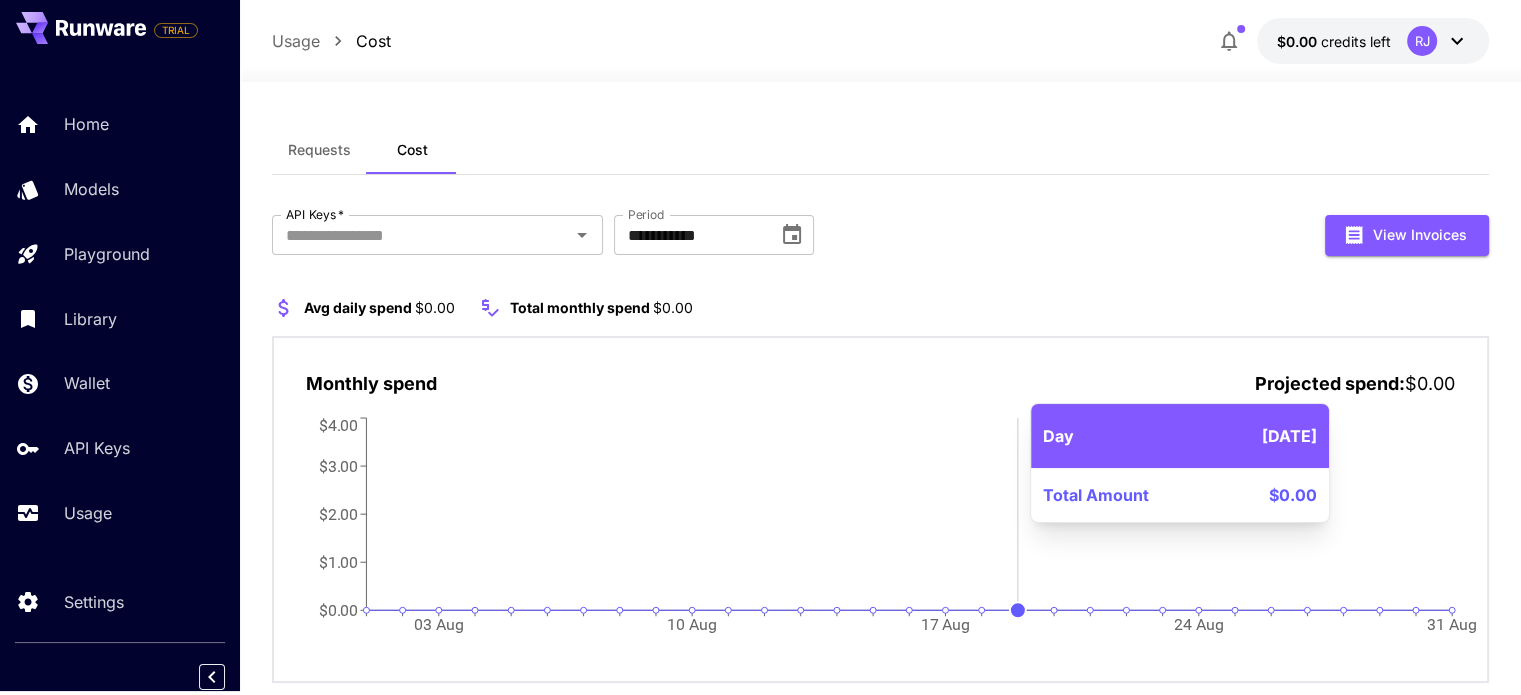 click on "03 Aug 10 Aug 17 Aug 24 Aug 31 Aug $0.00 $1.00 $2.00 $3.00 $4.00" 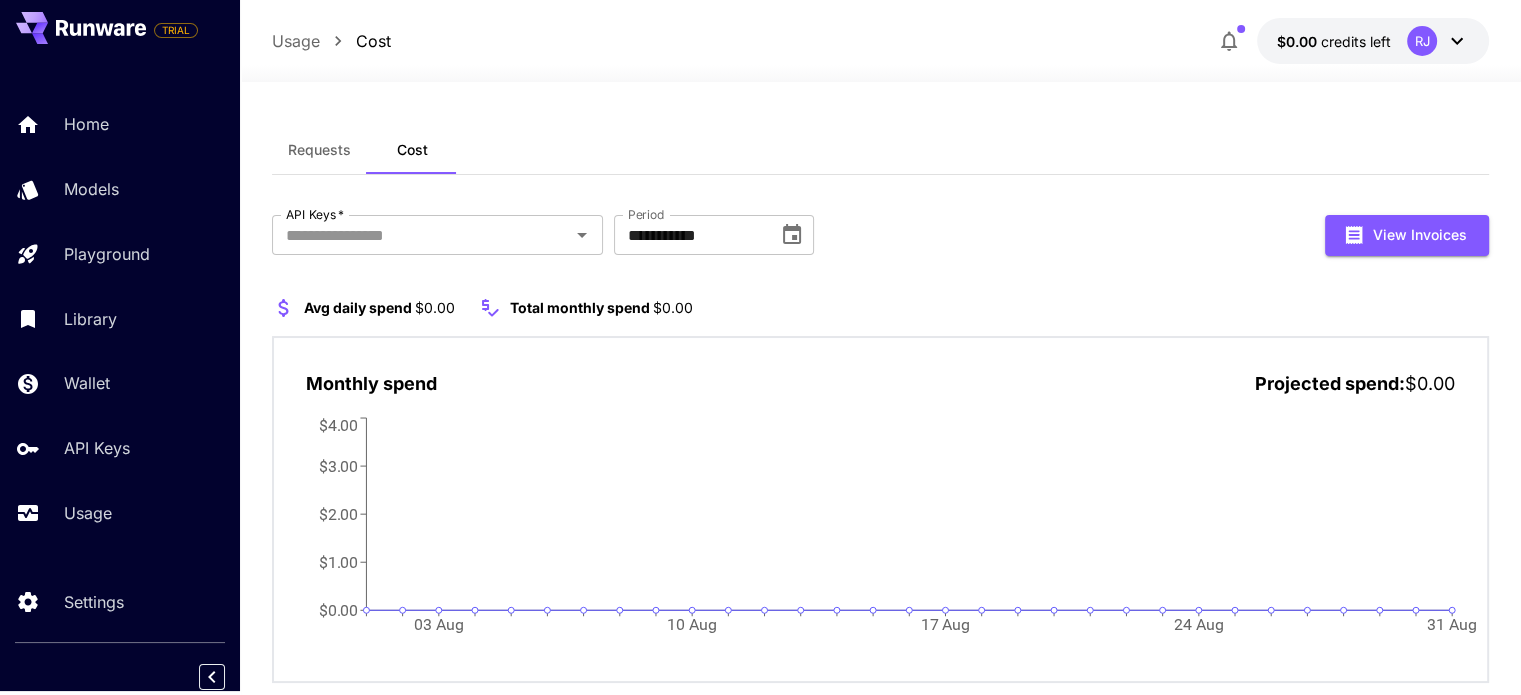 click on "**********" at bounding box center (880, 412) 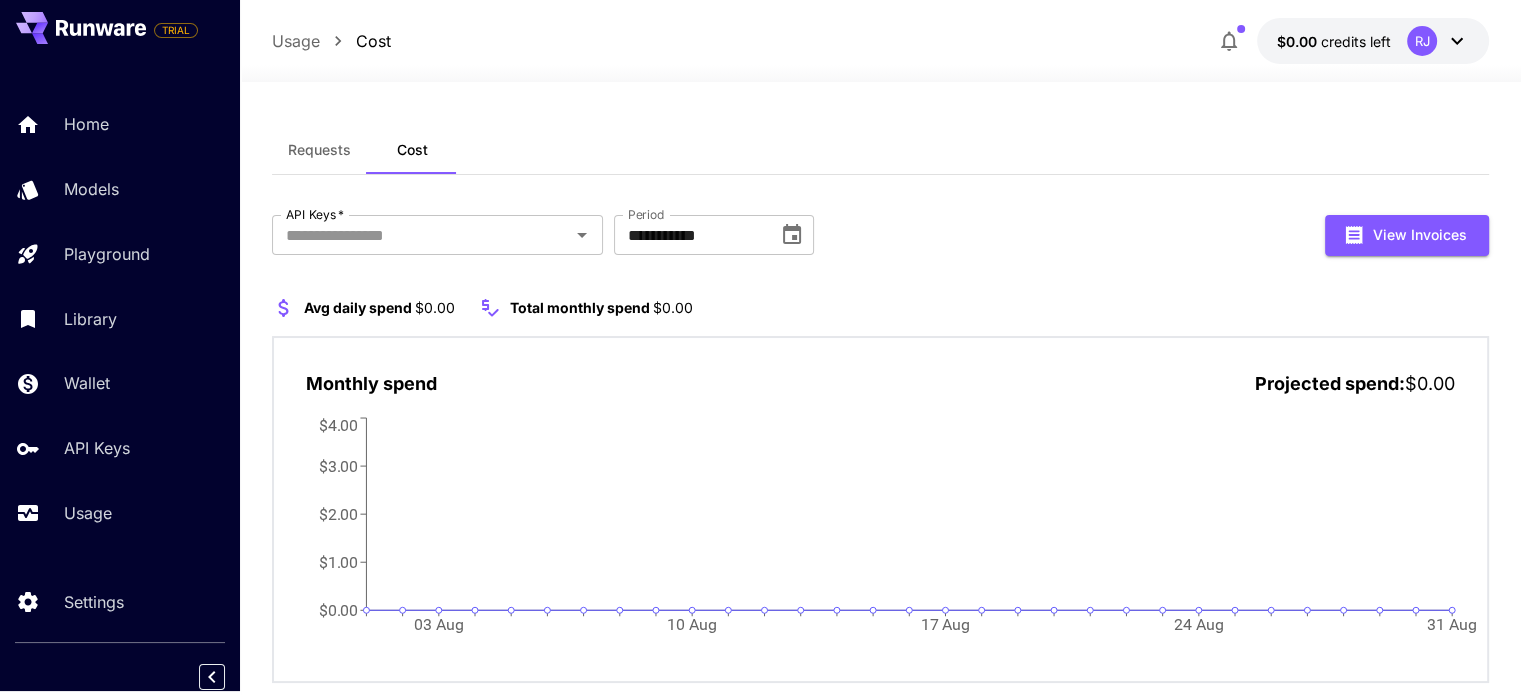 click 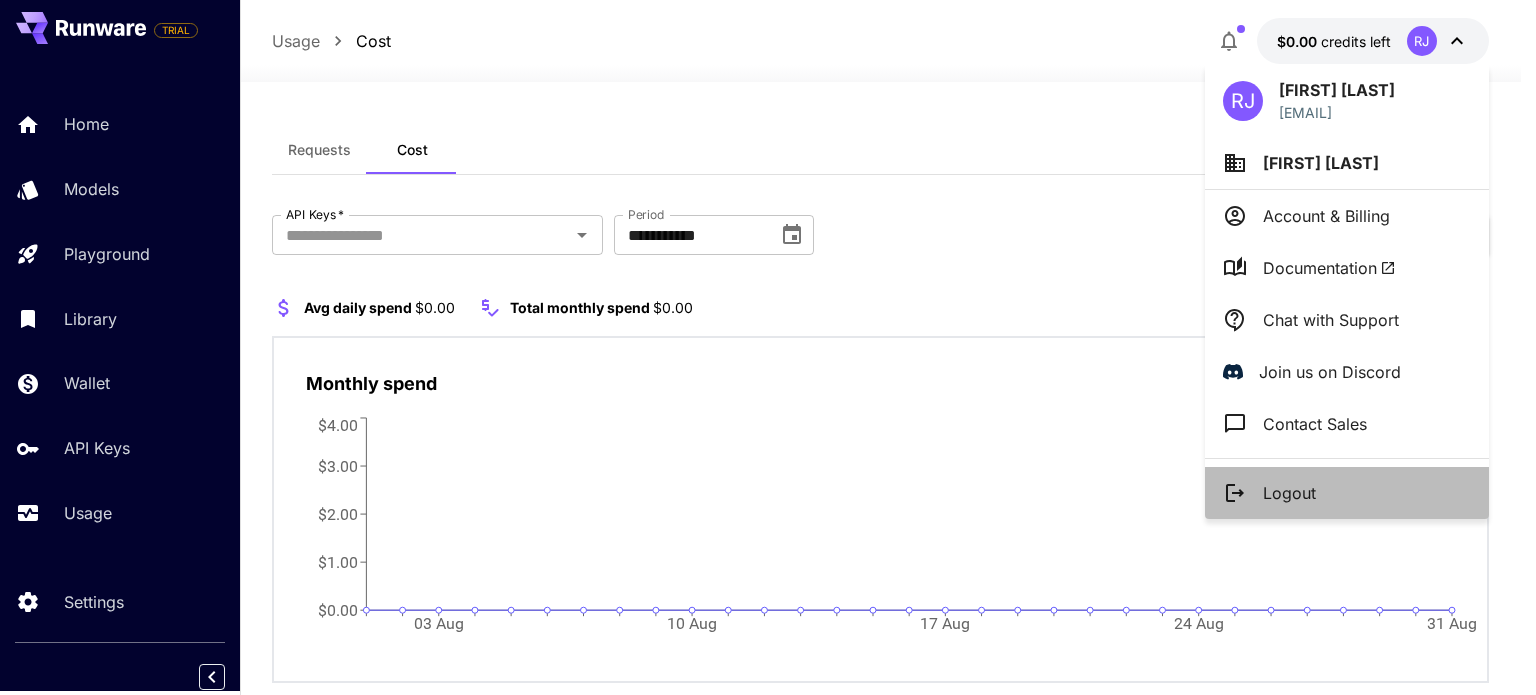 click on "Logout" at bounding box center [1347, 493] 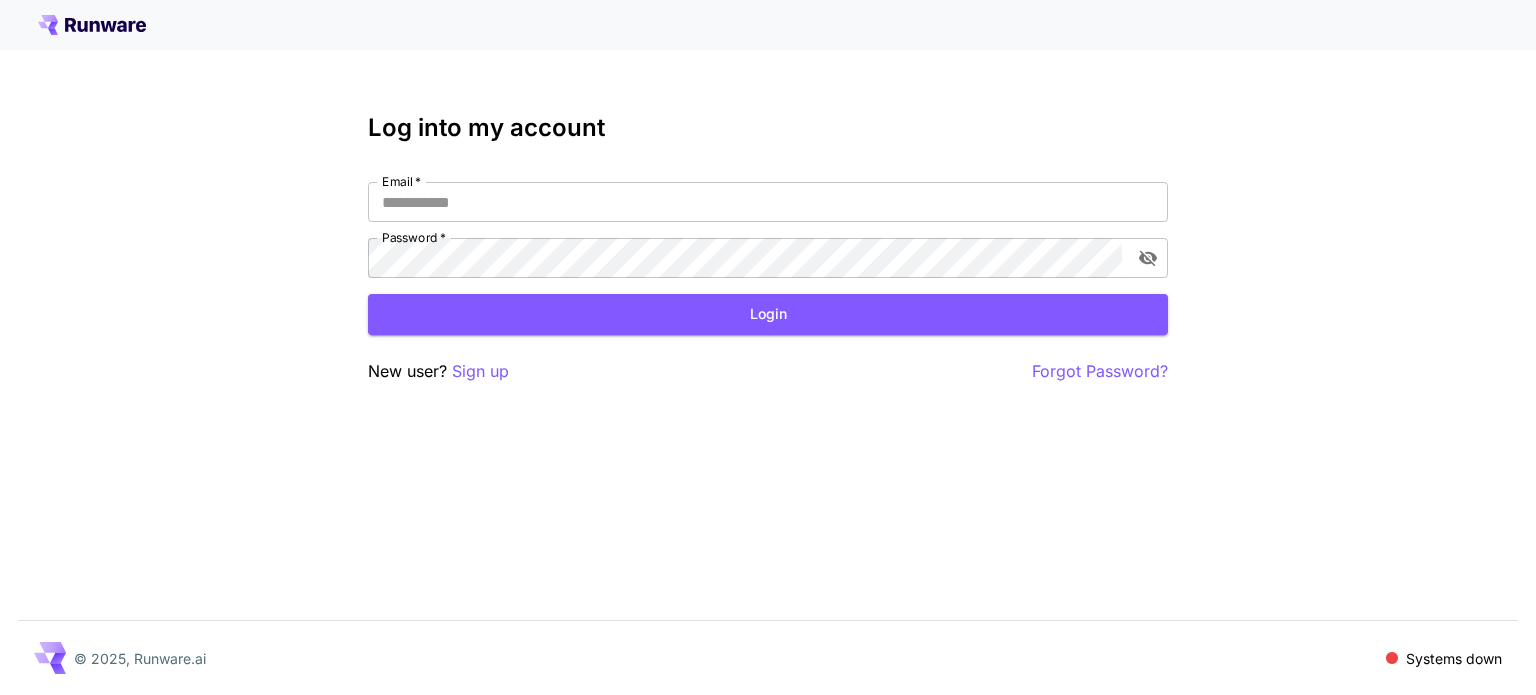 scroll, scrollTop: 0, scrollLeft: 0, axis: both 